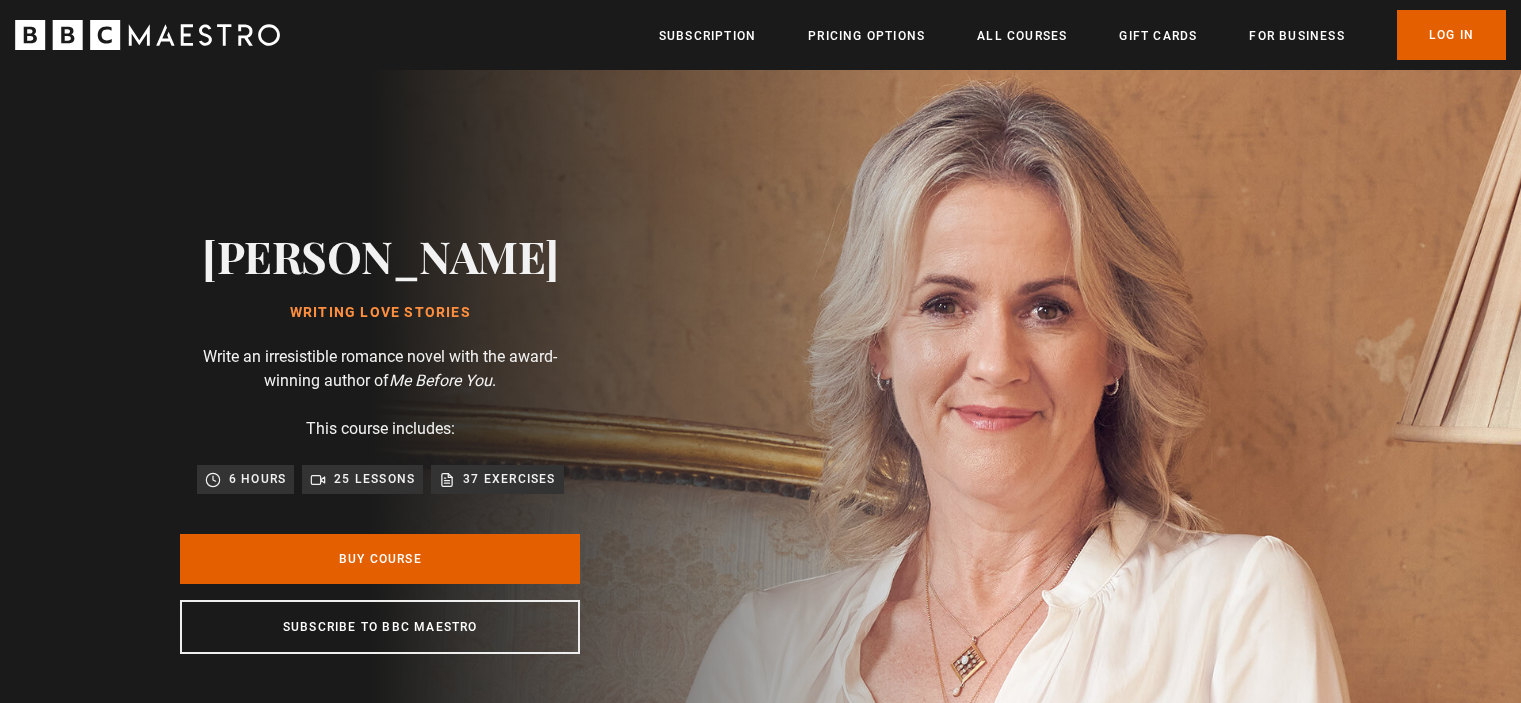scroll, scrollTop: 40, scrollLeft: 0, axis: vertical 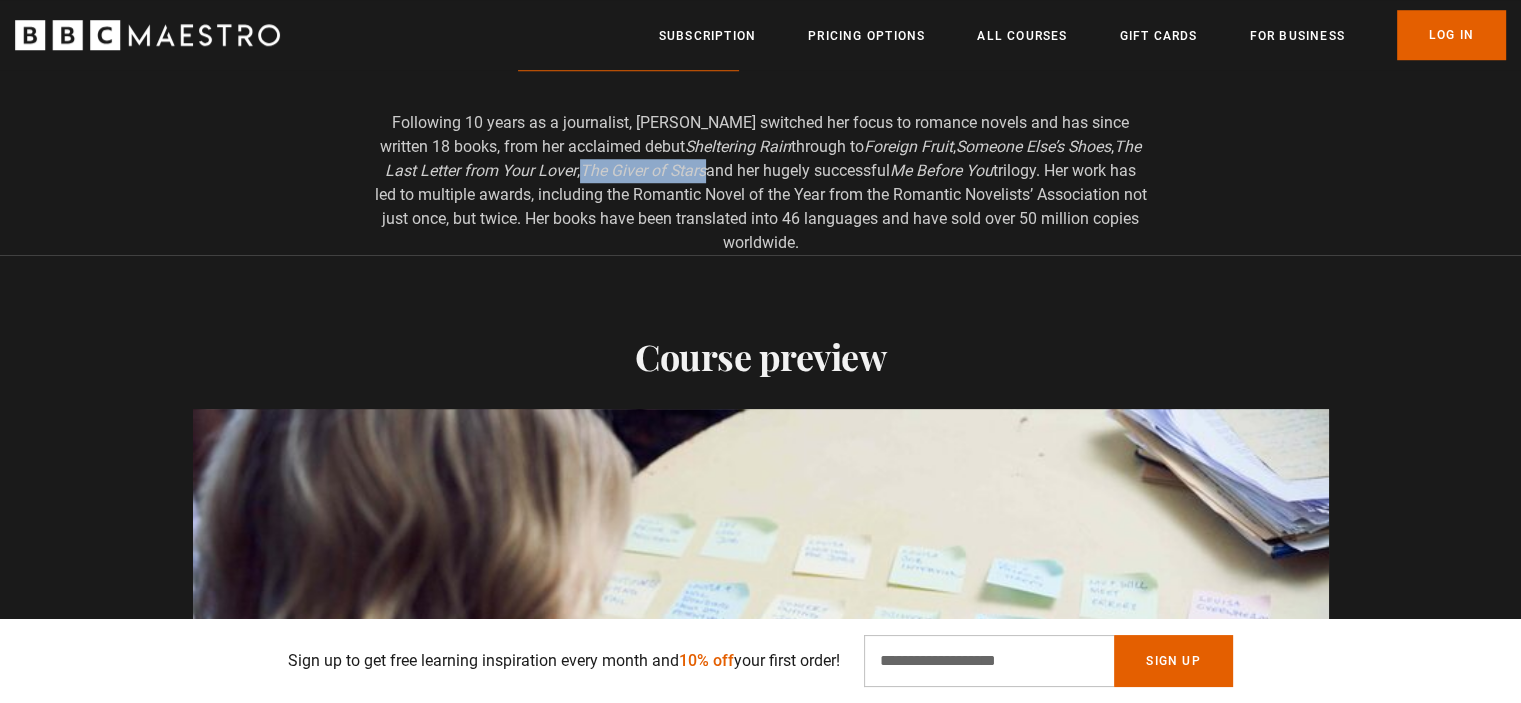 drag, startPoint x: 548, startPoint y: 146, endPoint x: 668, endPoint y: 153, distance: 120.203995 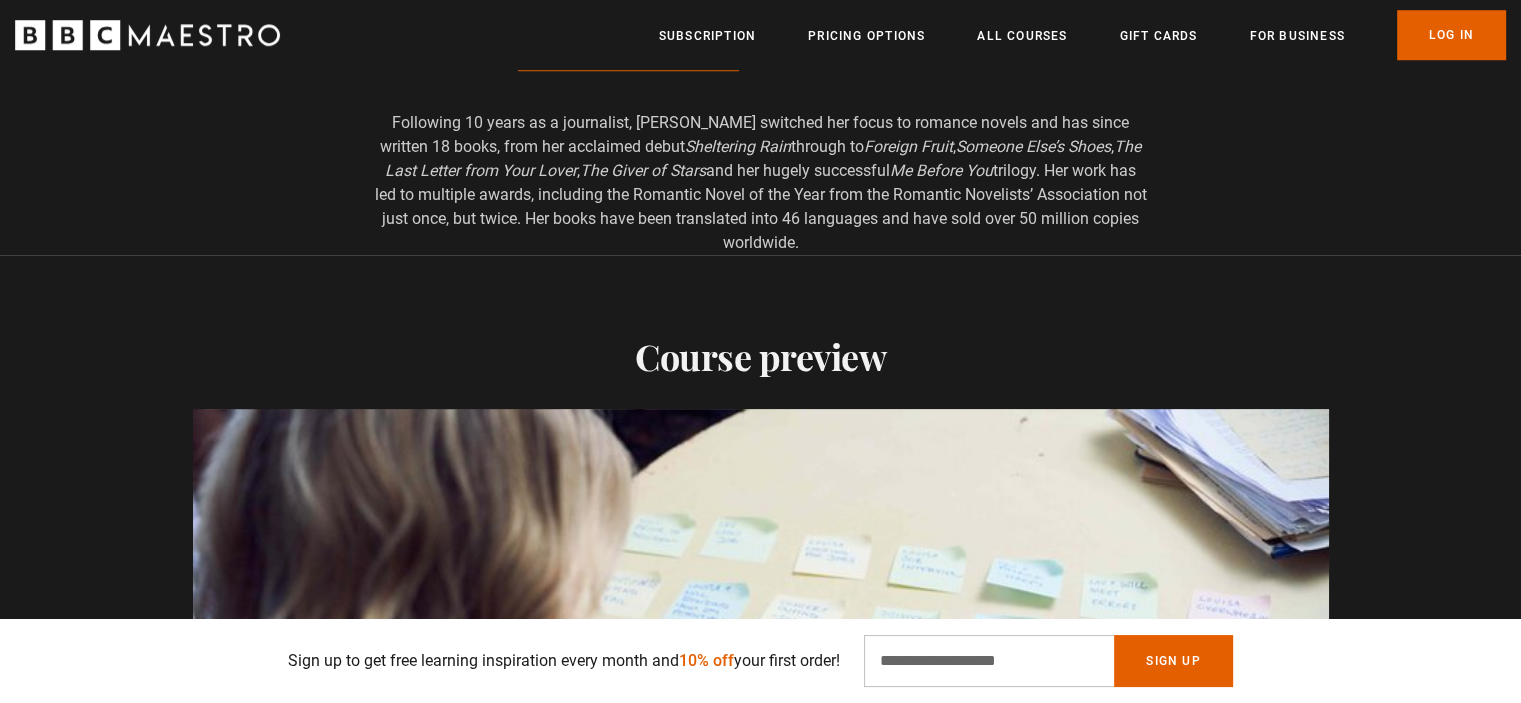 click on "Following 10 years as a journalist, Jojo switched her focus to romance novels and has since written 18 books, from her acclaimed debut   Sheltering Rain   through to  Foreign Fruit ,  Someone Else’s Shoes ,  The Last Letter from Your Lover ,  The Giver of Stars   and her hugely successful  Me Before You  trilogy. Her work has led to multiple awards, including the Romantic Novel of the Year from the Romantic Novelists’ Association not just once, but twice. Her books have been translated into 46 languages and have sold over 50 million copies worldwide." at bounding box center (760, 183) 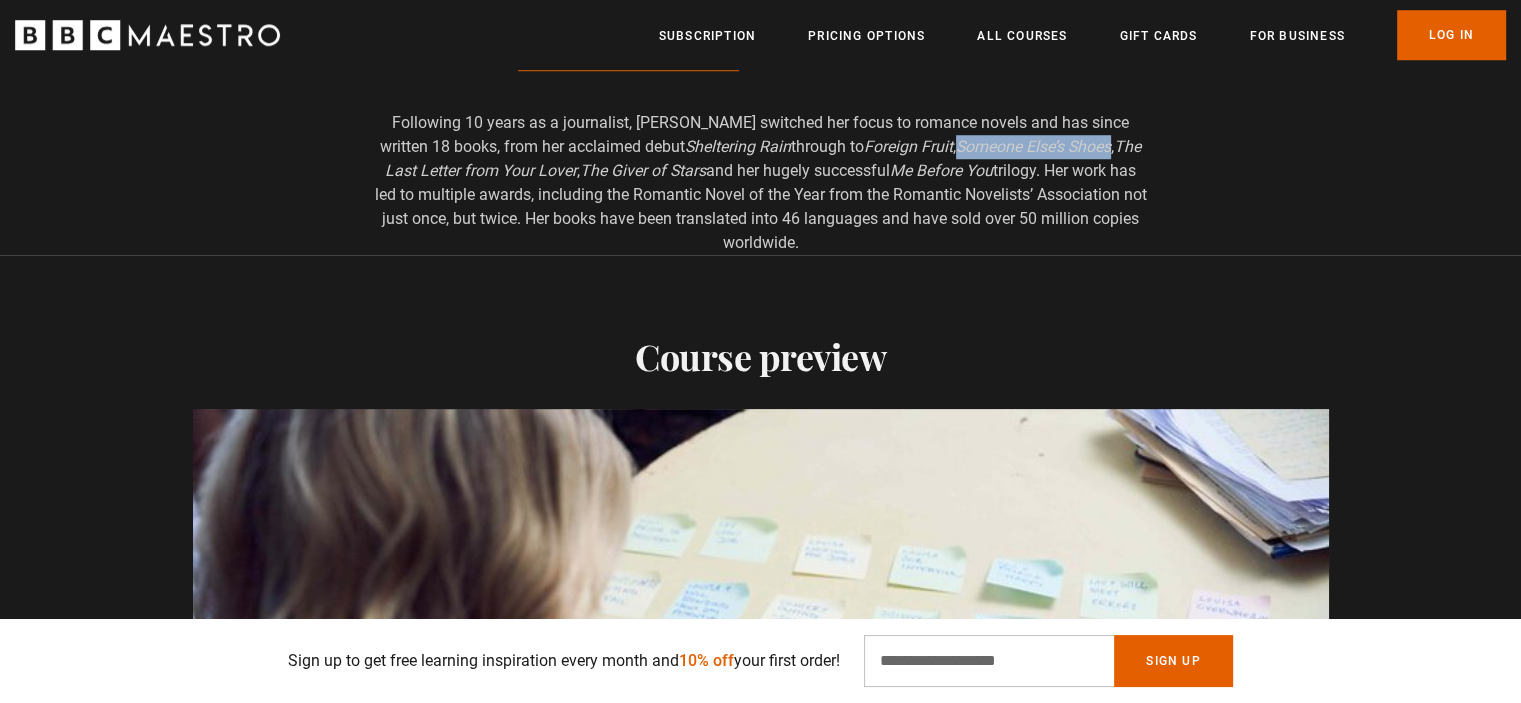 drag, startPoint x: 905, startPoint y: 120, endPoint x: 1062, endPoint y: 122, distance: 157.01274 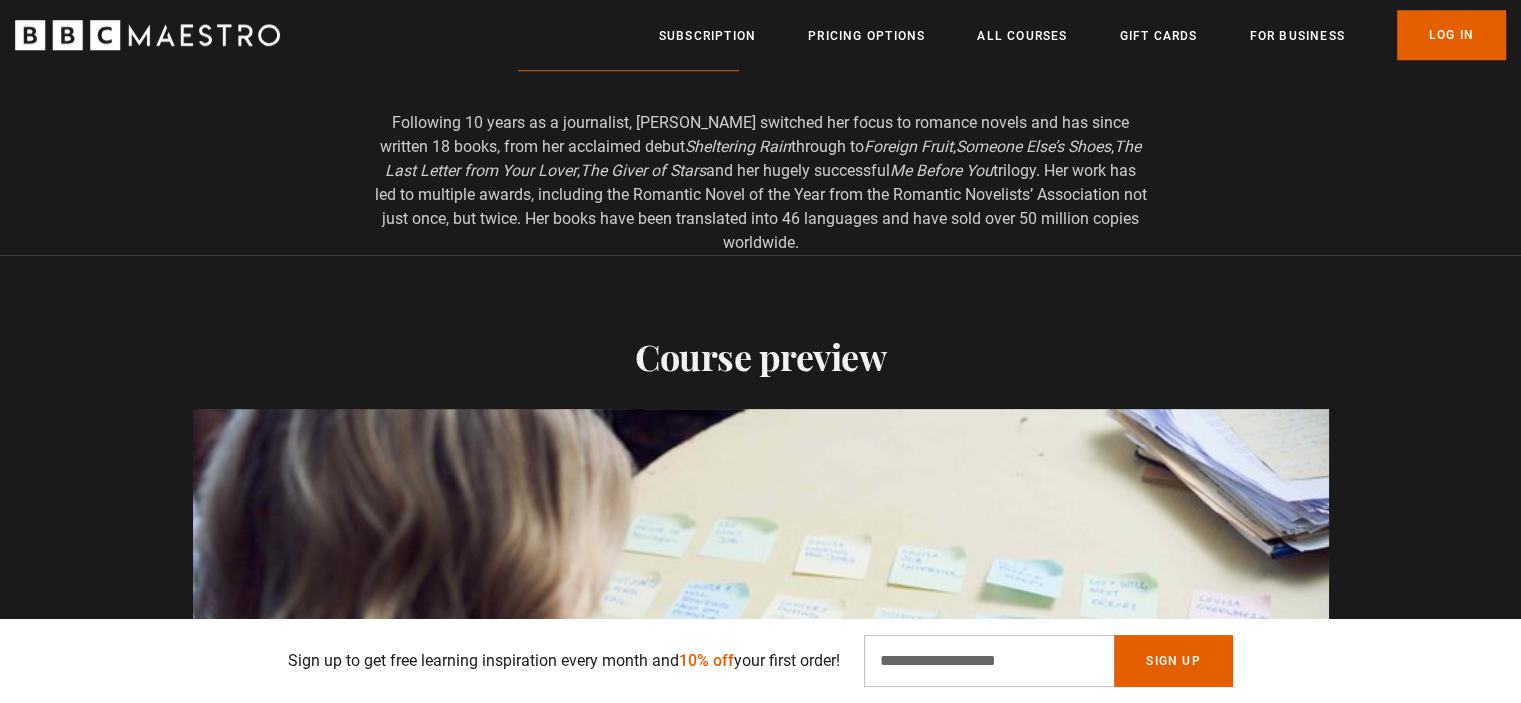click on "Me Before You" at bounding box center [941, 170] 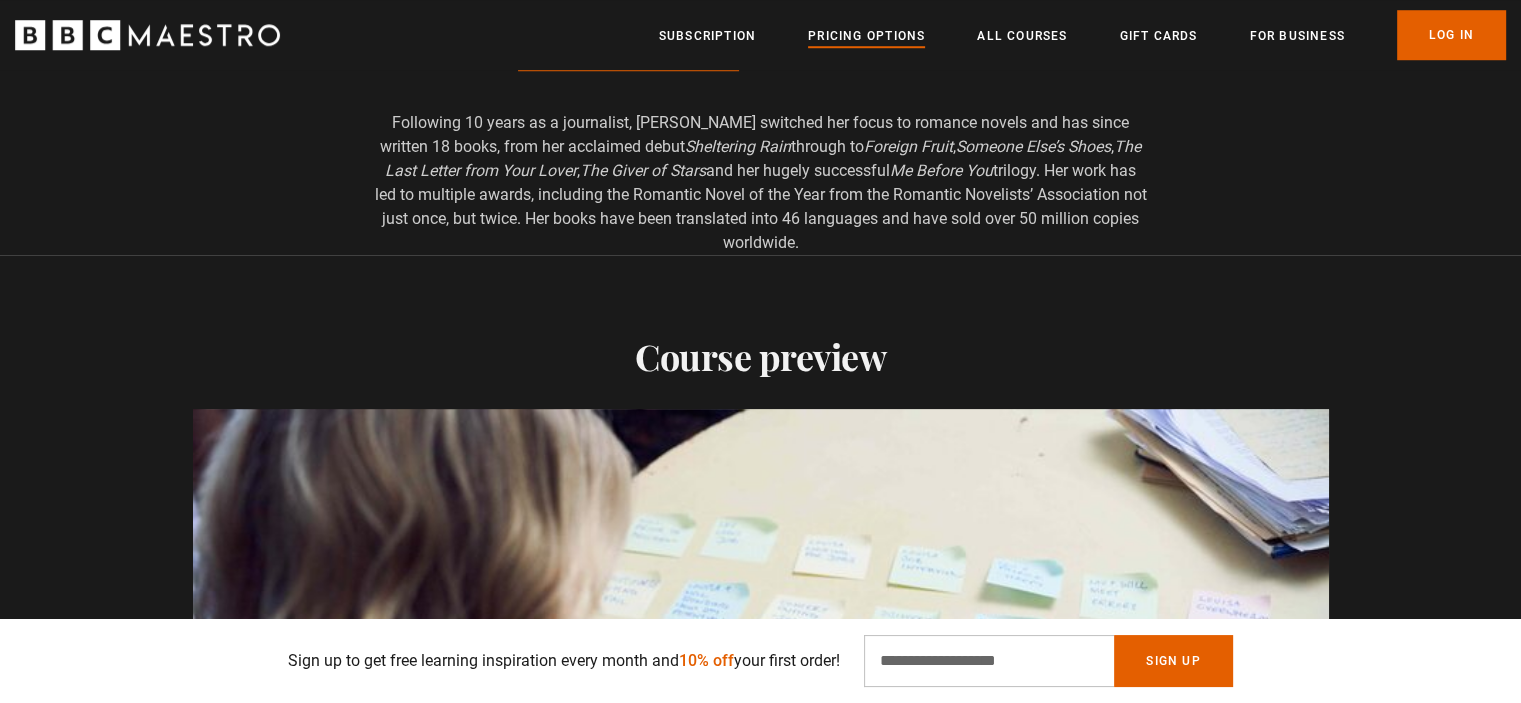 scroll, scrollTop: 0, scrollLeft: 2357, axis: horizontal 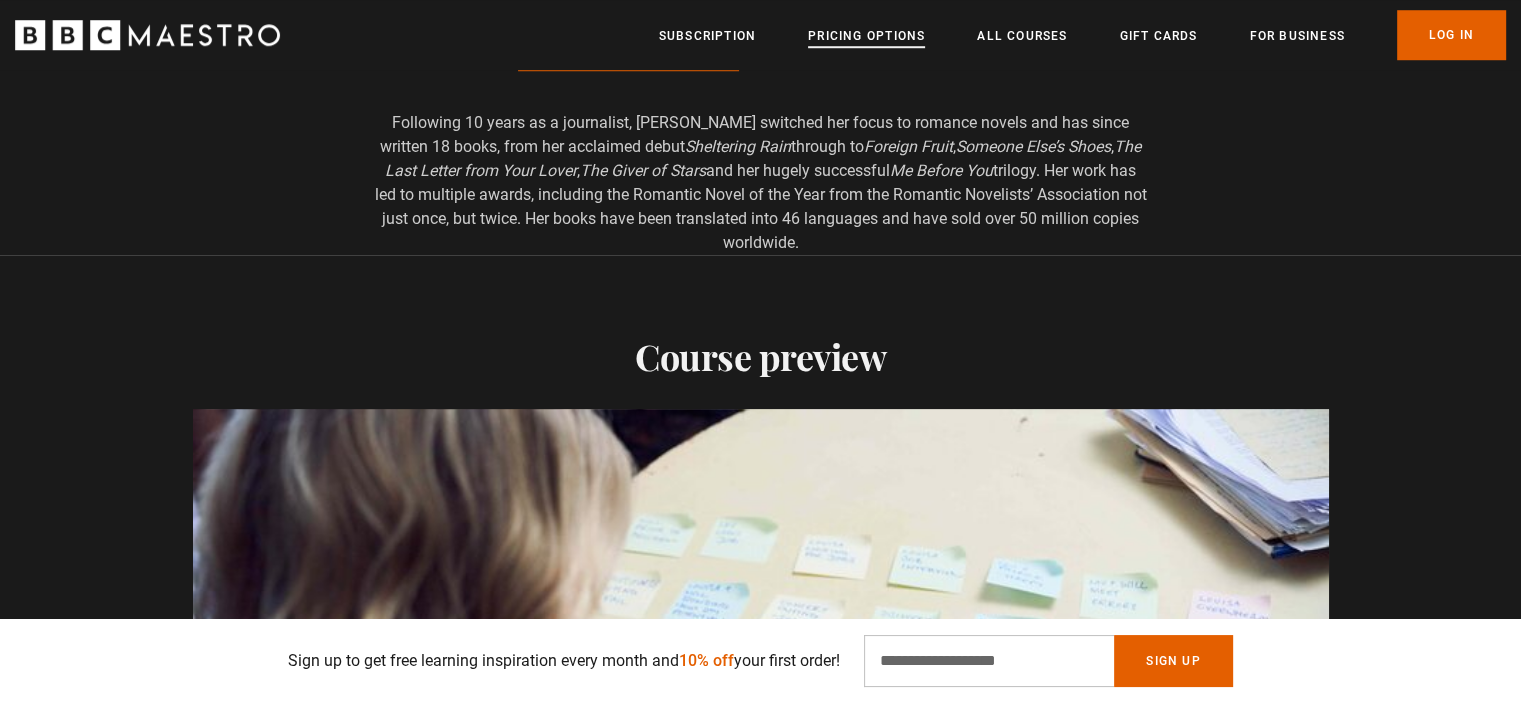 click on "Pricing Options" at bounding box center (866, 36) 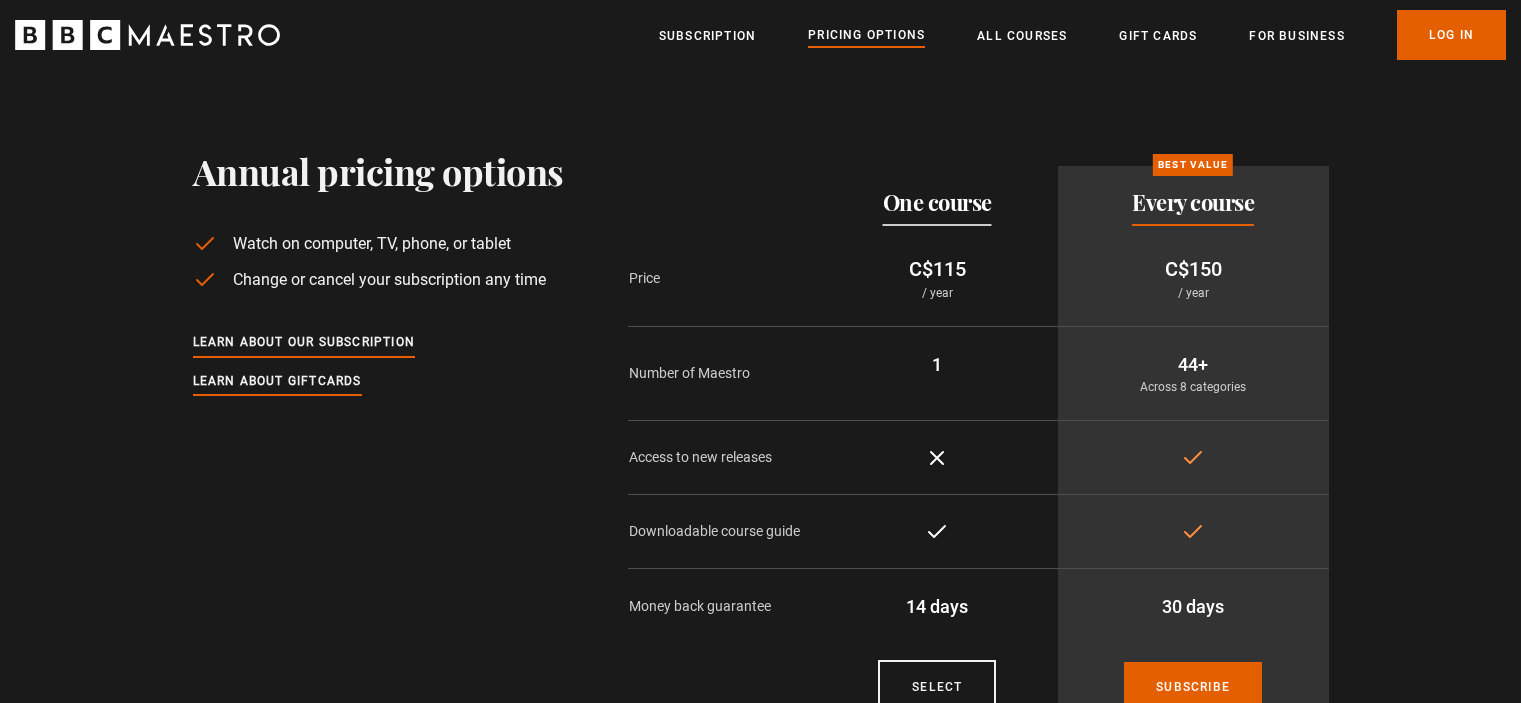 scroll, scrollTop: 0, scrollLeft: 0, axis: both 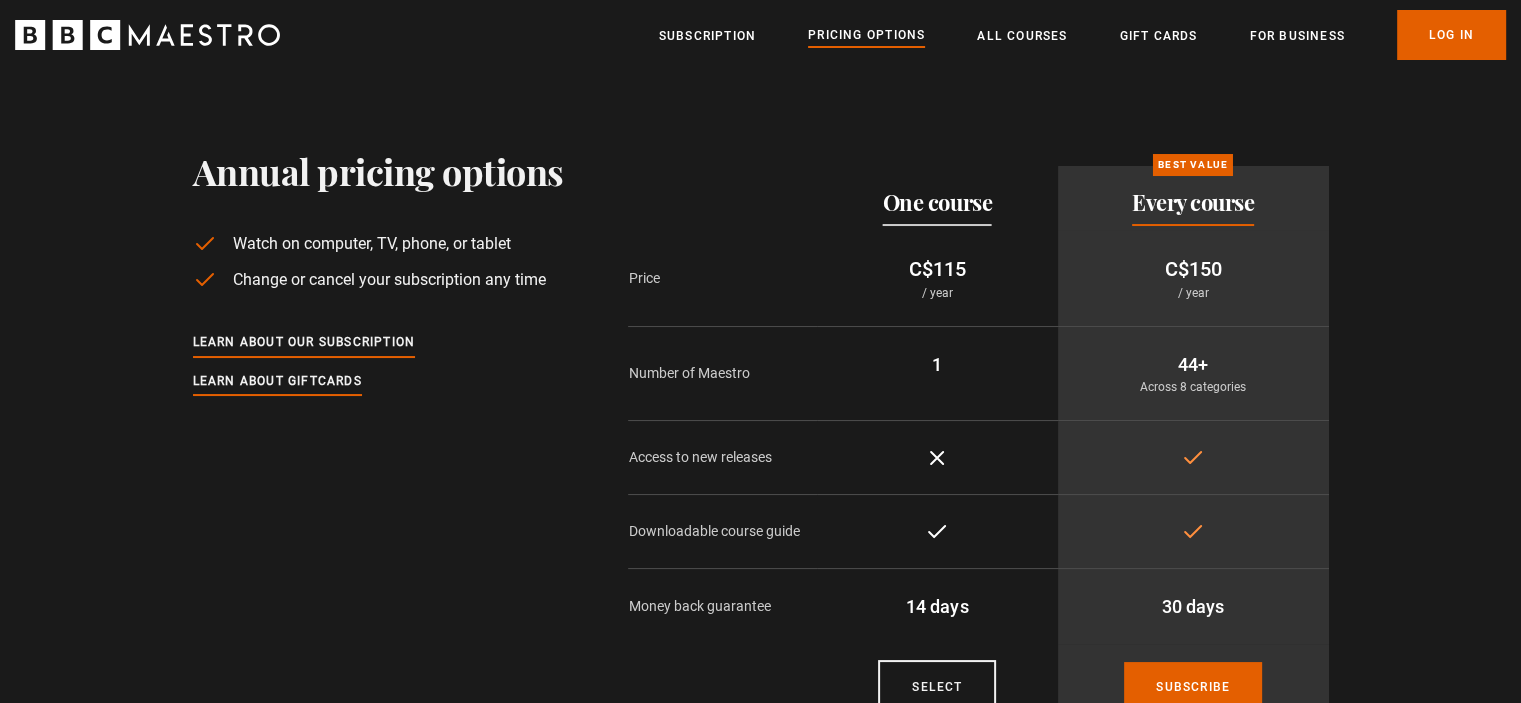 click on "Annual pricing options
Watch on computer, TV, phone, or tablet
Change or cancel your subscription any time
Learn about our subscription
Learn about giftcards
Pricing plans
One course
Best value
Every course
Price
C$115
/ year
C$150
/ year
Number of Maestro
1
44+
Across 8 categories
Access to new releases" at bounding box center (760, 408) 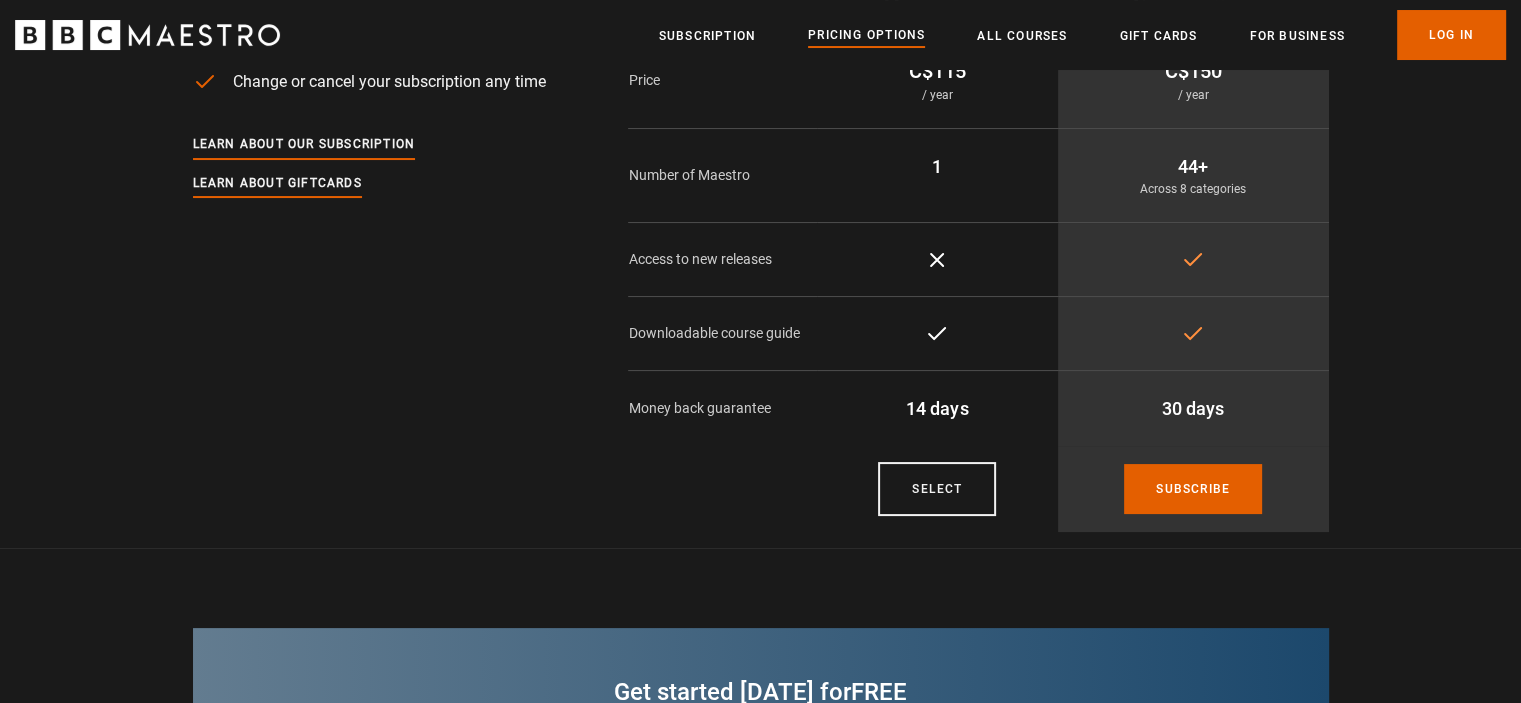 scroll, scrollTop: 200, scrollLeft: 0, axis: vertical 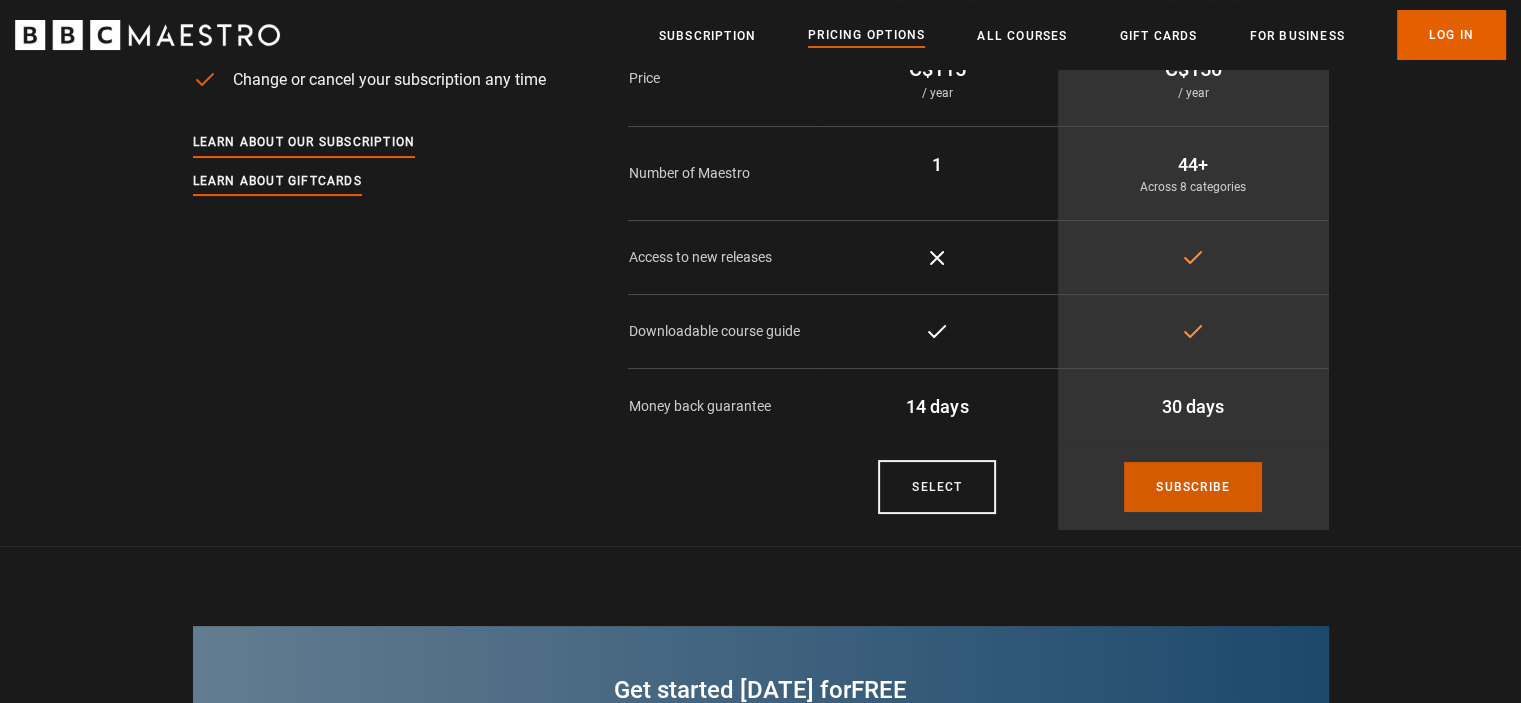 click on "Subscribe" at bounding box center (1193, 487) 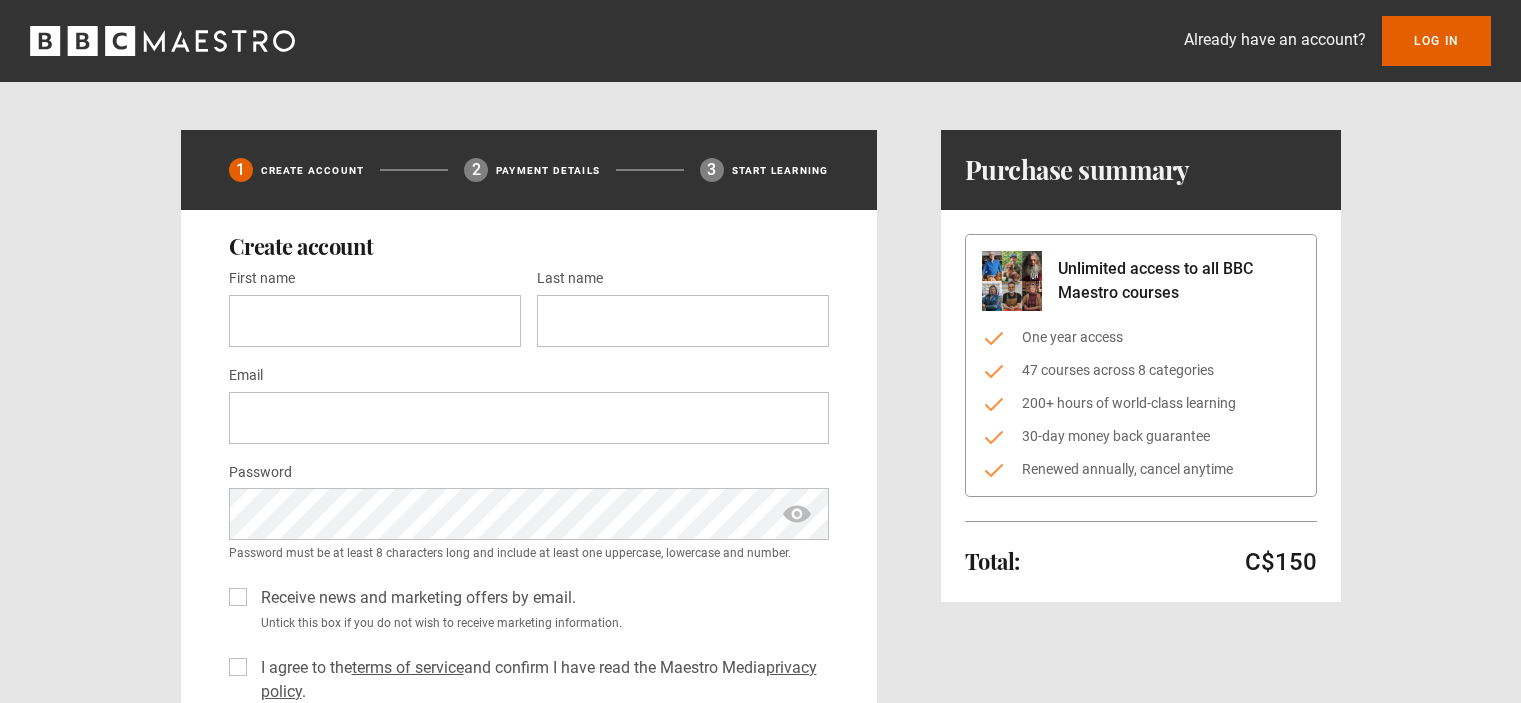 scroll, scrollTop: 0, scrollLeft: 0, axis: both 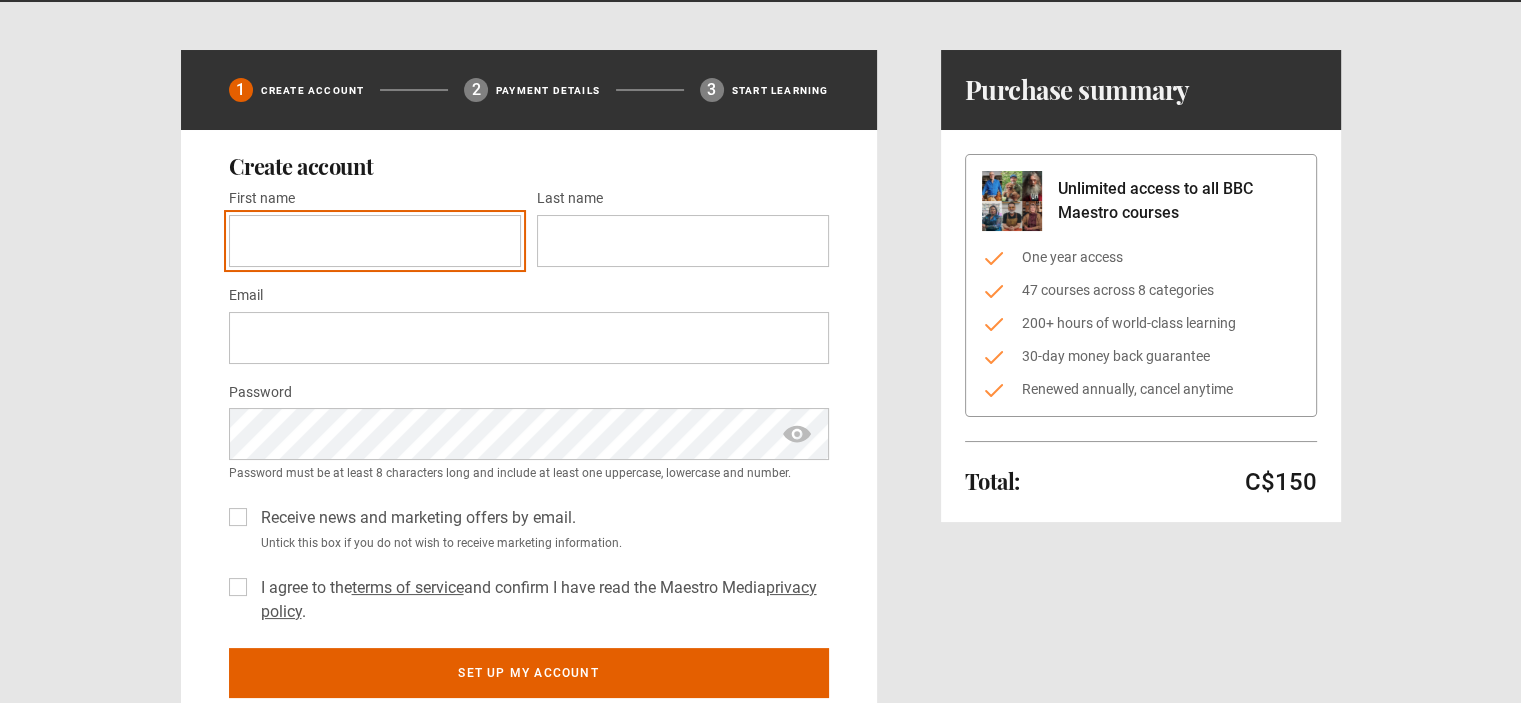 click on "First name  *" at bounding box center [375, 241] 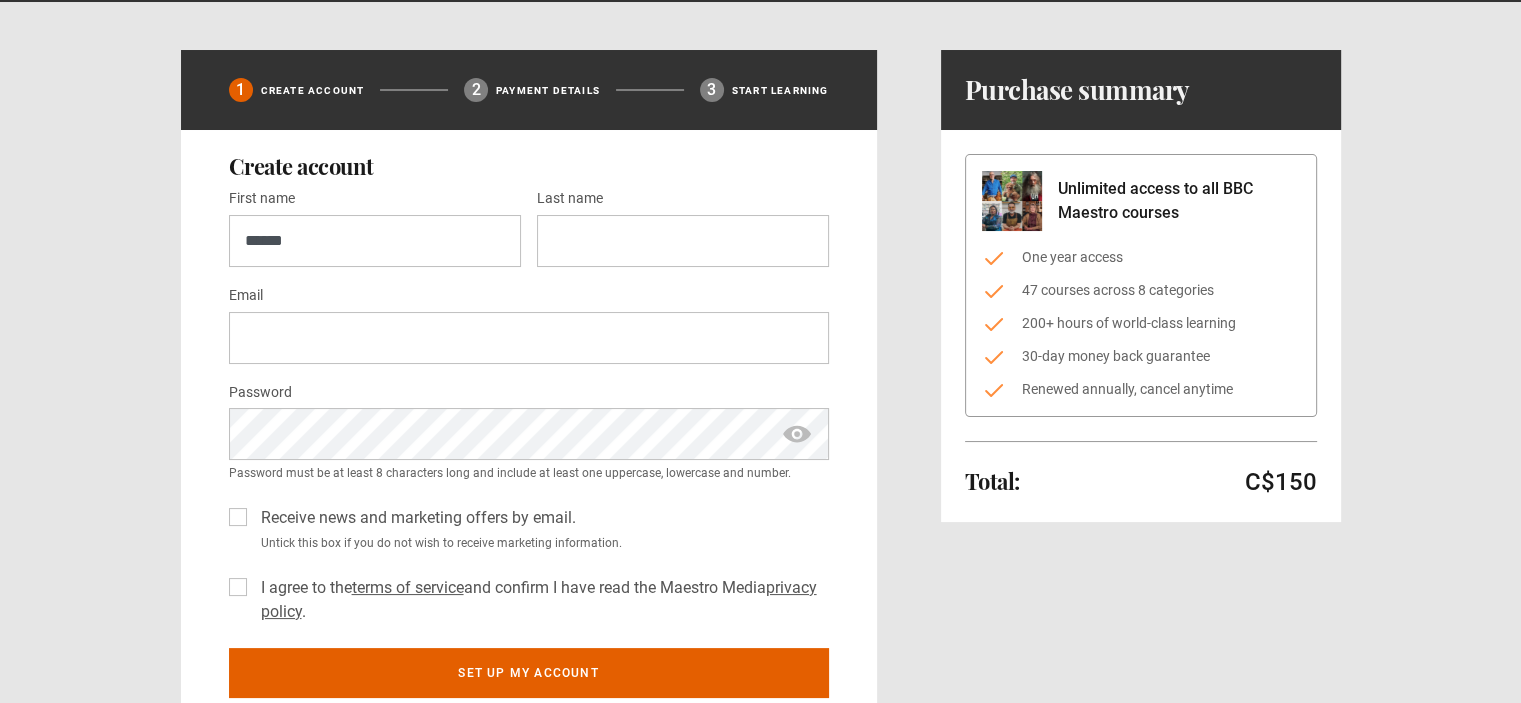 type on "**********" 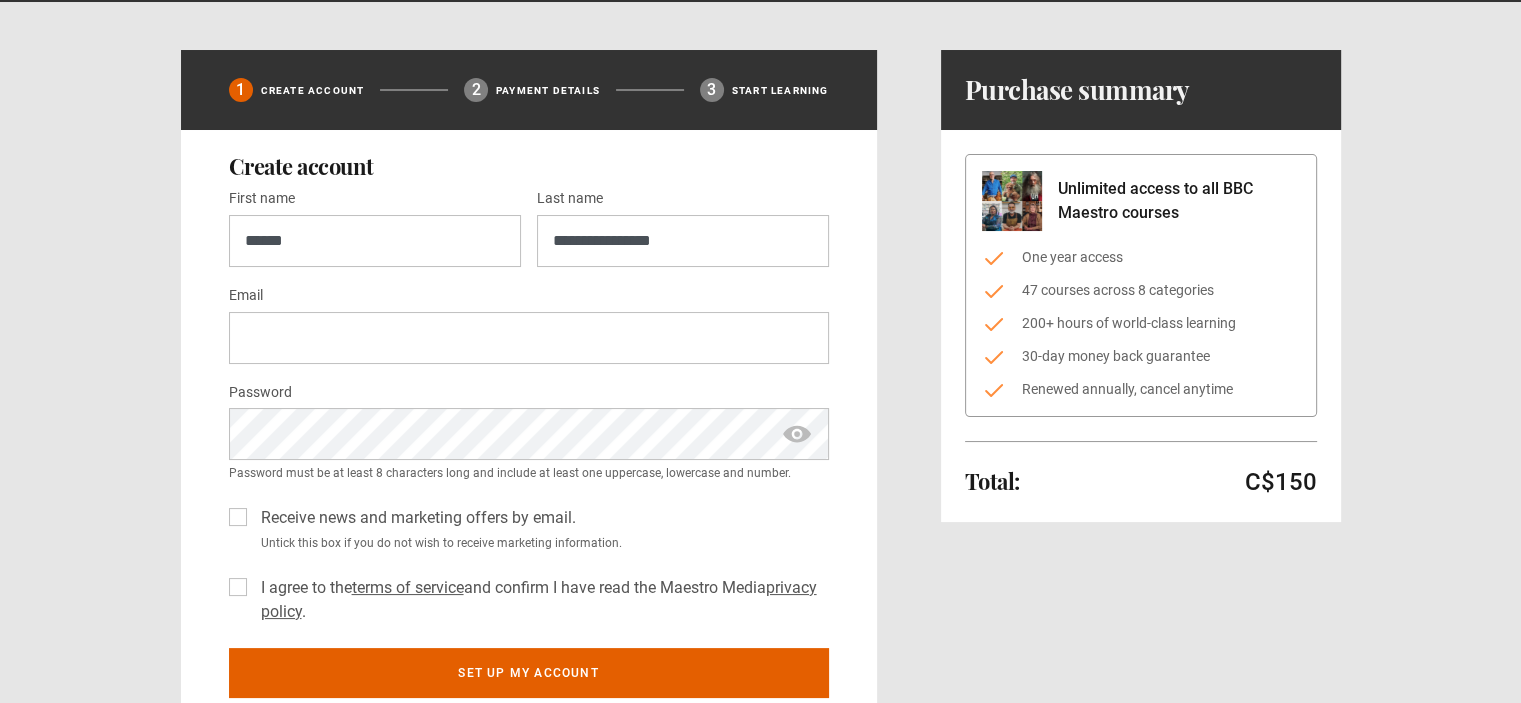 type on "**********" 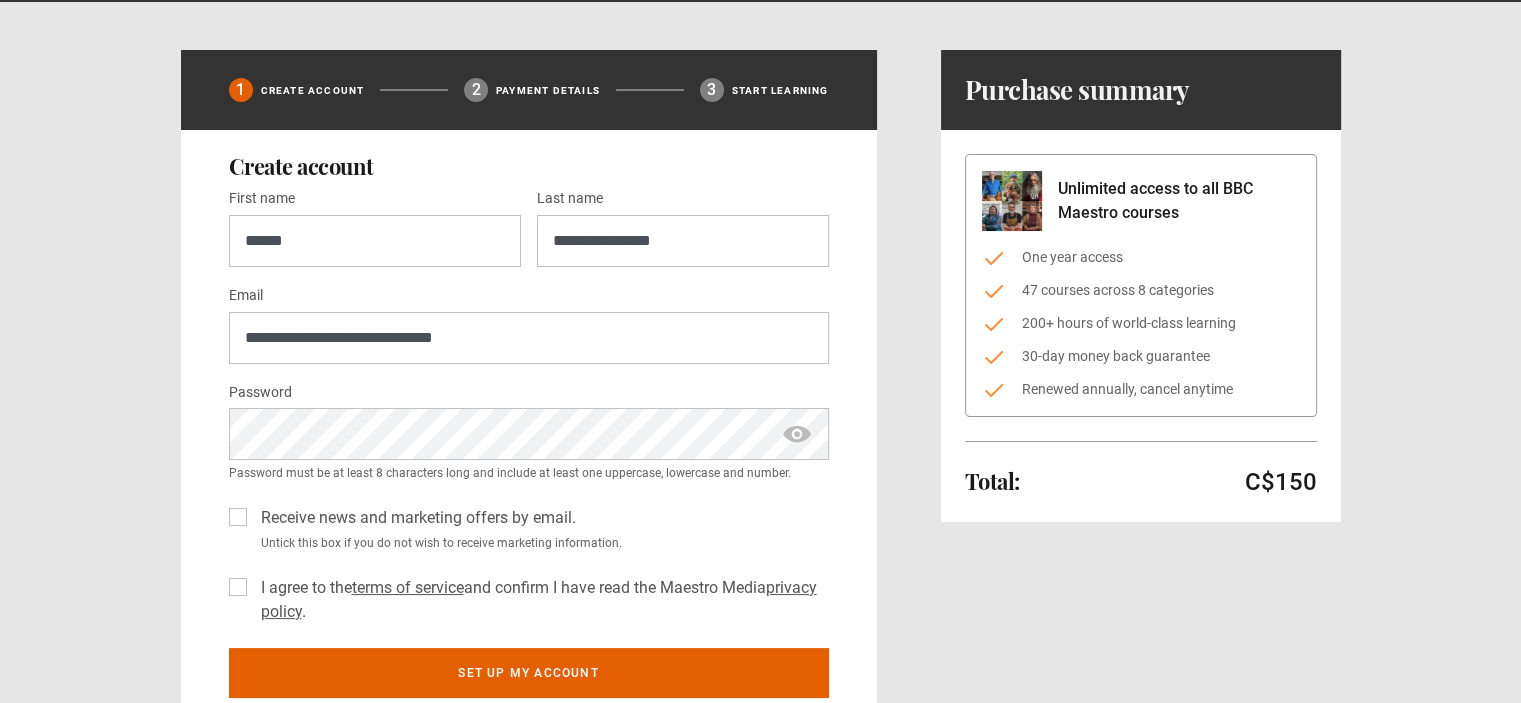 click on "**********" at bounding box center (761, 445) 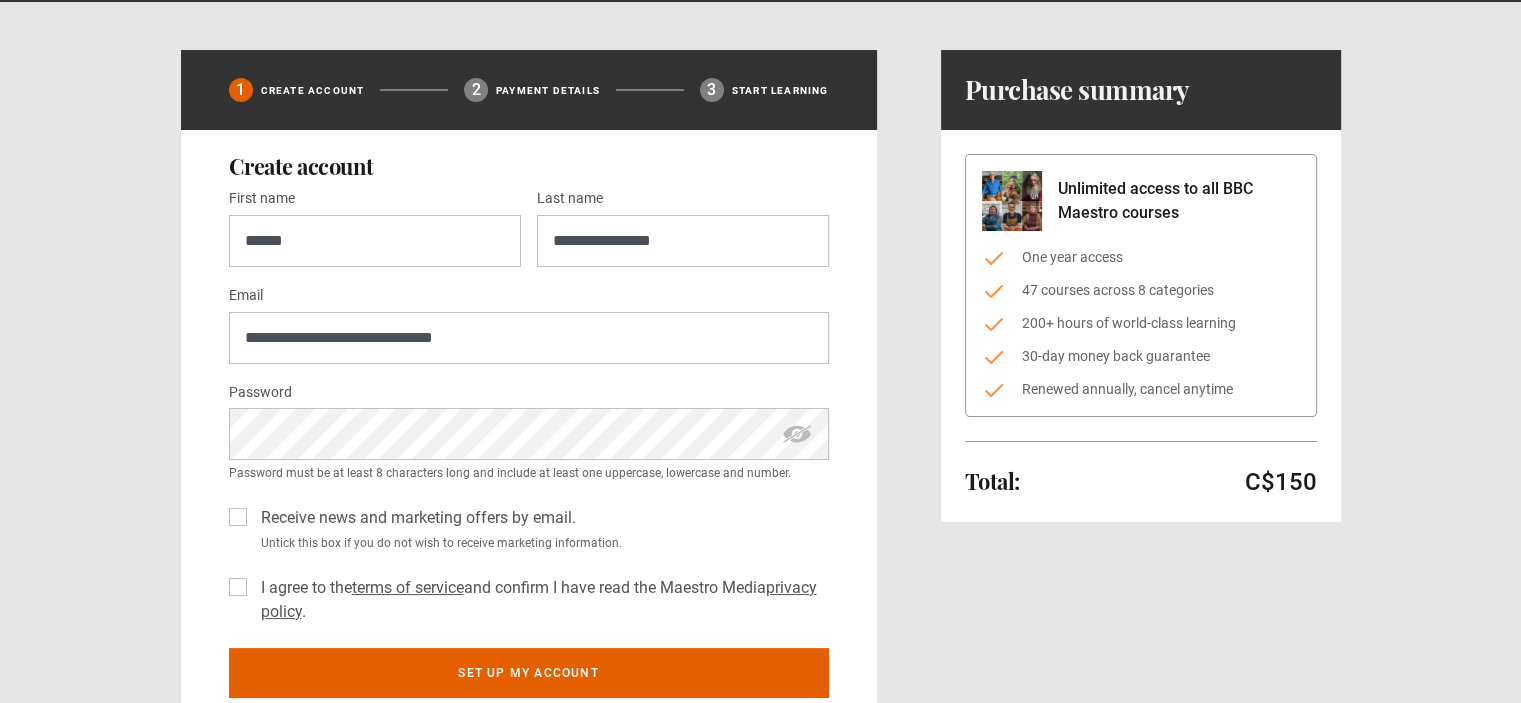 click at bounding box center [797, 434] 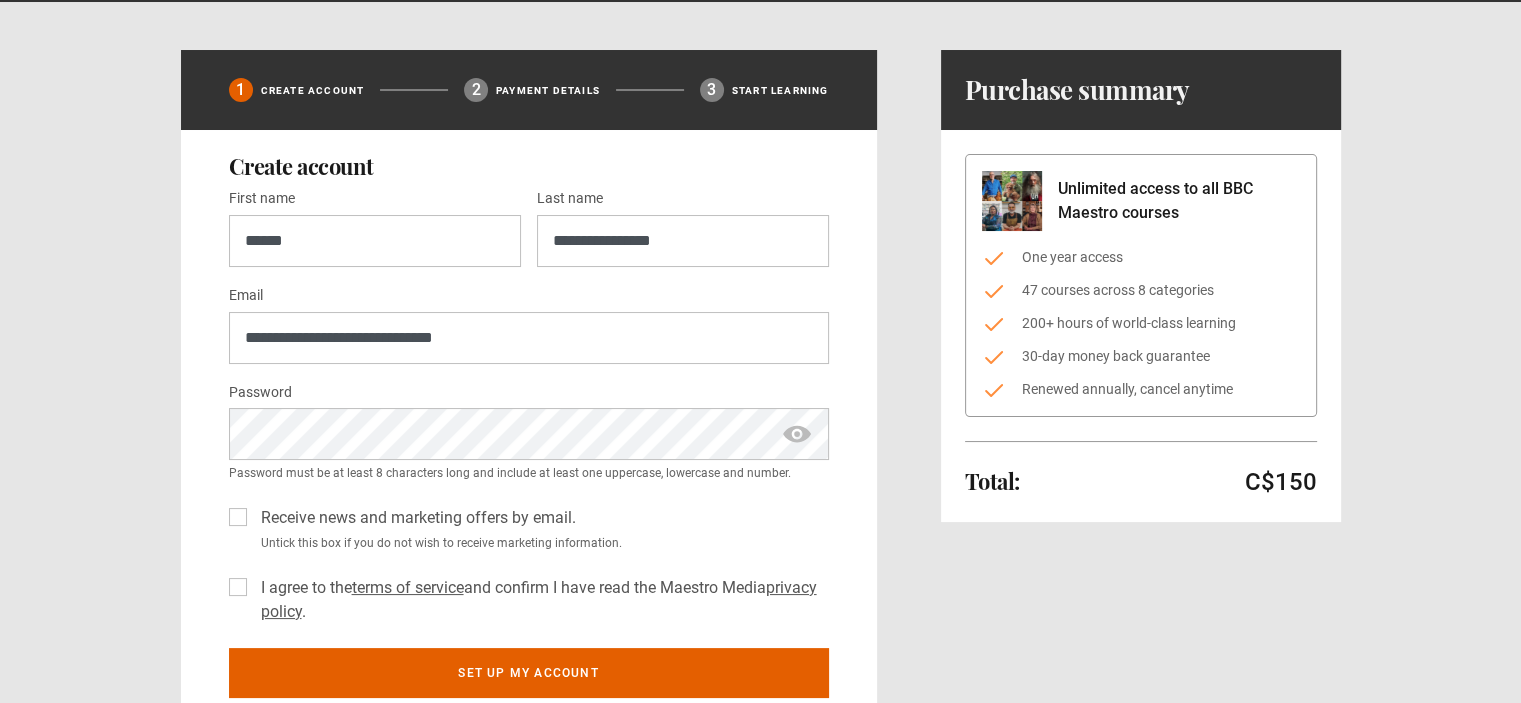 click on "**********" at bounding box center [760, 380] 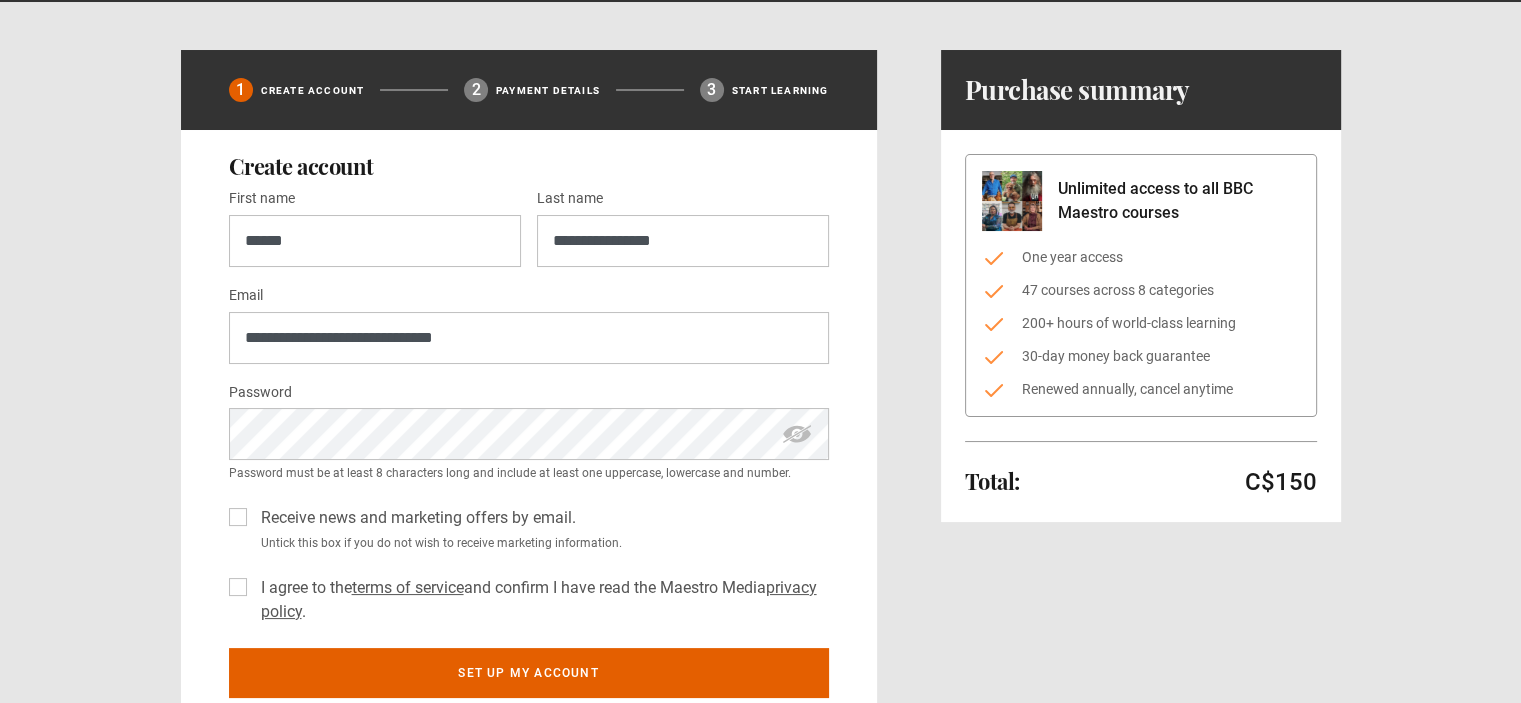 click at bounding box center (797, 434) 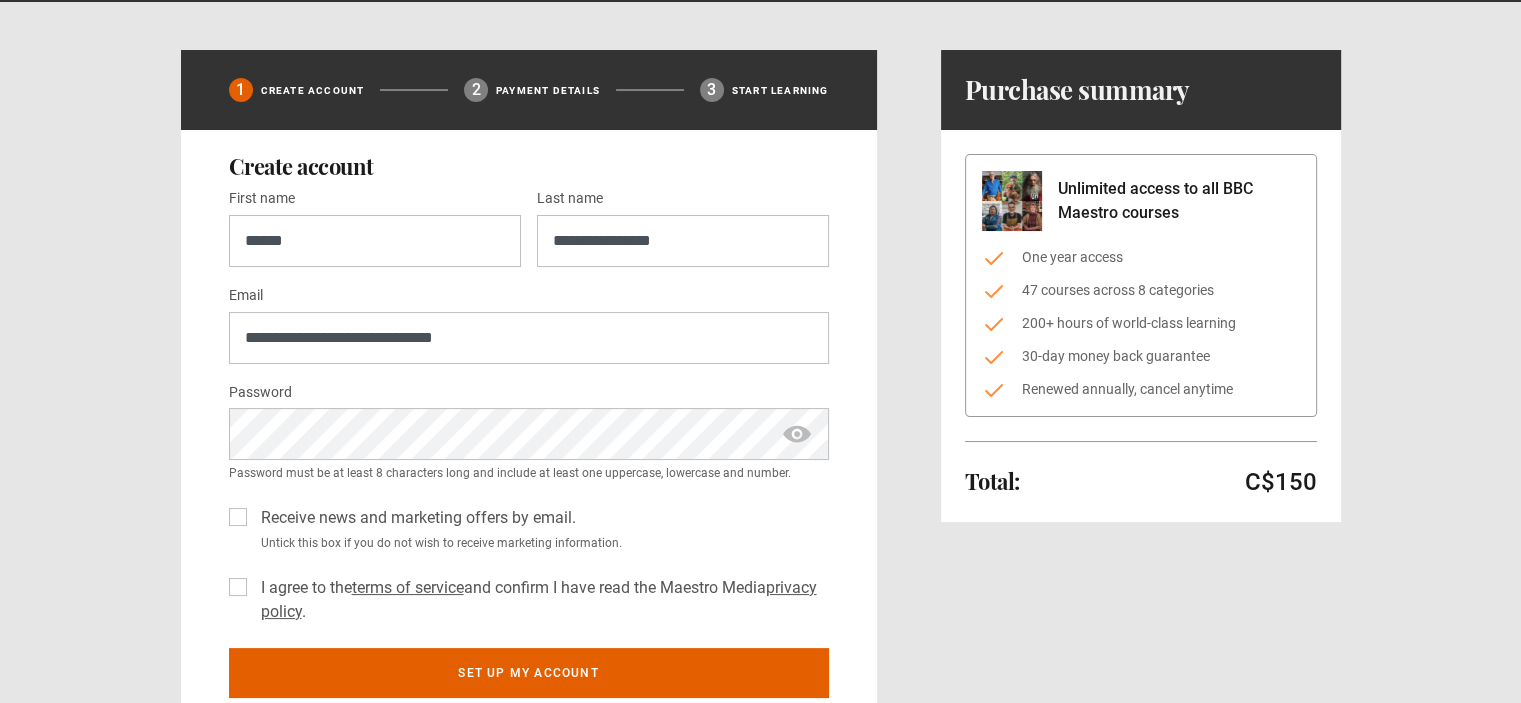 click on "**********" at bounding box center (761, 445) 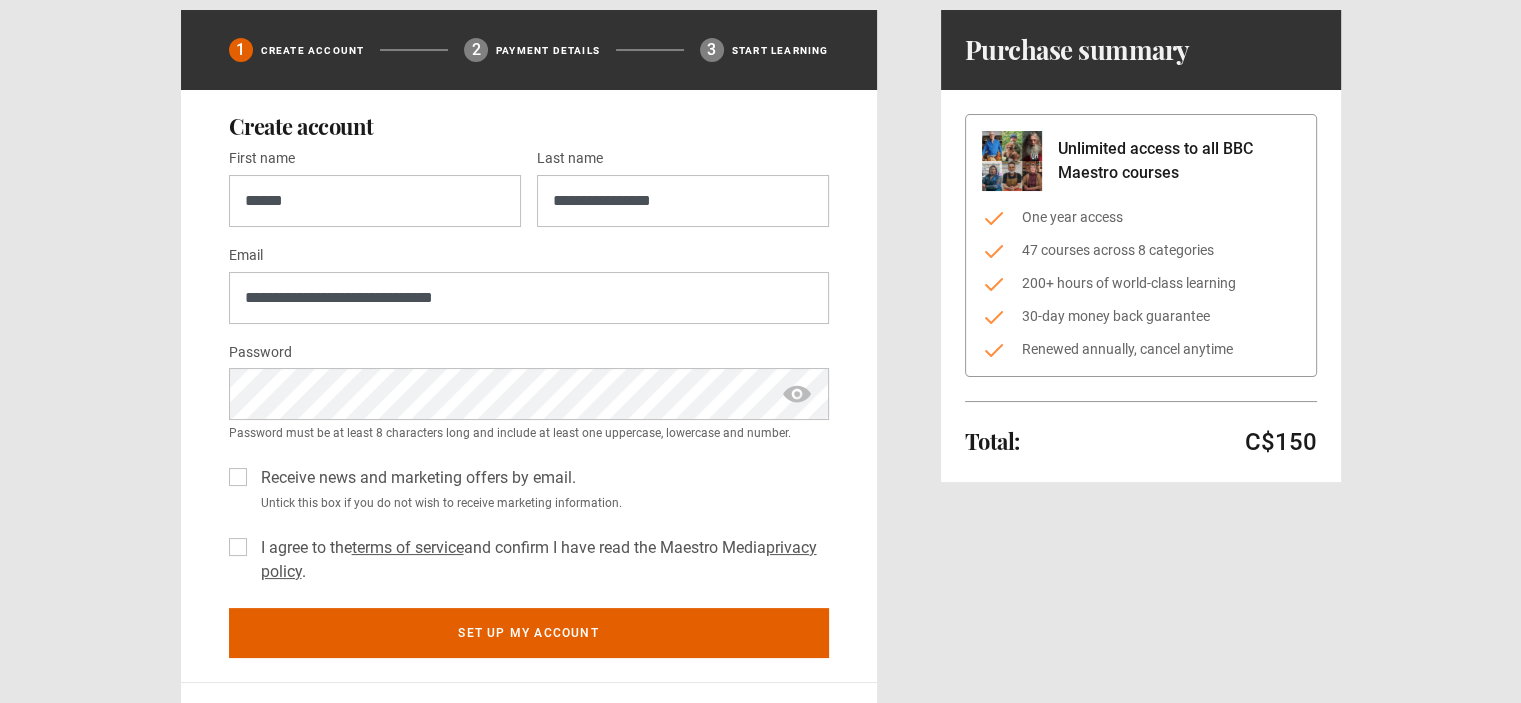 scroll, scrollTop: 280, scrollLeft: 0, axis: vertical 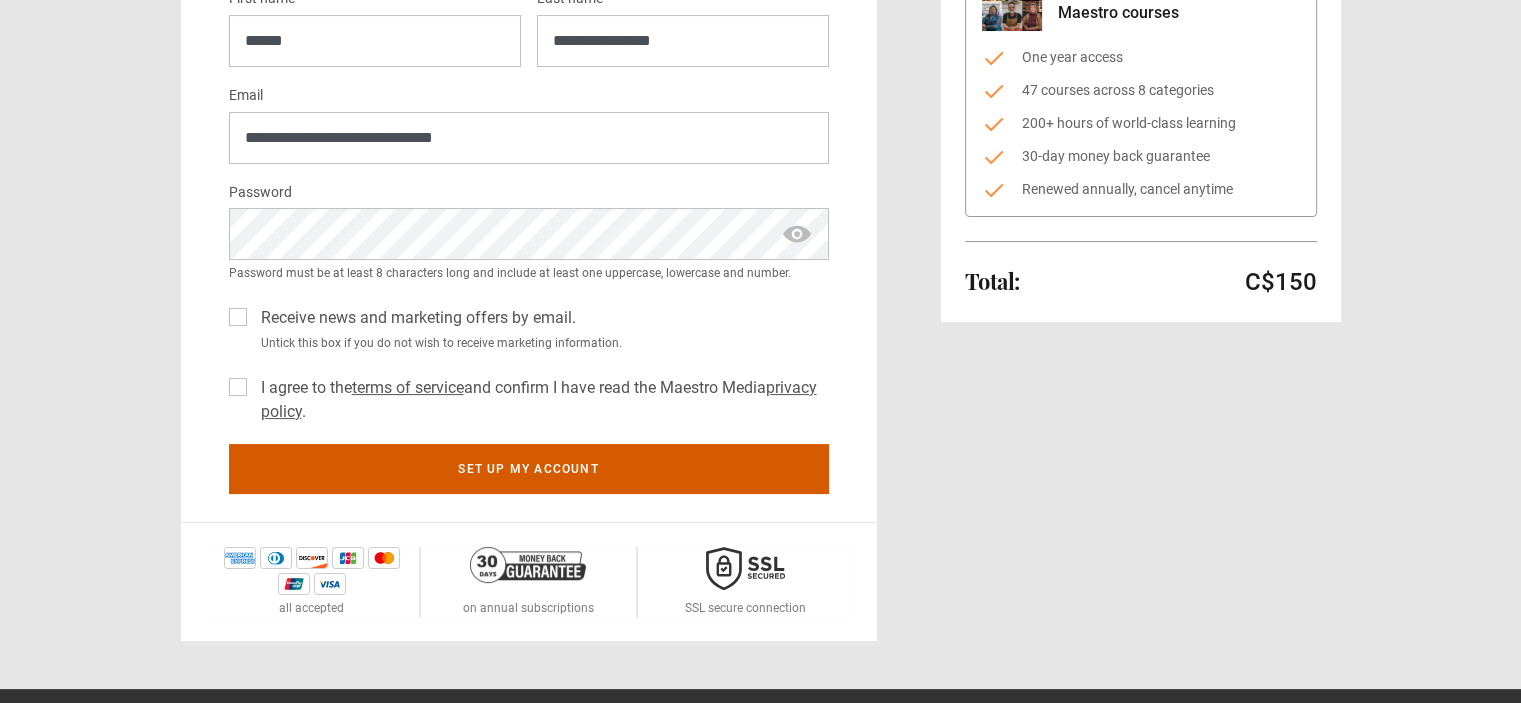 click on "Set up my account" at bounding box center (529, 469) 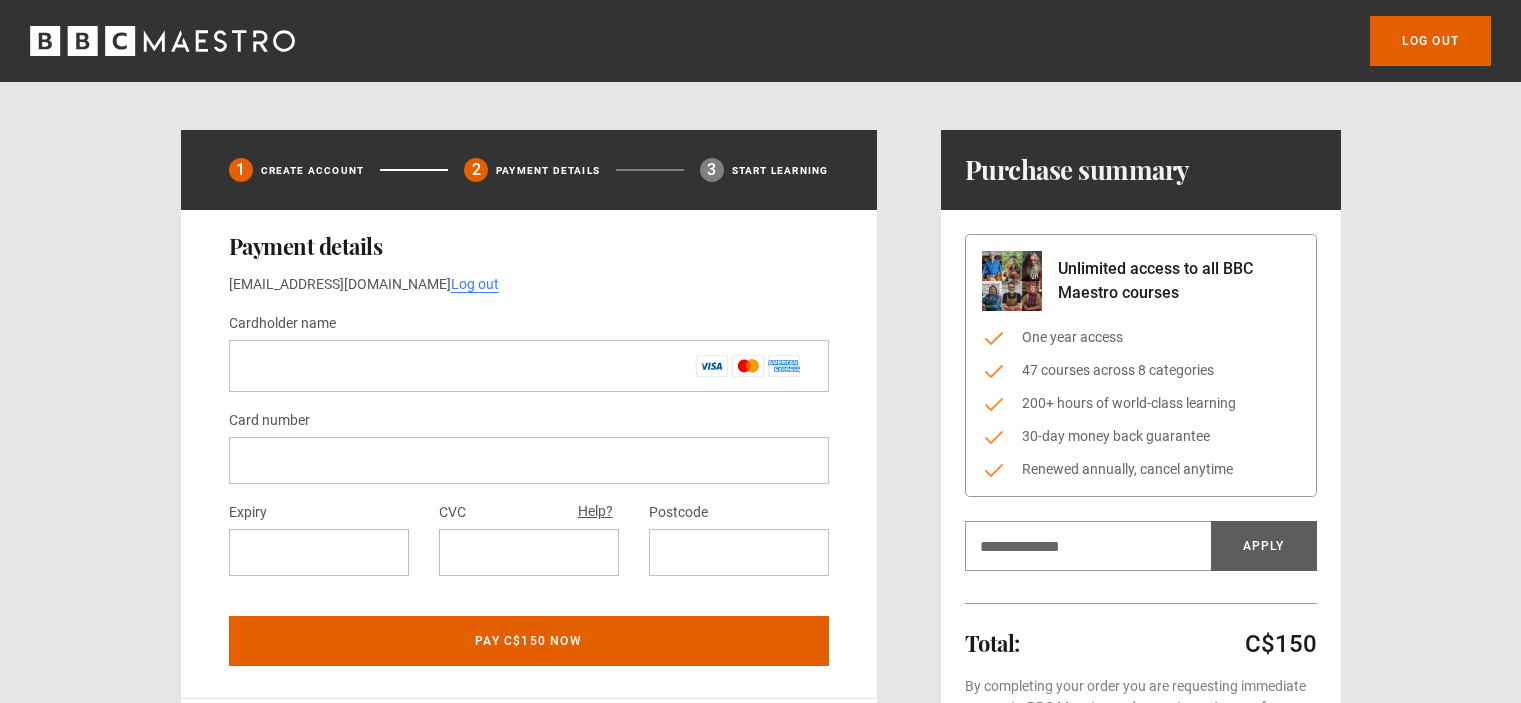 scroll, scrollTop: 0, scrollLeft: 0, axis: both 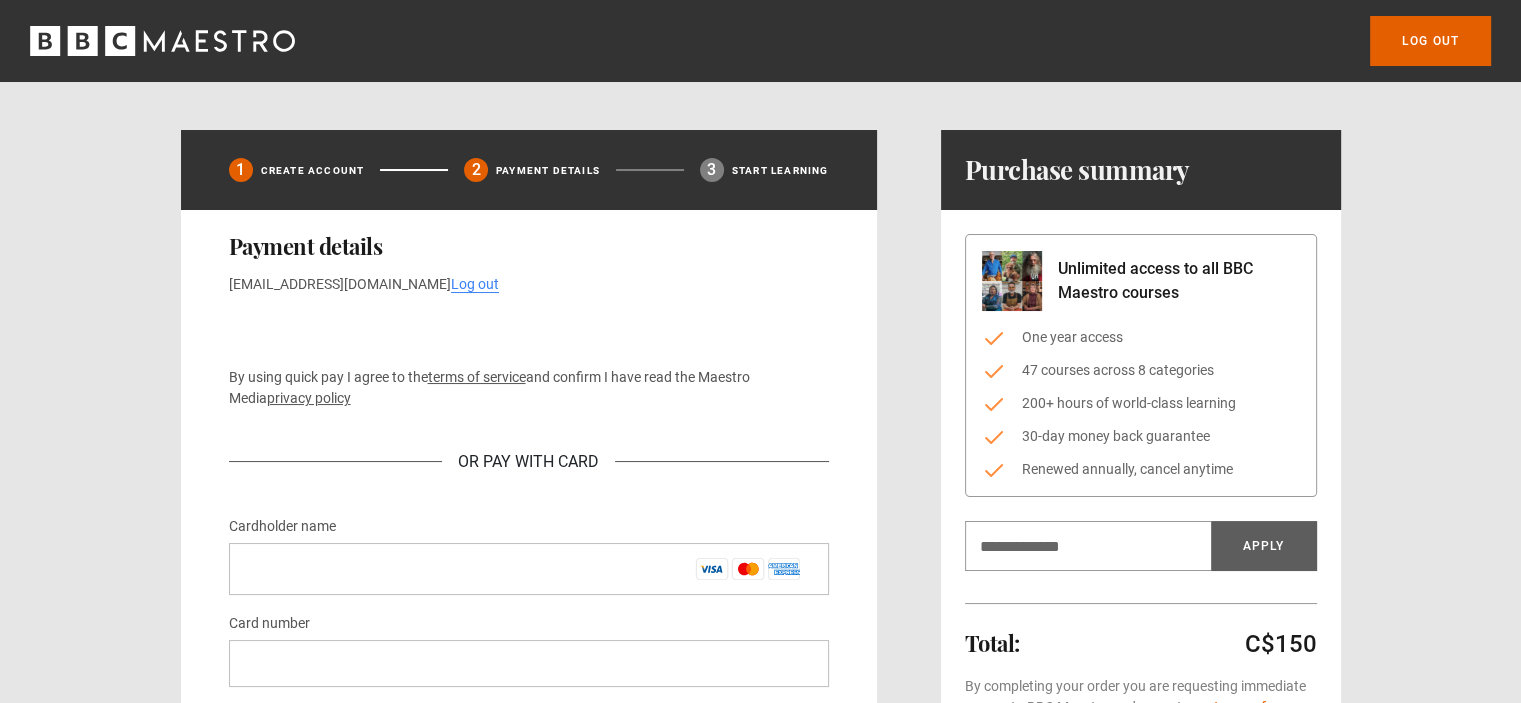 click on "Log out
1
Create Account
2
Payment details
3
Start learning
Payment details
maelieperreaultlajoie@gmail.com
Log out
By using quick pay I agree to the
terms of service
and confirm I have read the Maestro Media
privacy policy
Or Pay With Card
Cardholder name  *
Card number" at bounding box center [760, 515] 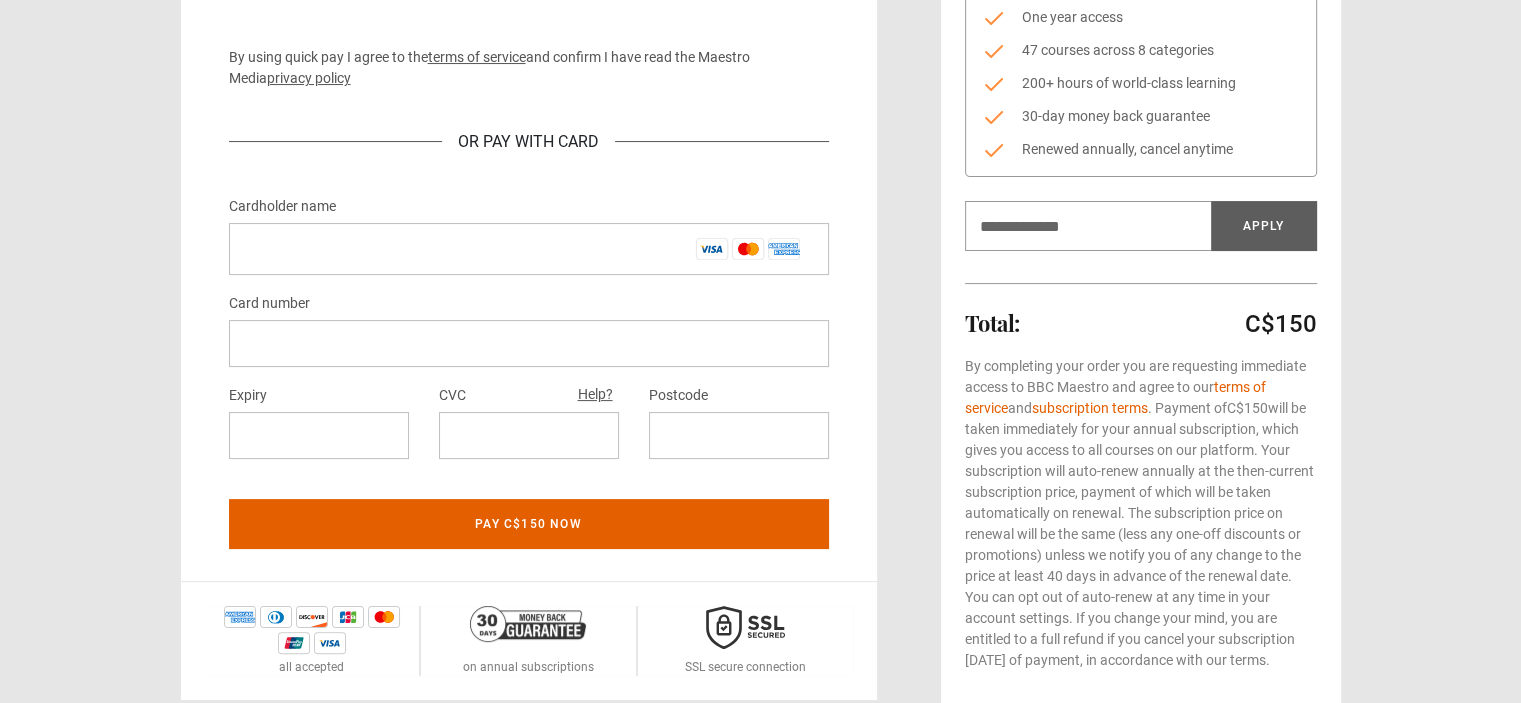 scroll, scrollTop: 320, scrollLeft: 0, axis: vertical 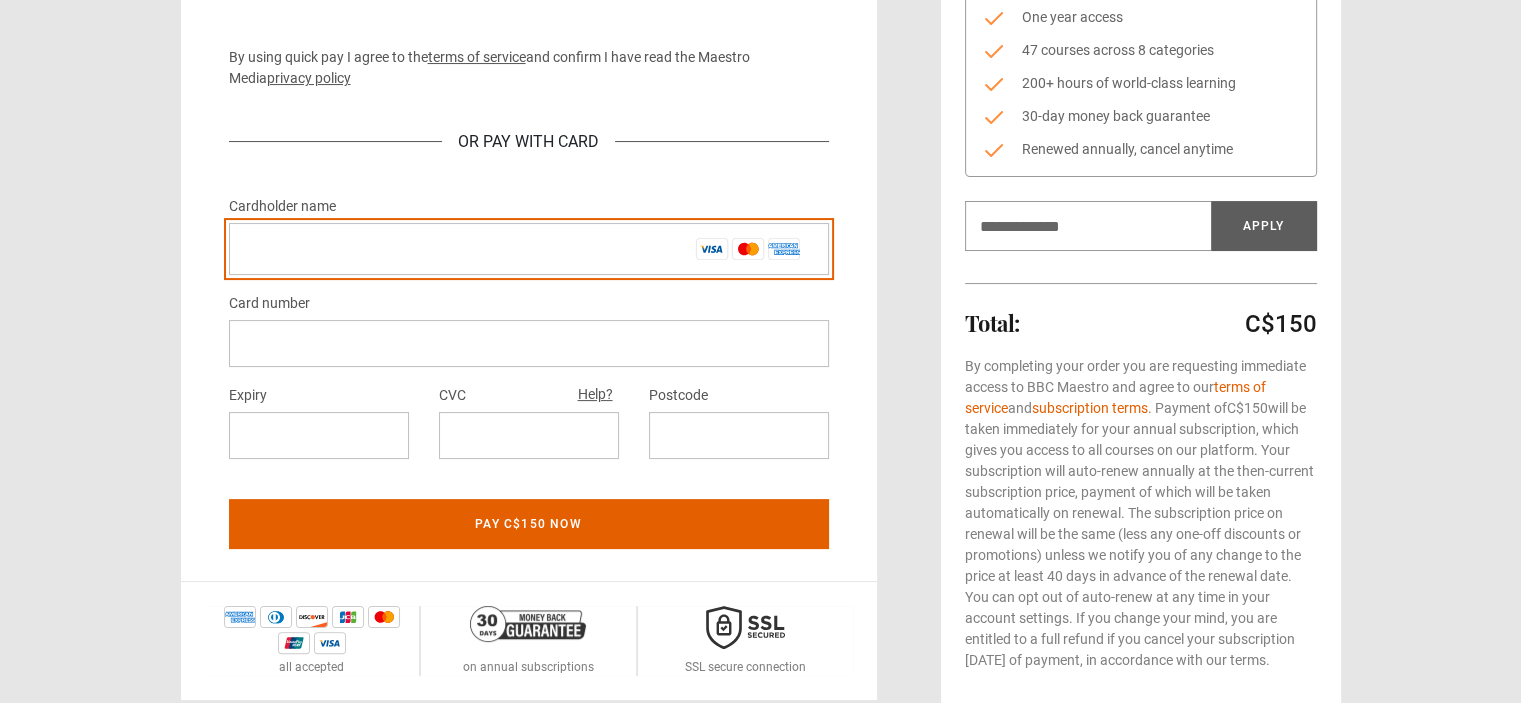 click on "Cardholder name  *" at bounding box center (529, 249) 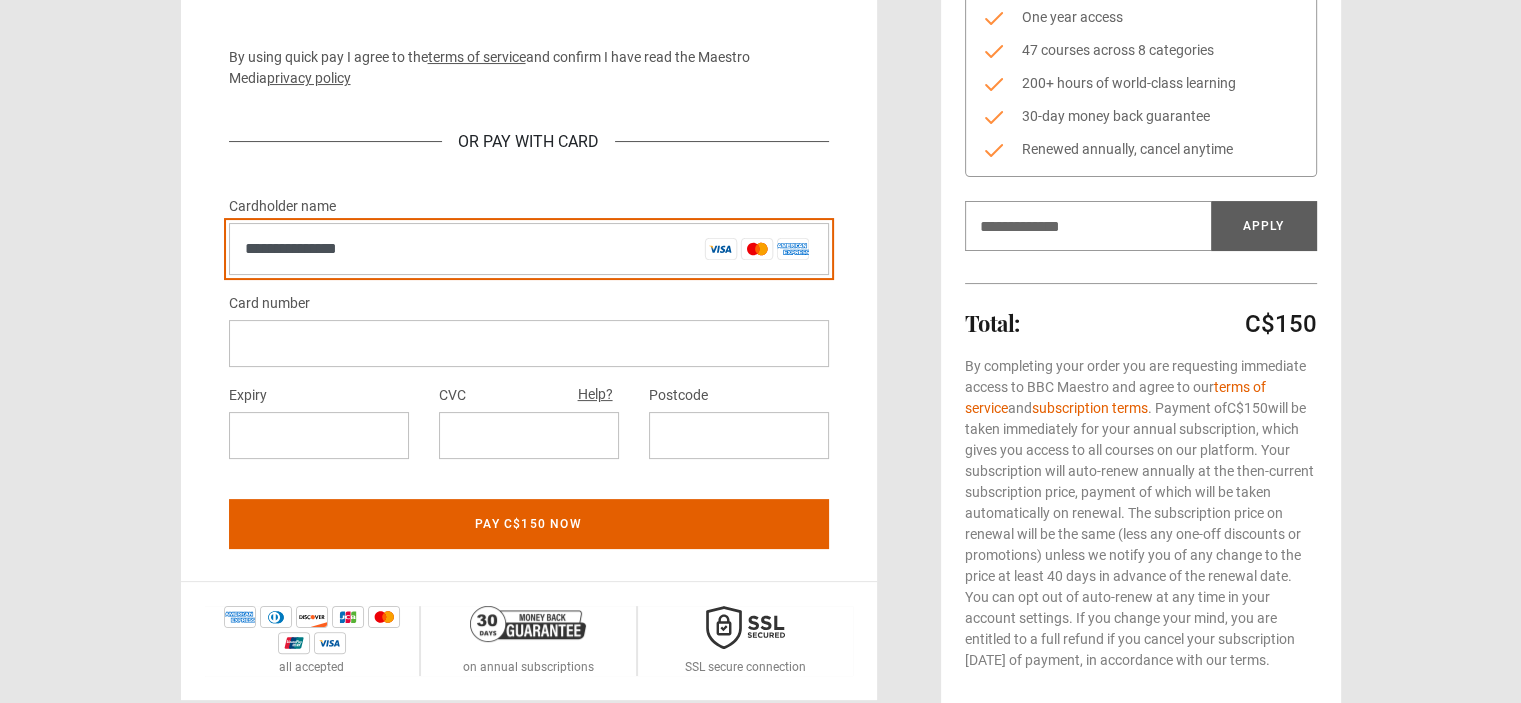 type on "**********" 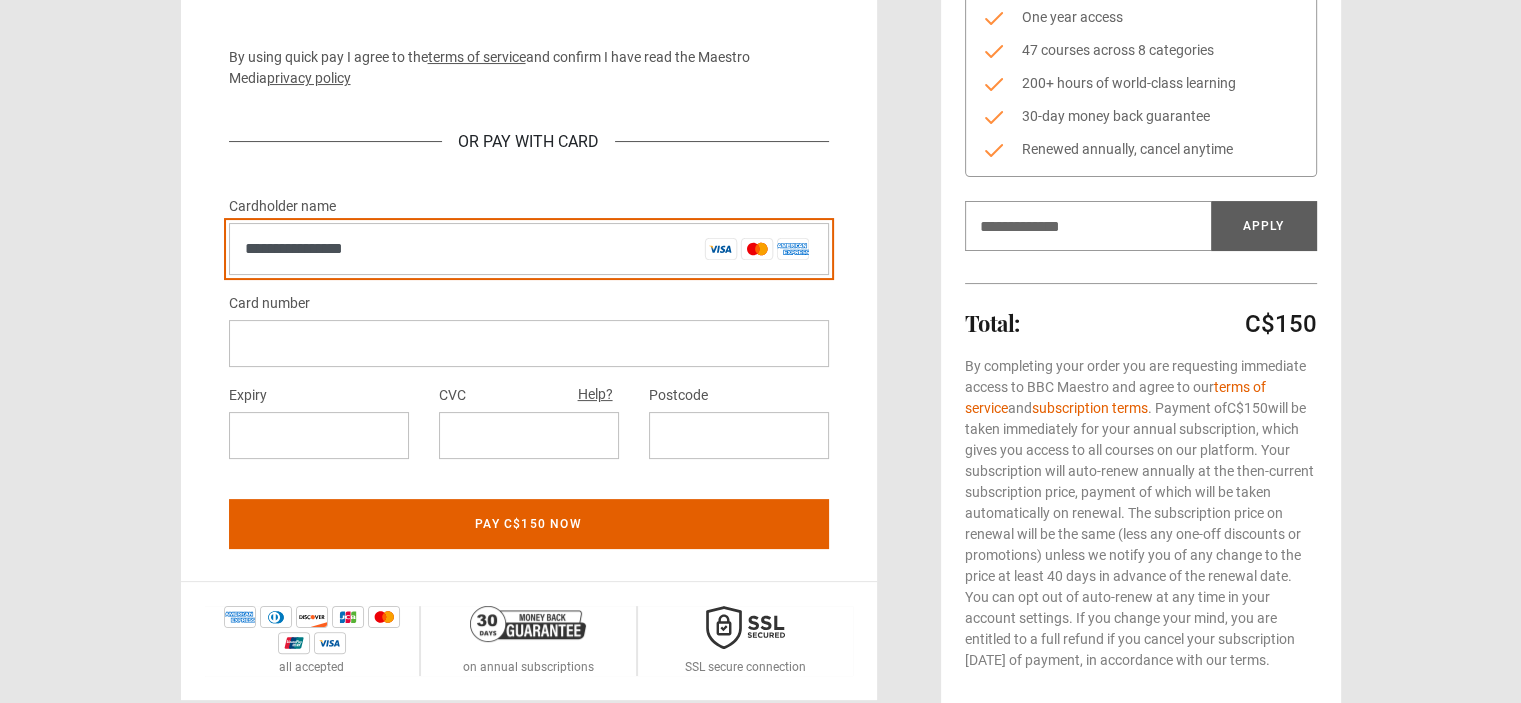 drag, startPoint x: 424, startPoint y: 251, endPoint x: 233, endPoint y: 262, distance: 191.3165 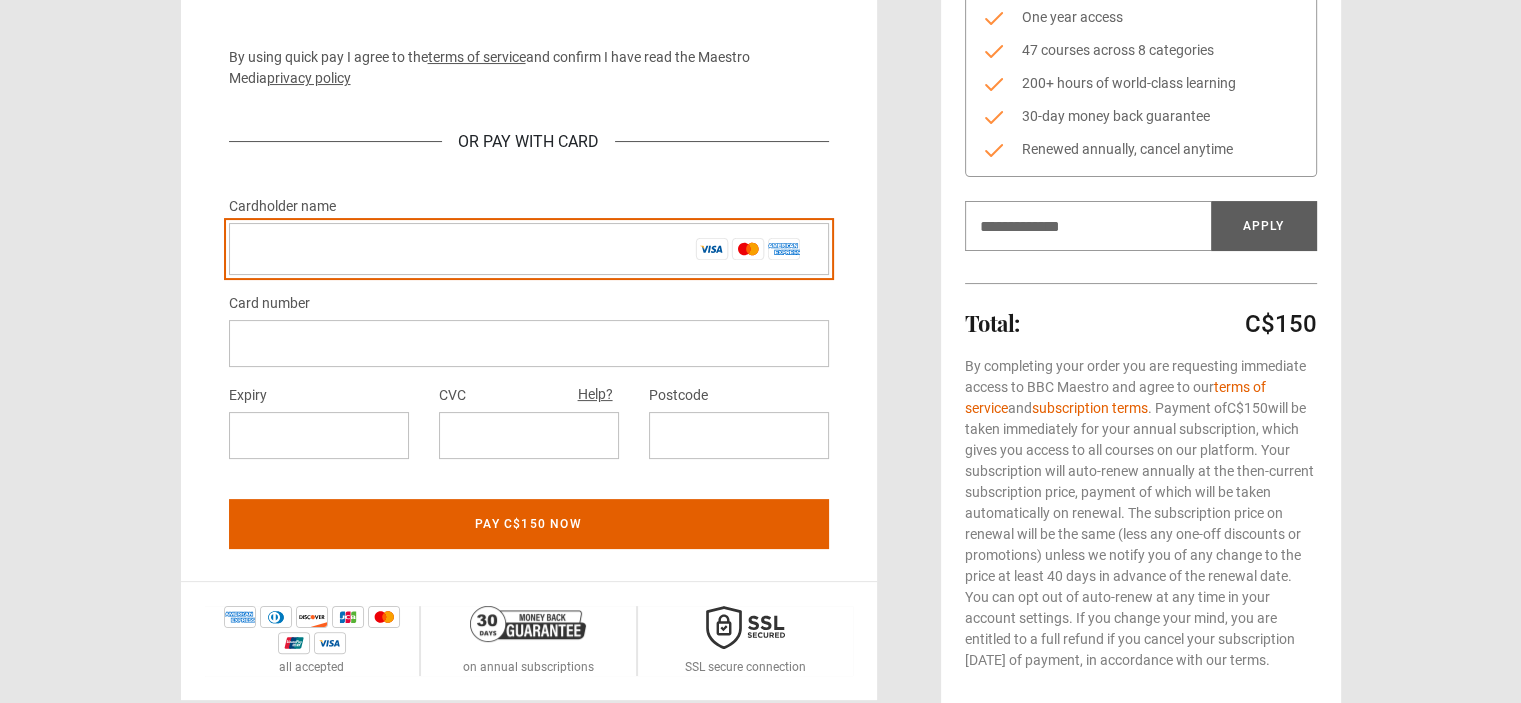 click on "Cardholder name  *" at bounding box center (529, 249) 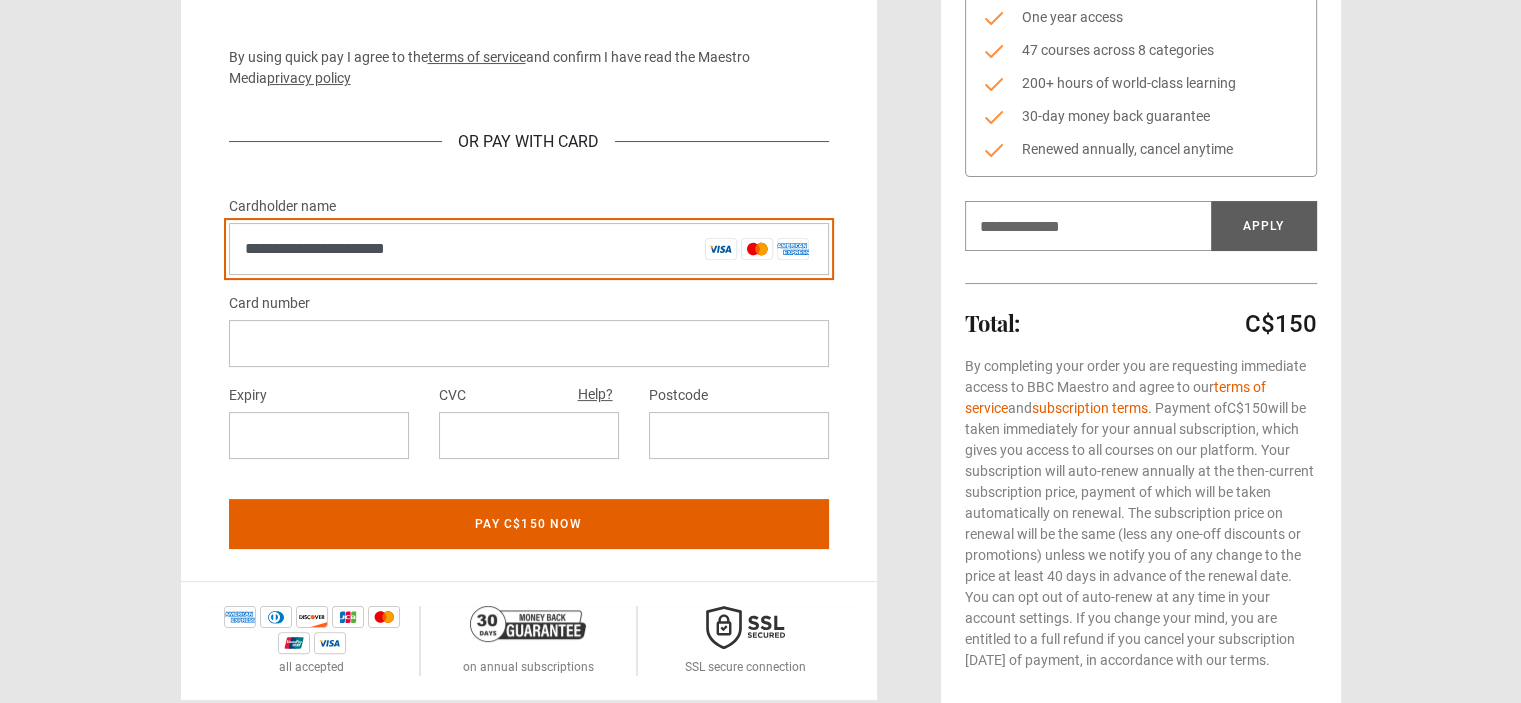 type on "**********" 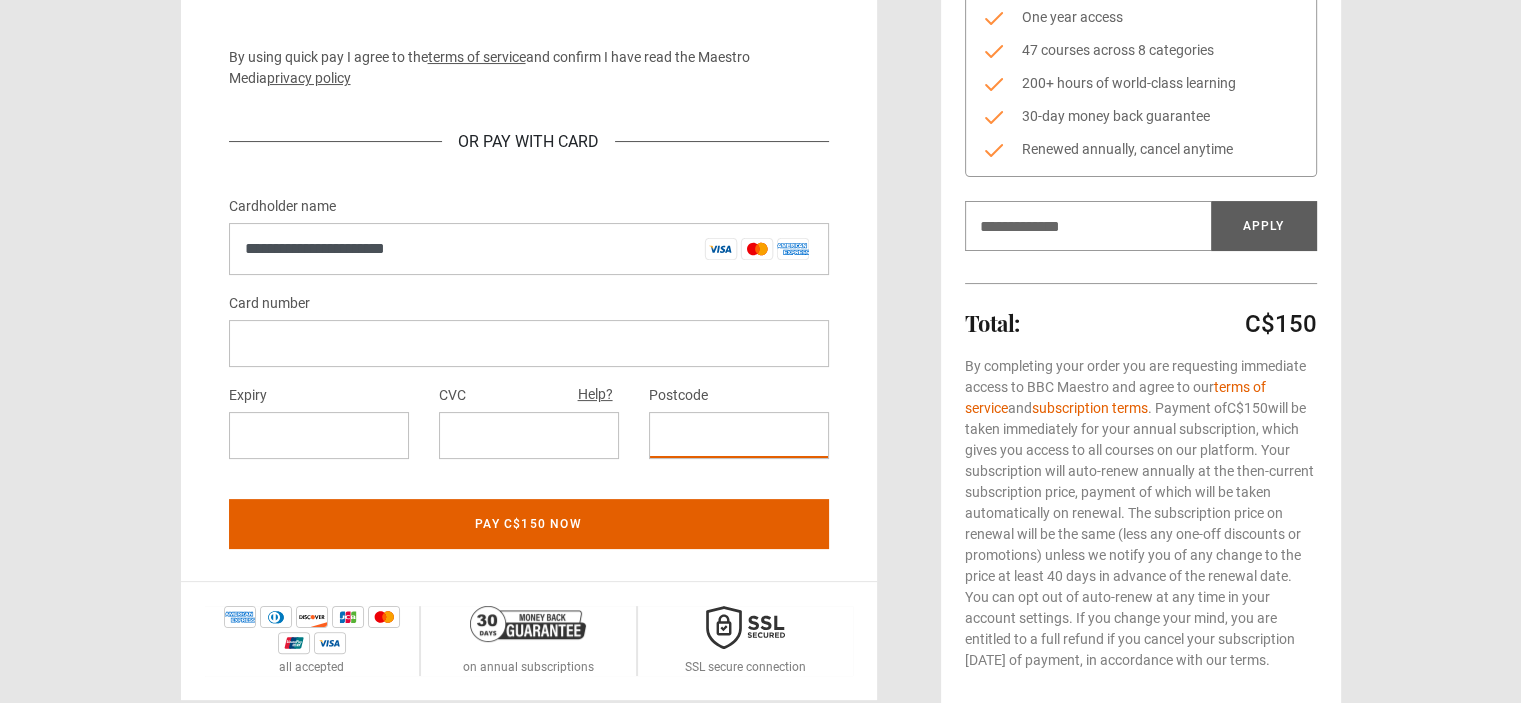 click on "**********" at bounding box center [761, 260] 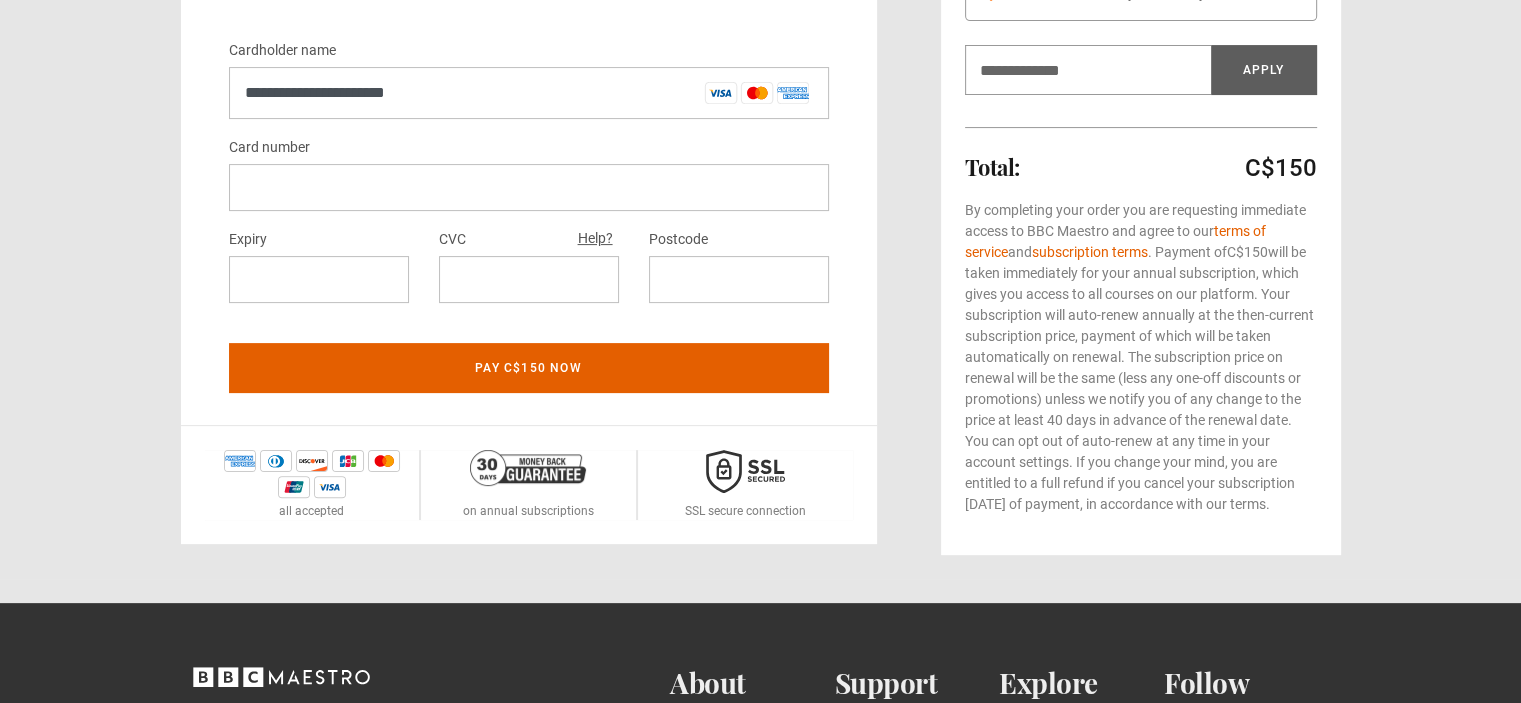 scroll, scrollTop: 480, scrollLeft: 0, axis: vertical 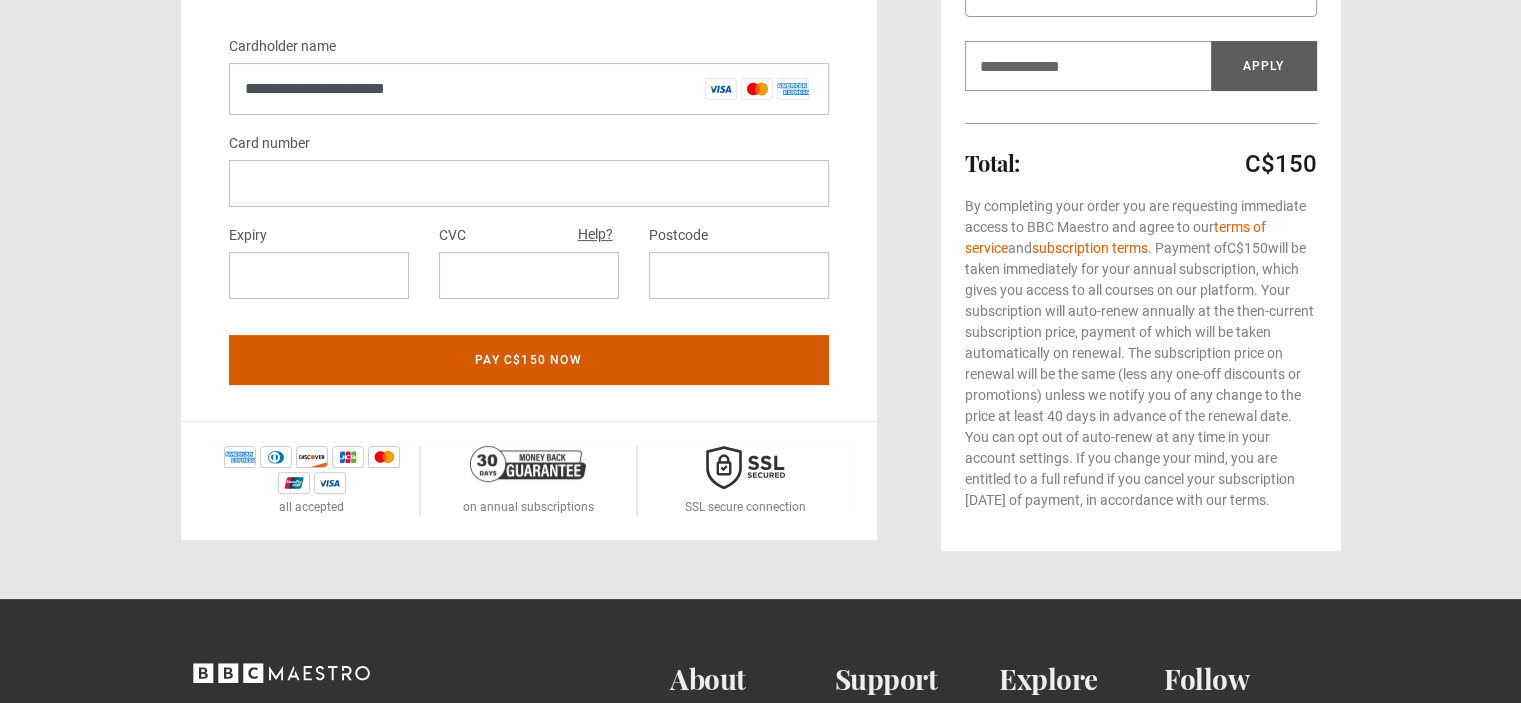 click on "Pay C$150 now" at bounding box center (529, 360) 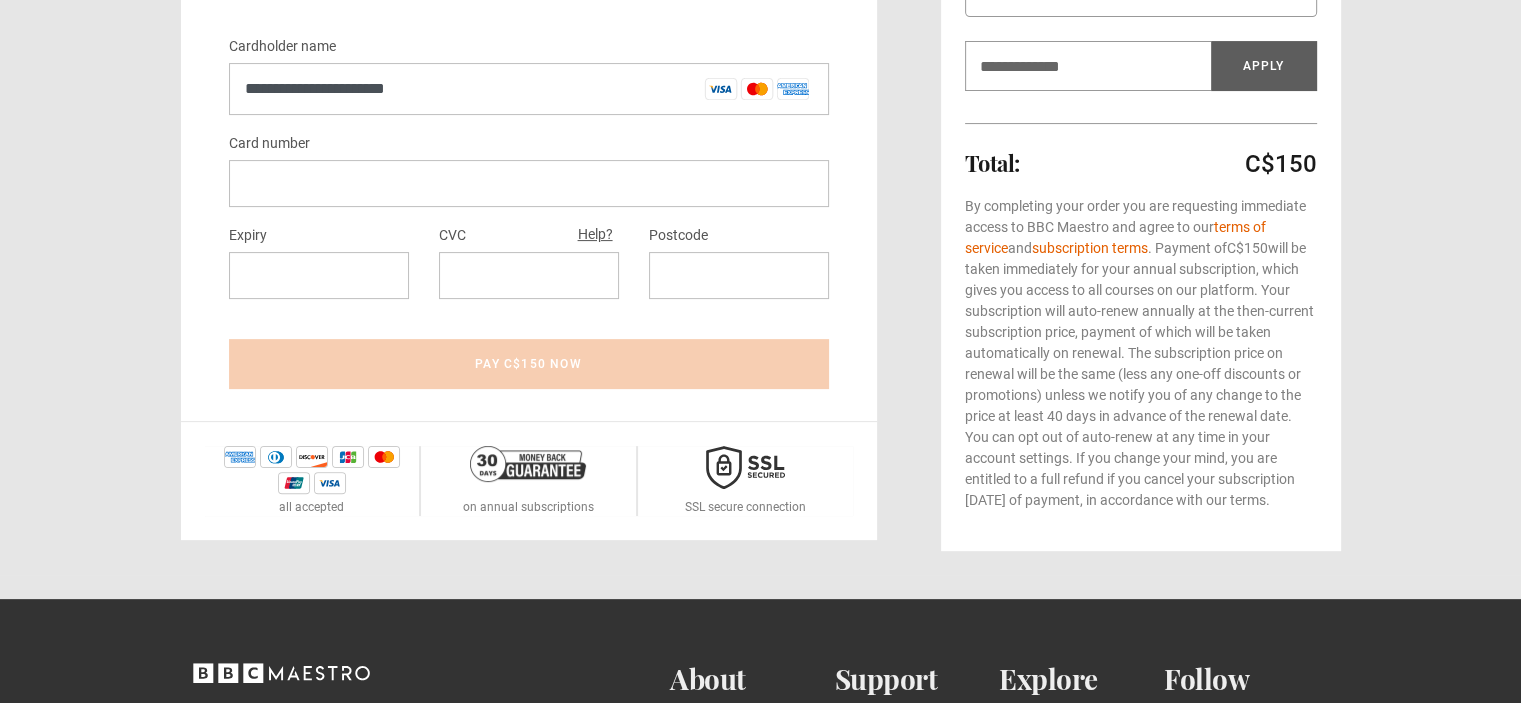 click on "**********" at bounding box center [761, 100] 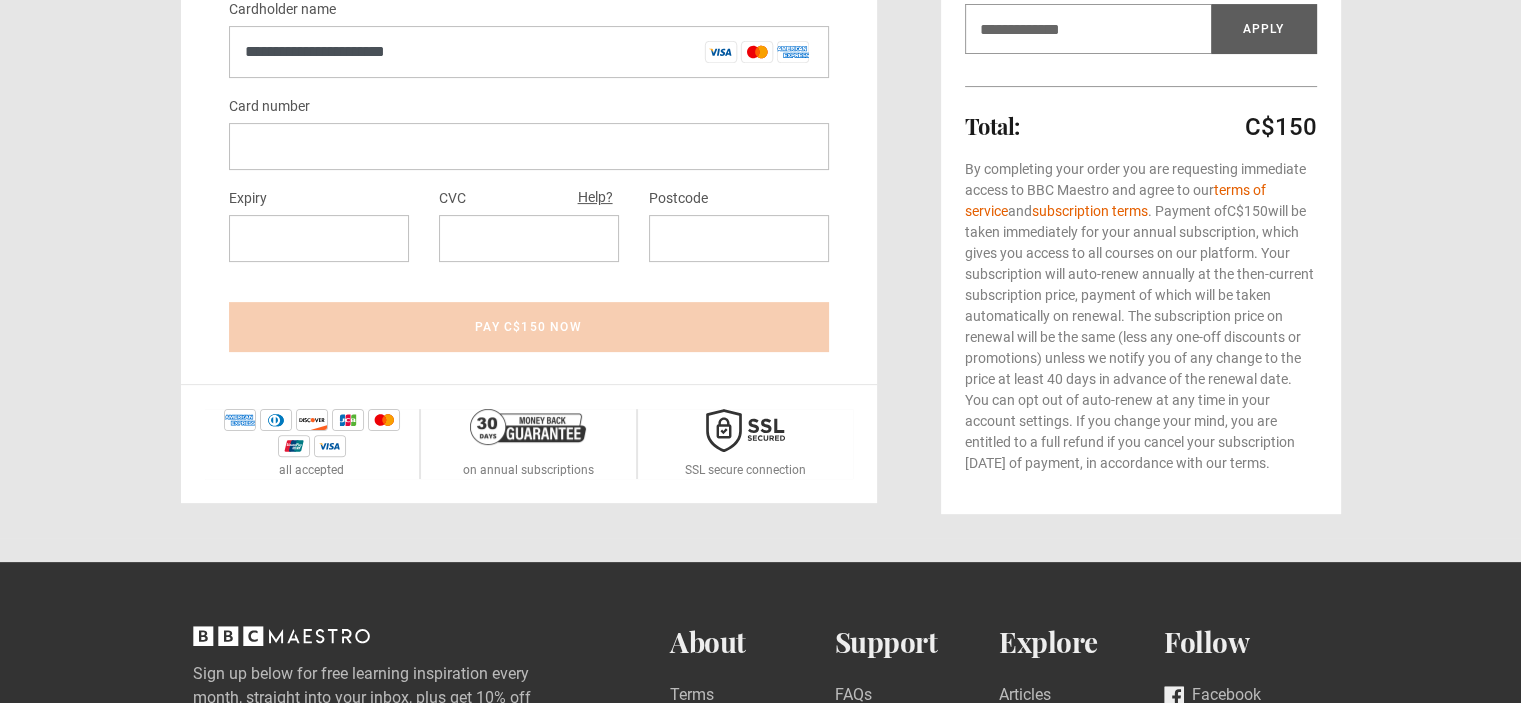 scroll, scrollTop: 520, scrollLeft: 0, axis: vertical 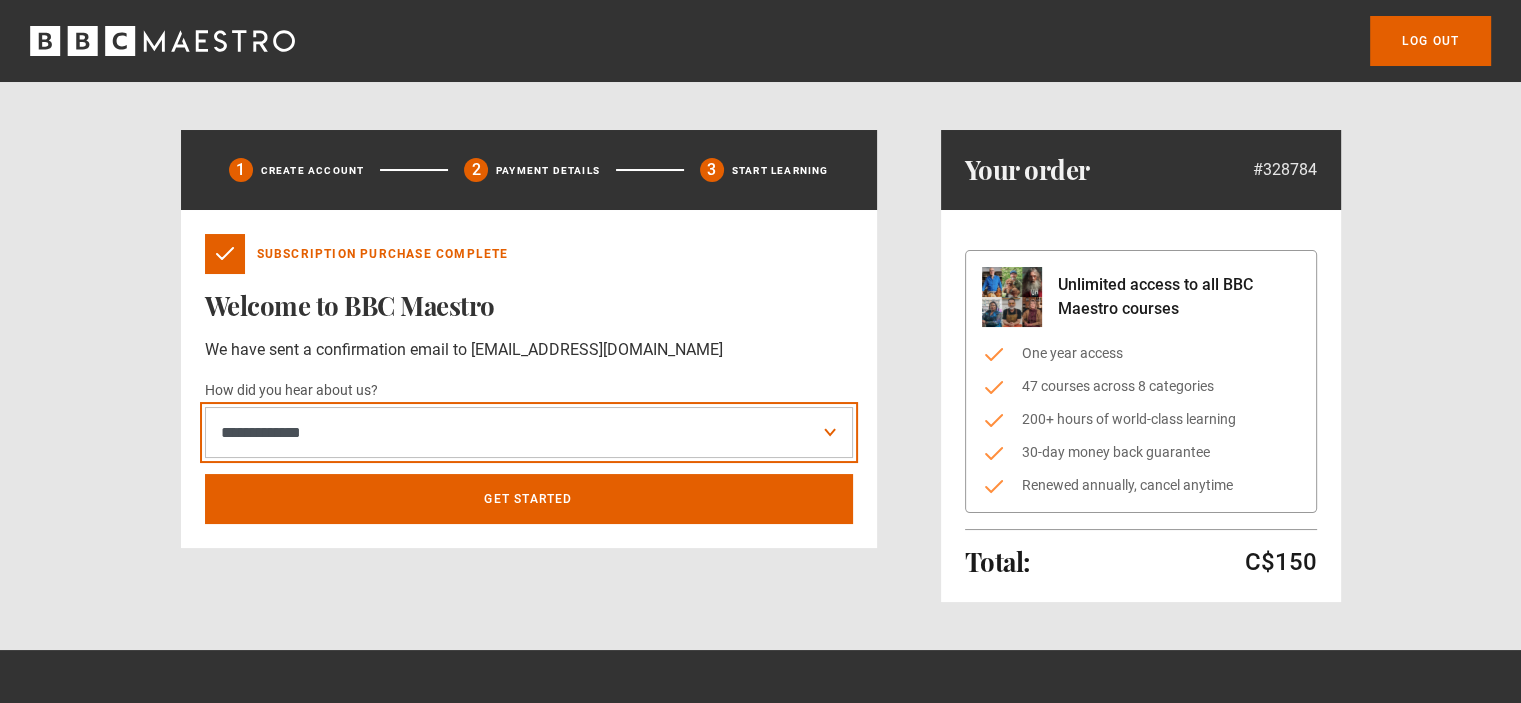 click on "**********" at bounding box center [529, 433] 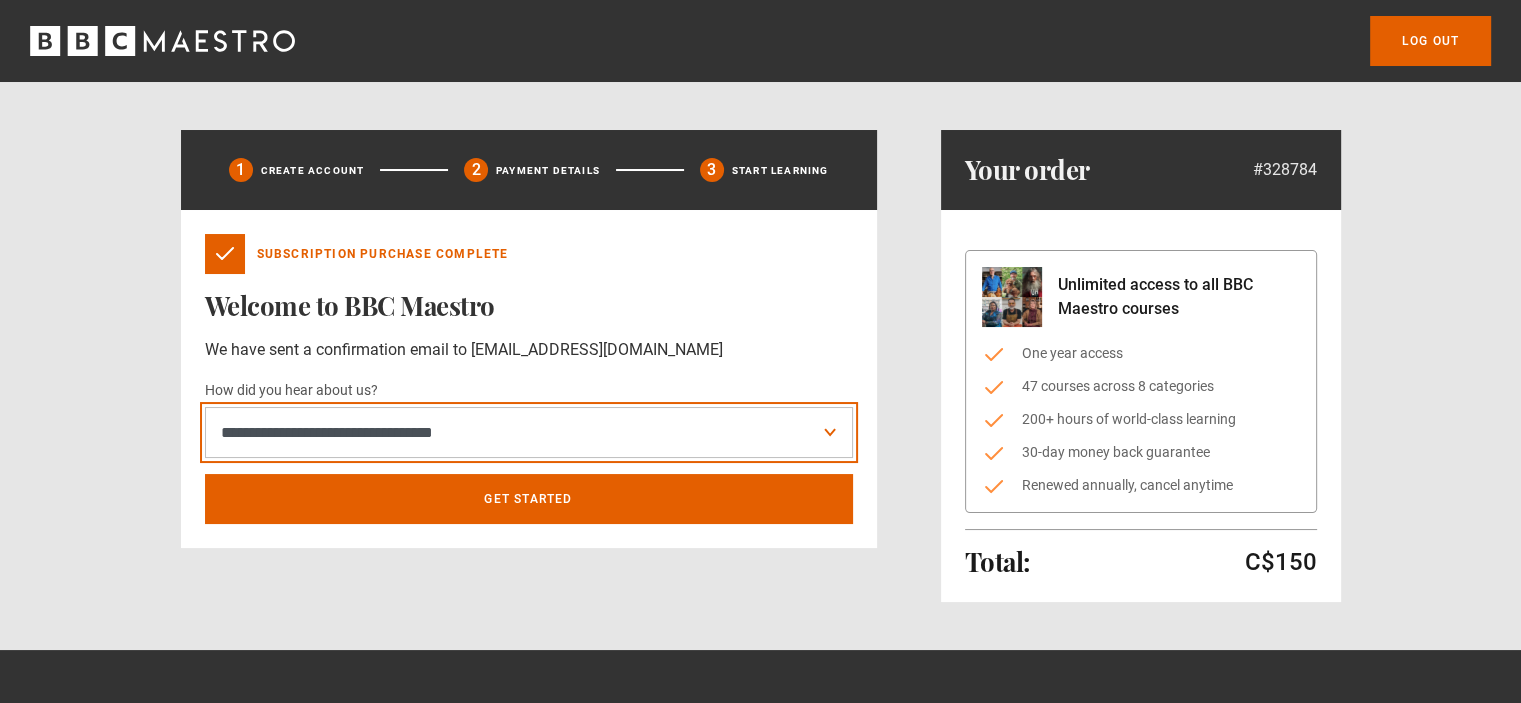 click on "**********" at bounding box center (529, 433) 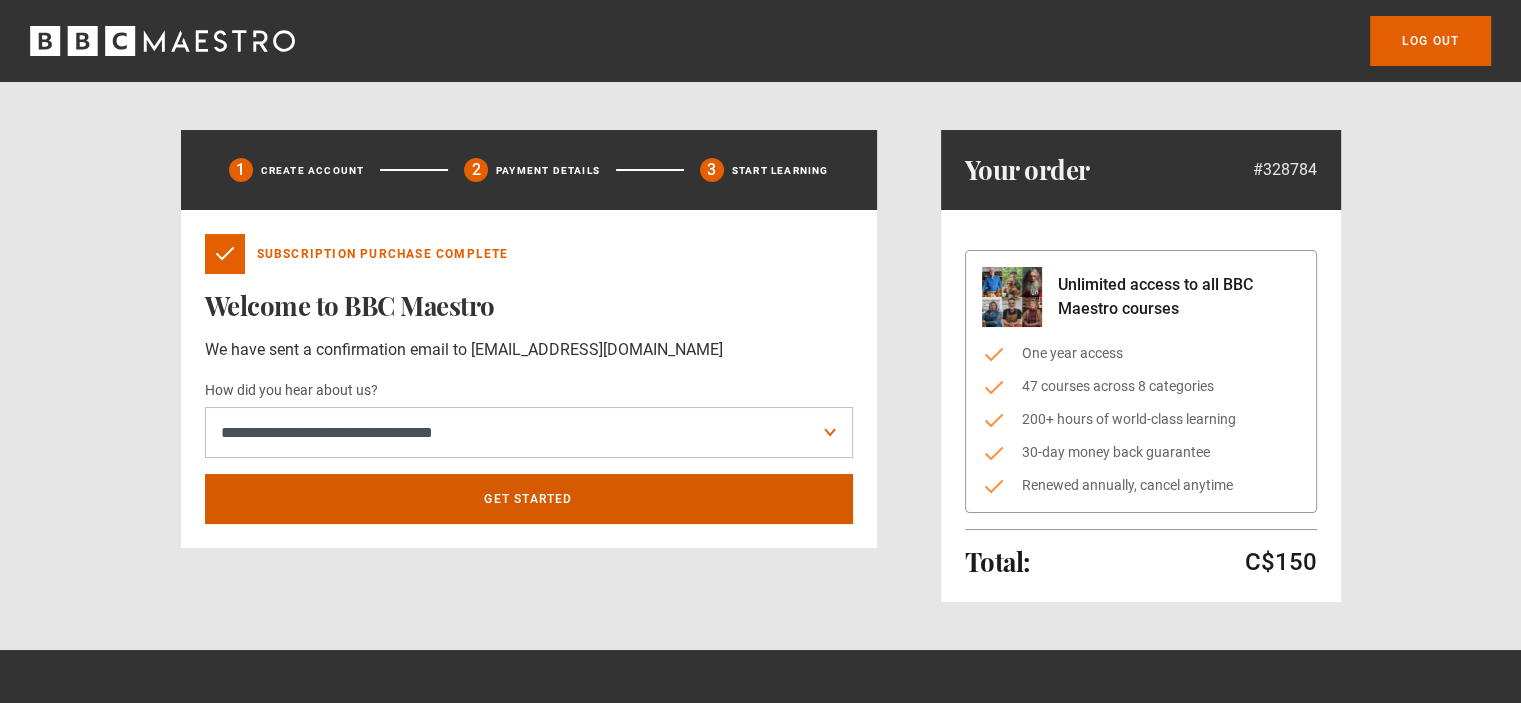 click on "Get Started" at bounding box center (529, 499) 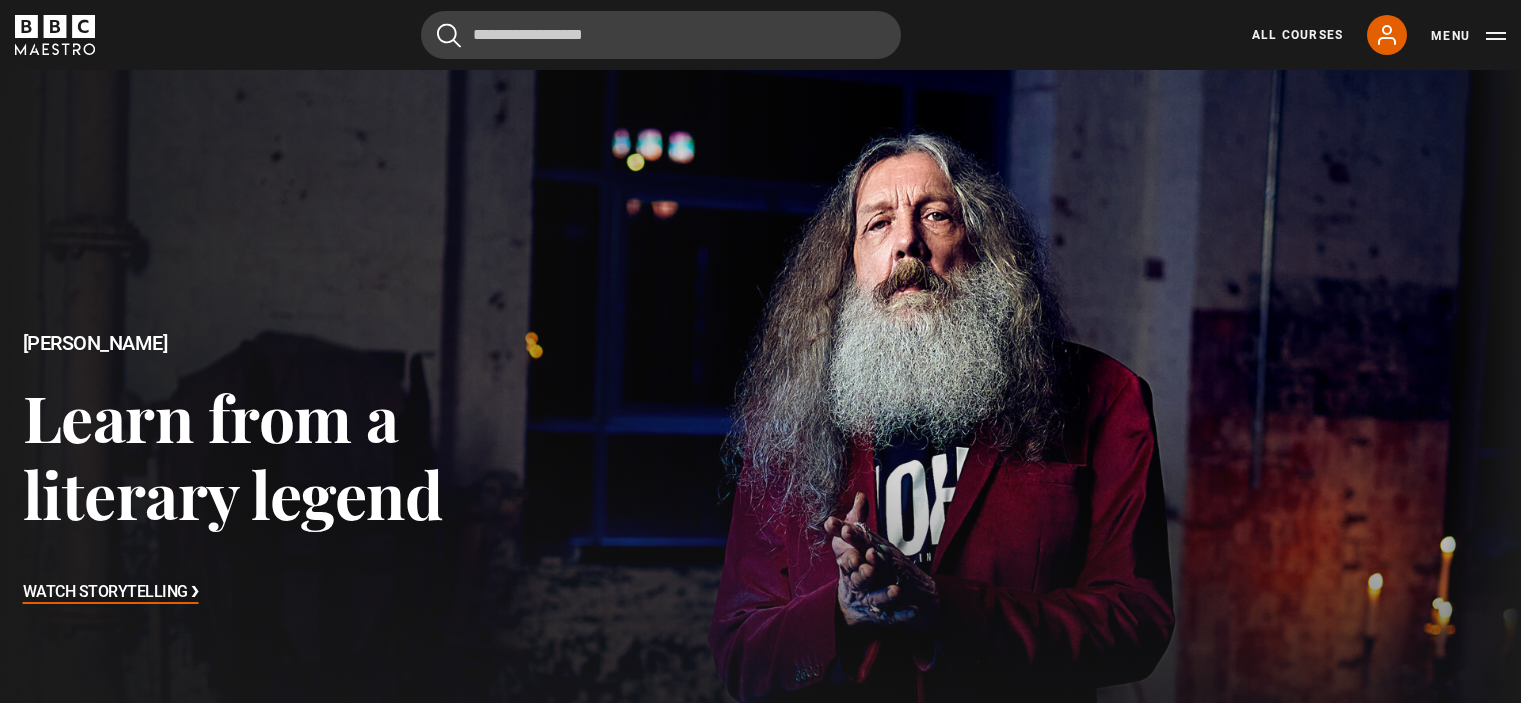 scroll, scrollTop: 694, scrollLeft: 0, axis: vertical 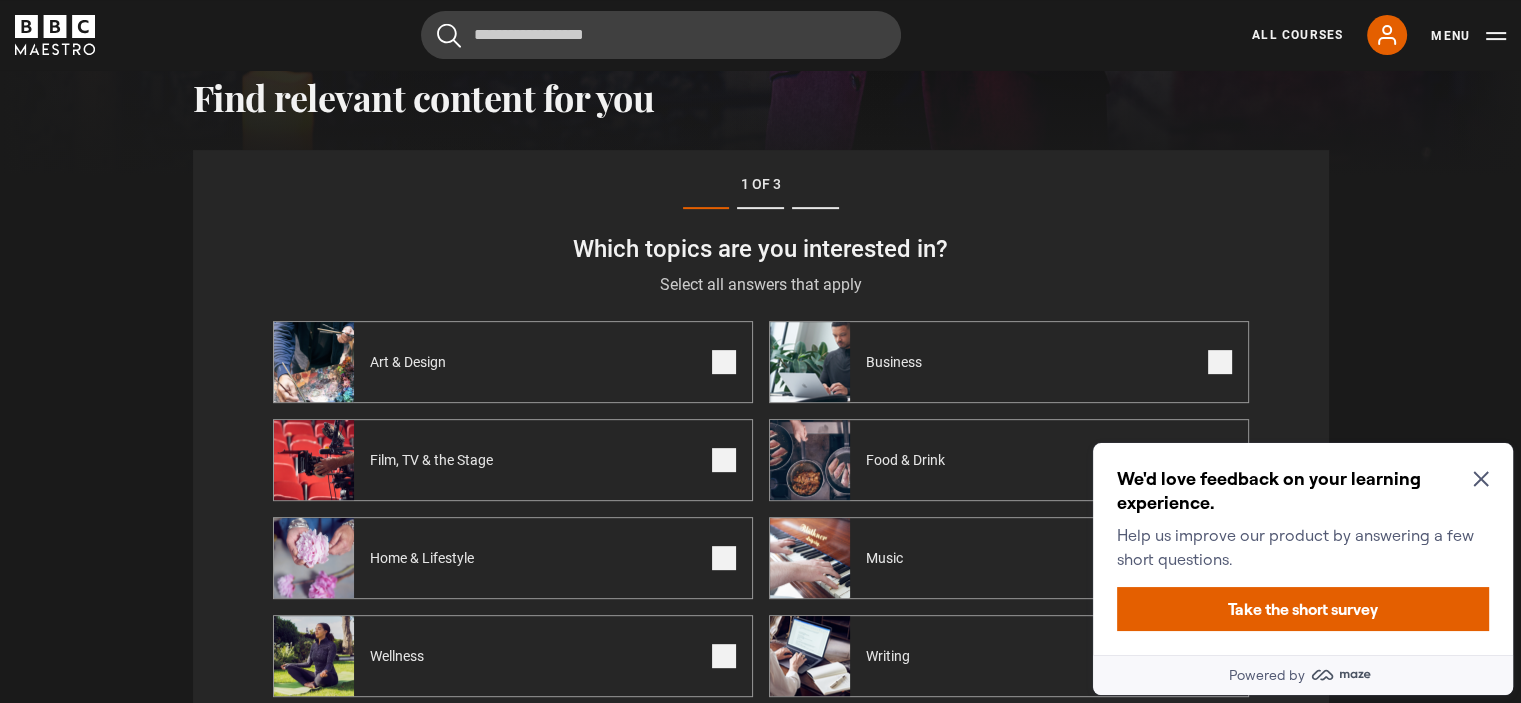click 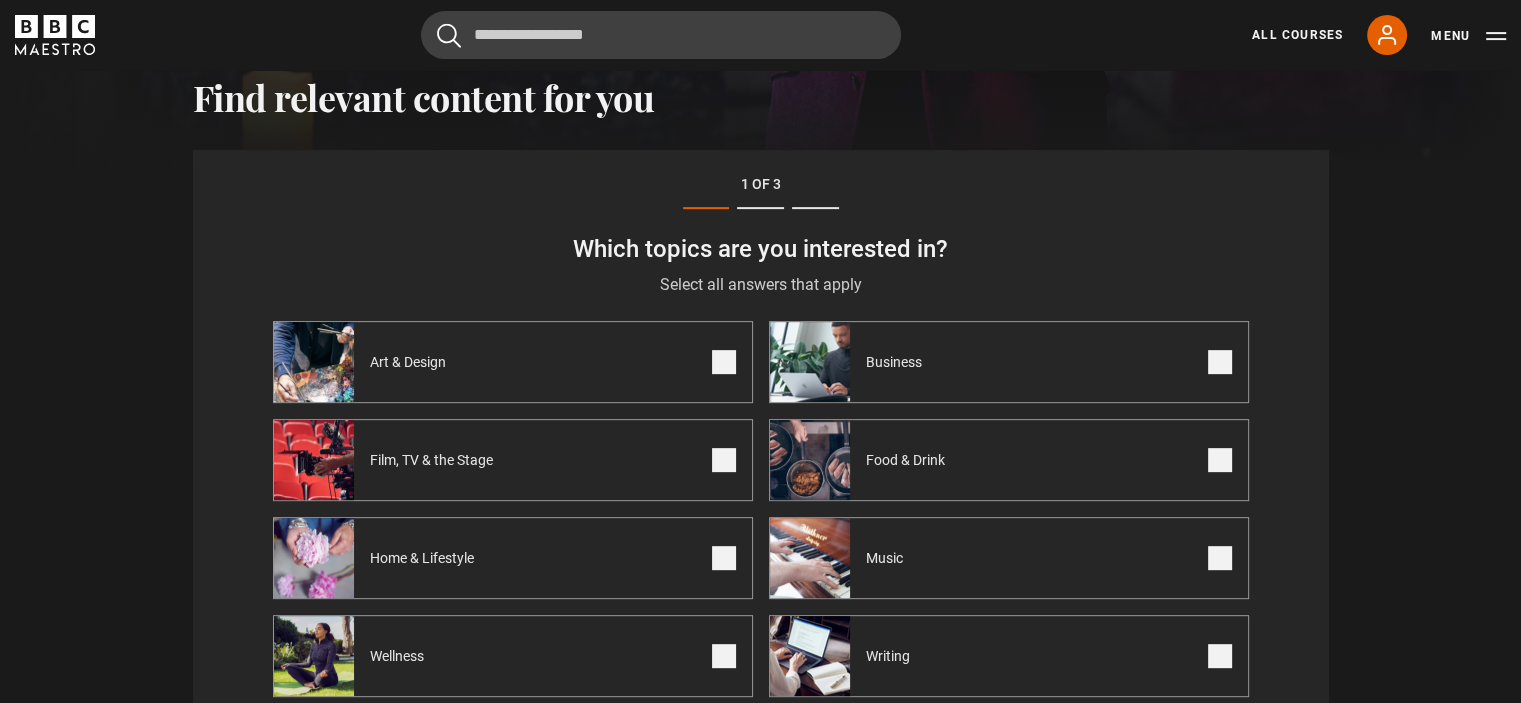 click on "Find relevant content for you
Step  1 of 3
Which topics are you interested in?
Select all answers that apply
Select the topics you are interested in
Art & Design
Business
Film, TV & the Stage
Food & Drink
Home & Lifestyle
Music" at bounding box center [760, 481] 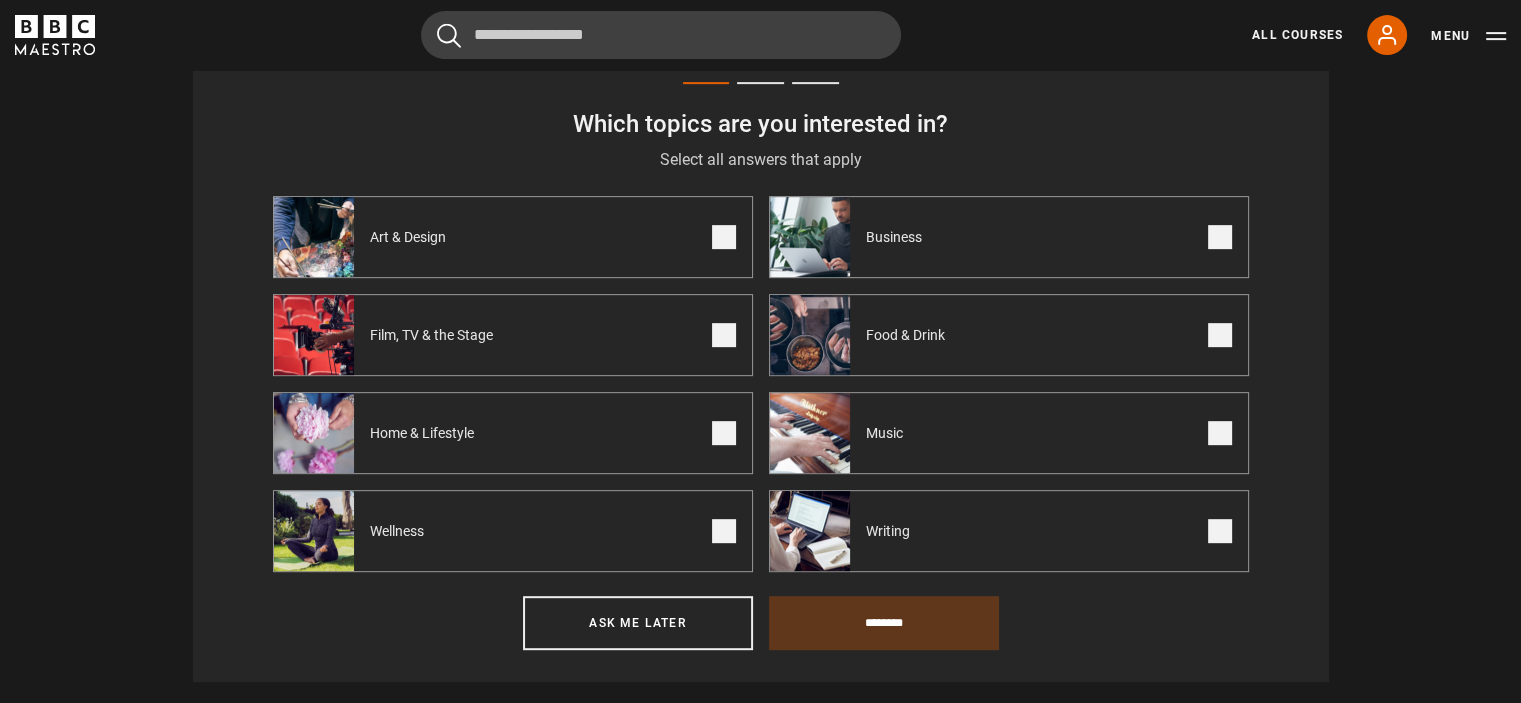 scroll, scrollTop: 854, scrollLeft: 0, axis: vertical 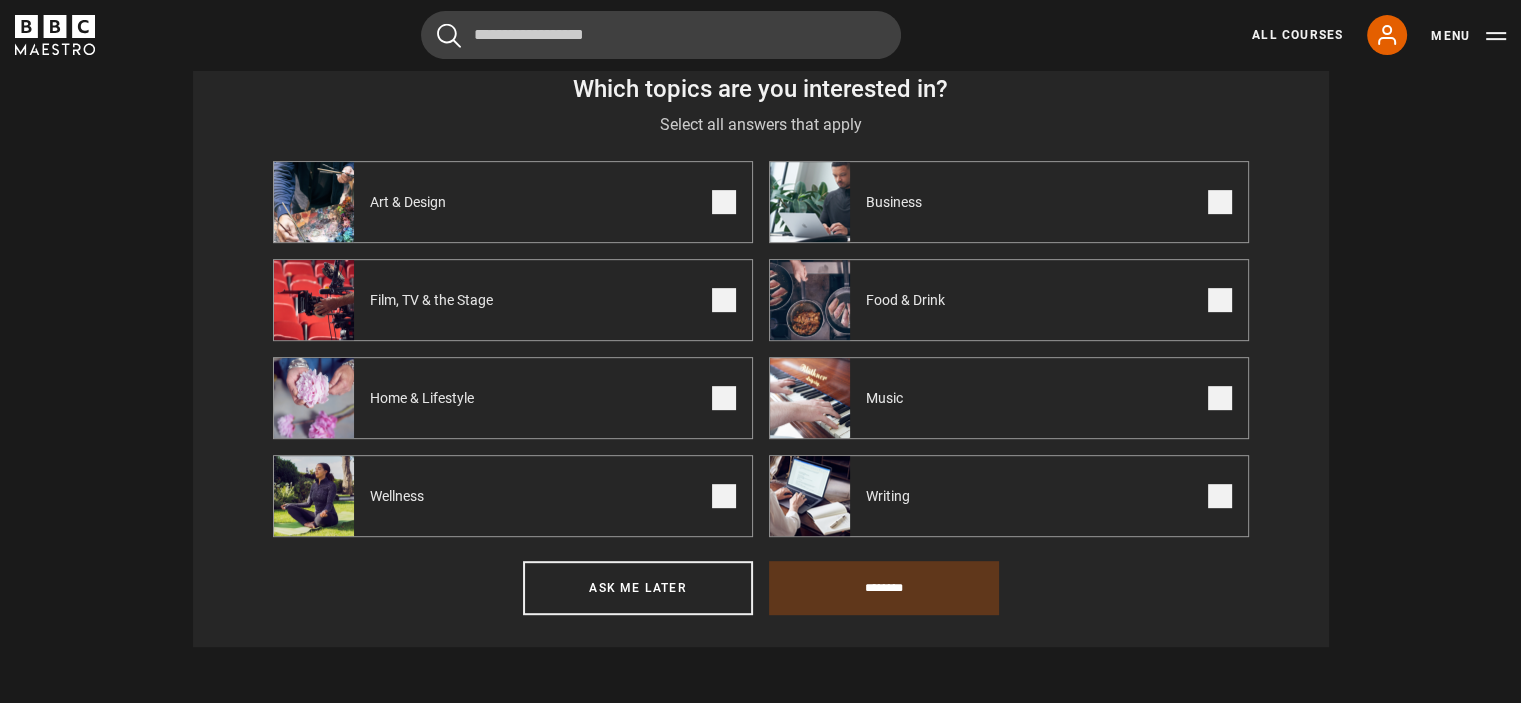 click at bounding box center (1220, 496) 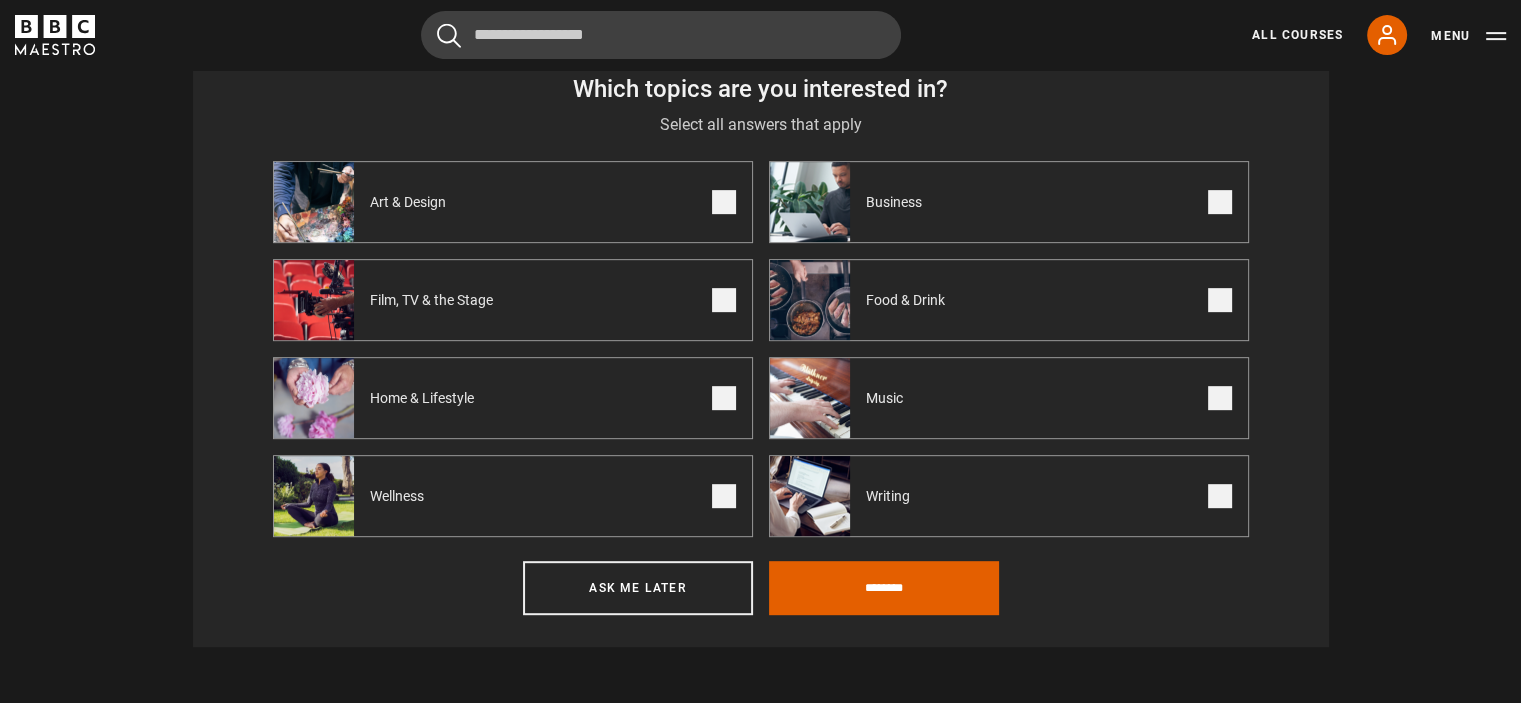 click at bounding box center (1220, 398) 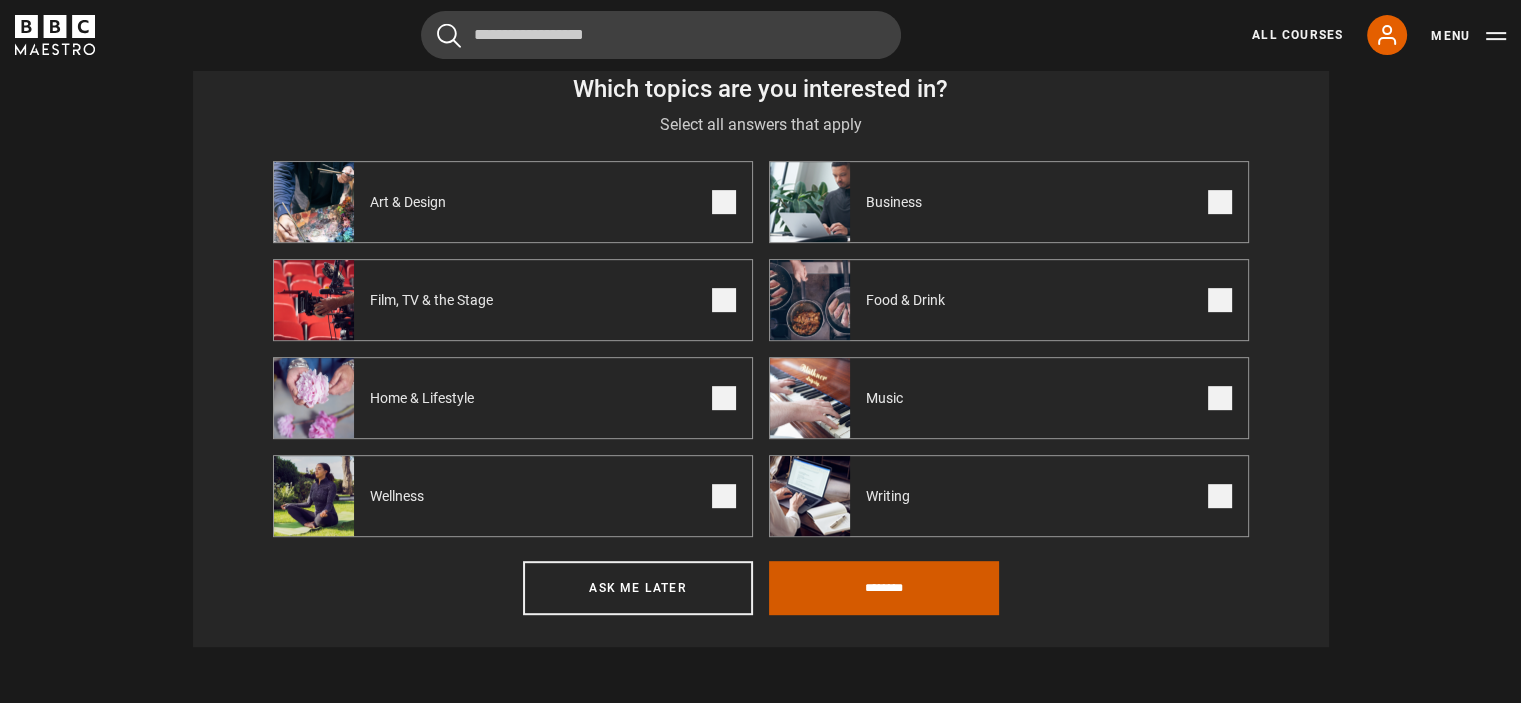 click on "********" at bounding box center [884, 588] 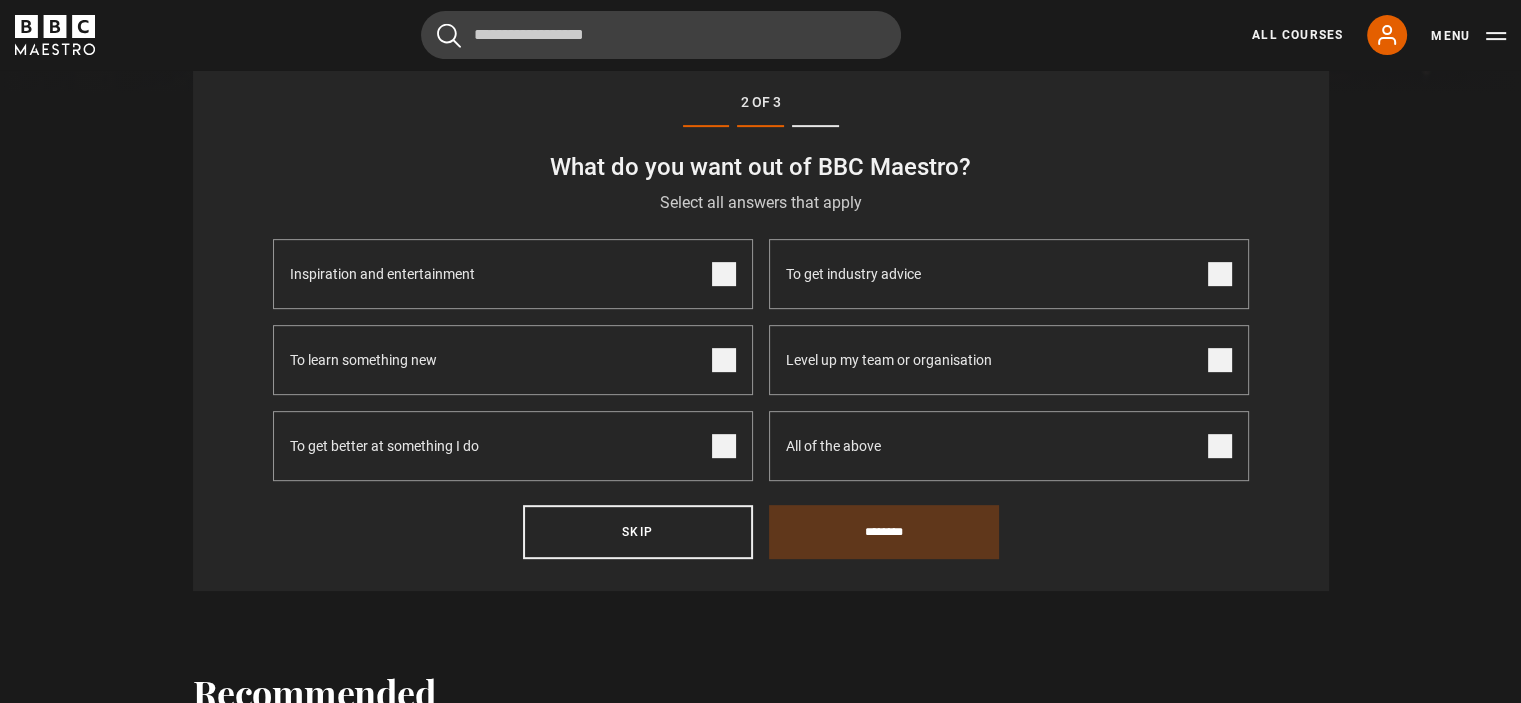scroll, scrollTop: 694, scrollLeft: 0, axis: vertical 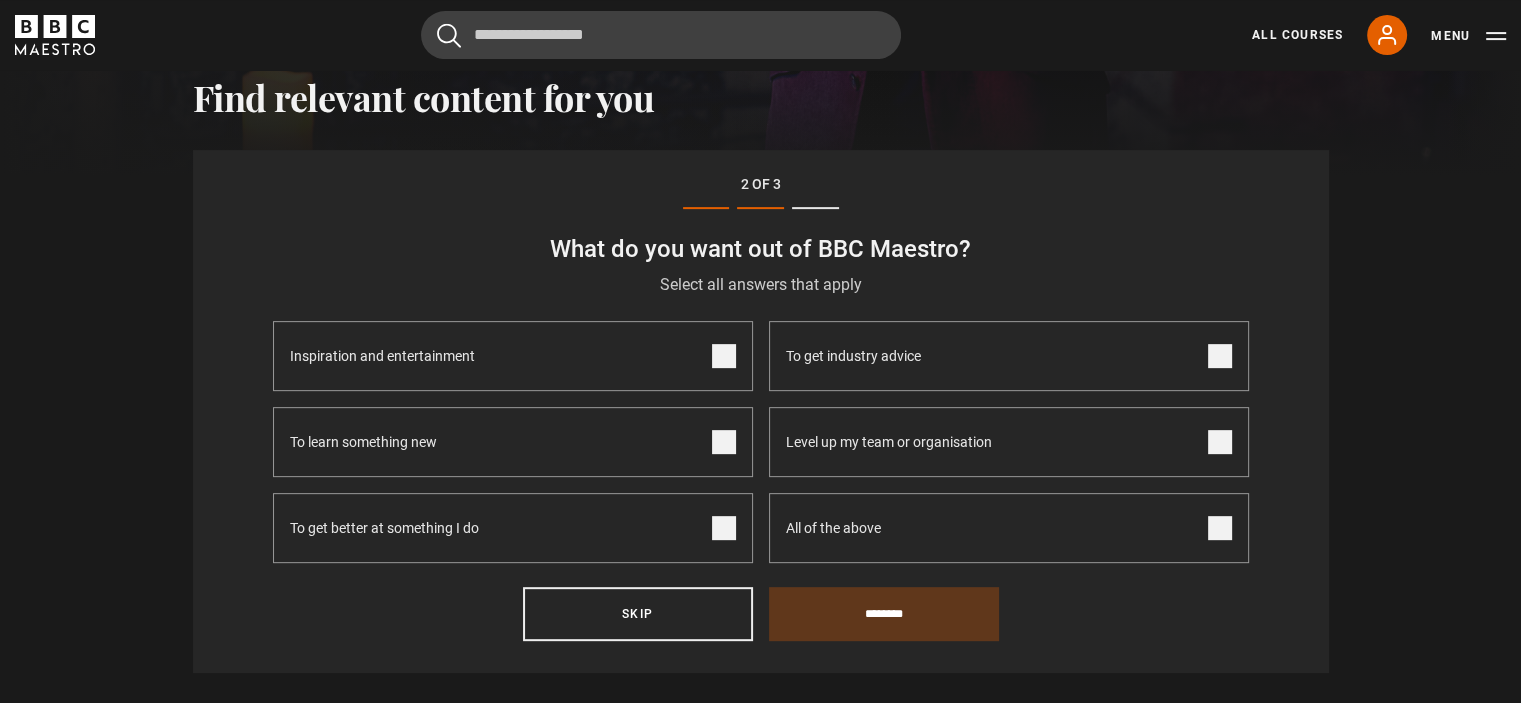 click on "To get industry advice" at bounding box center (853, 356) 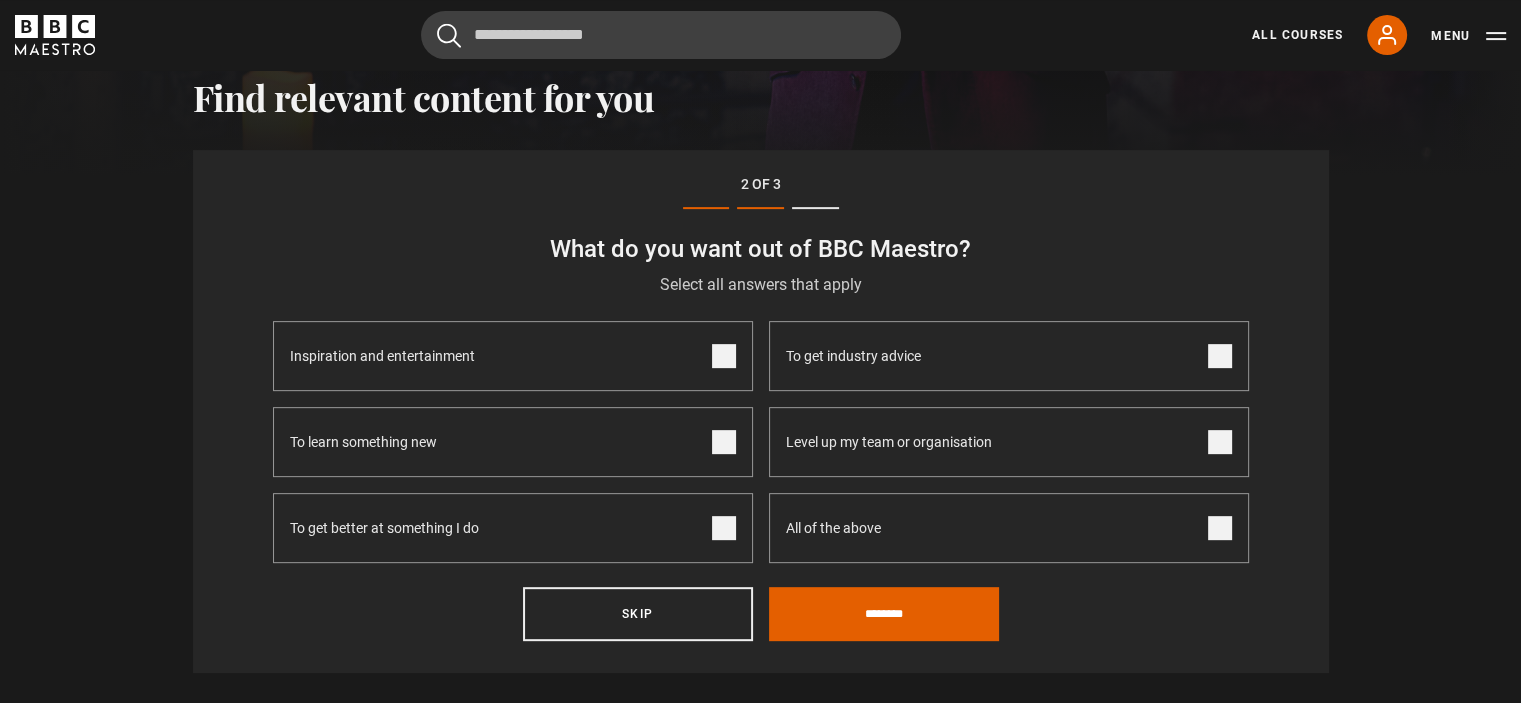 click on "To get better at something I do" at bounding box center (384, 528) 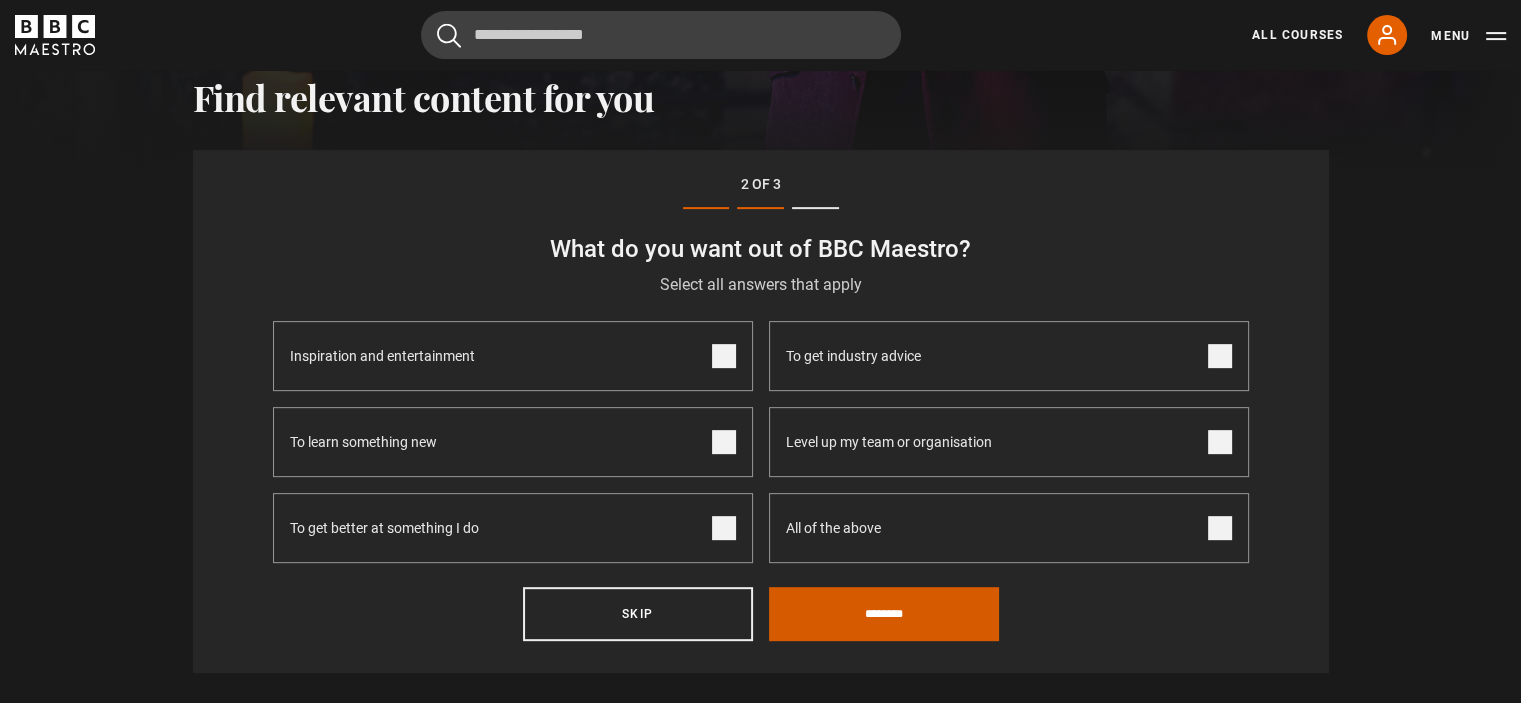 click on "********" at bounding box center (884, 614) 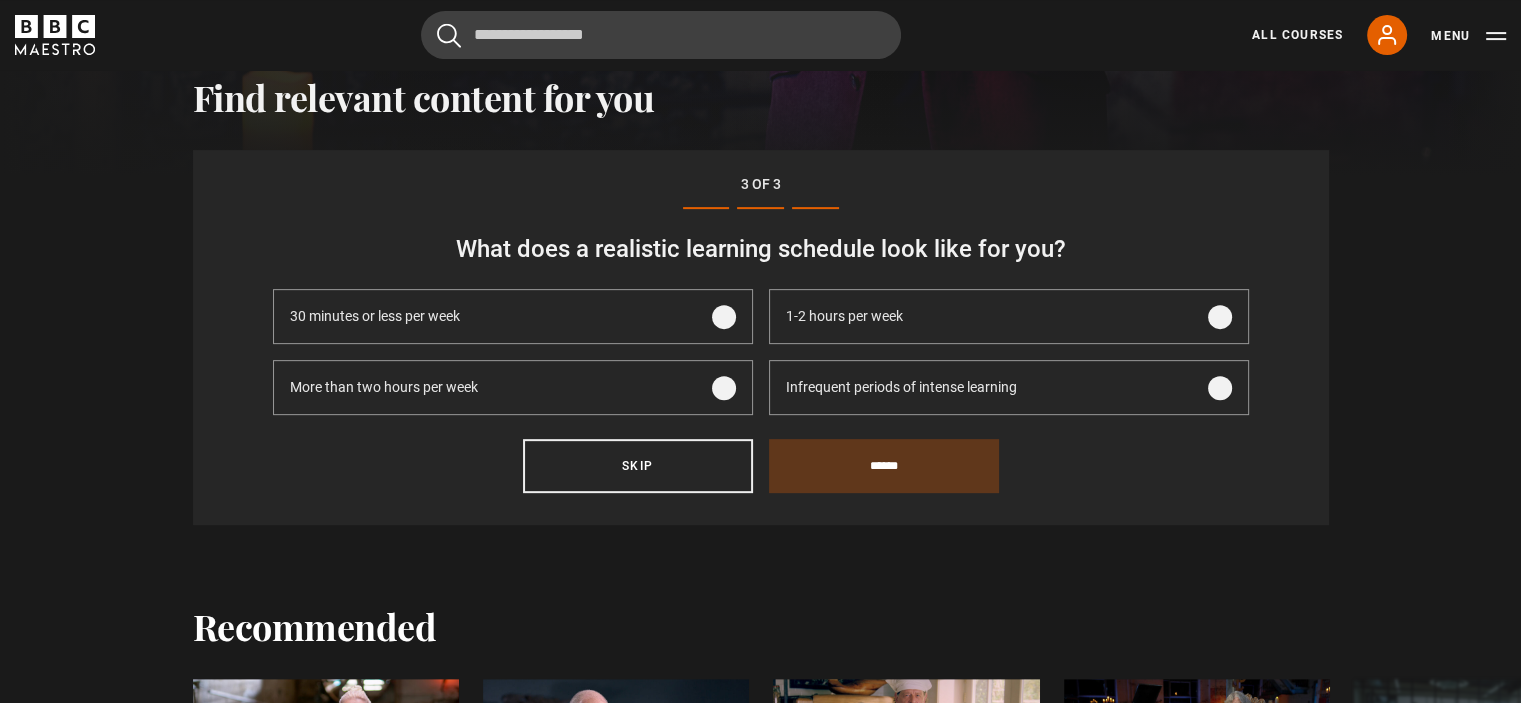 click on "Infrequent periods of intense learning" at bounding box center [901, 387] 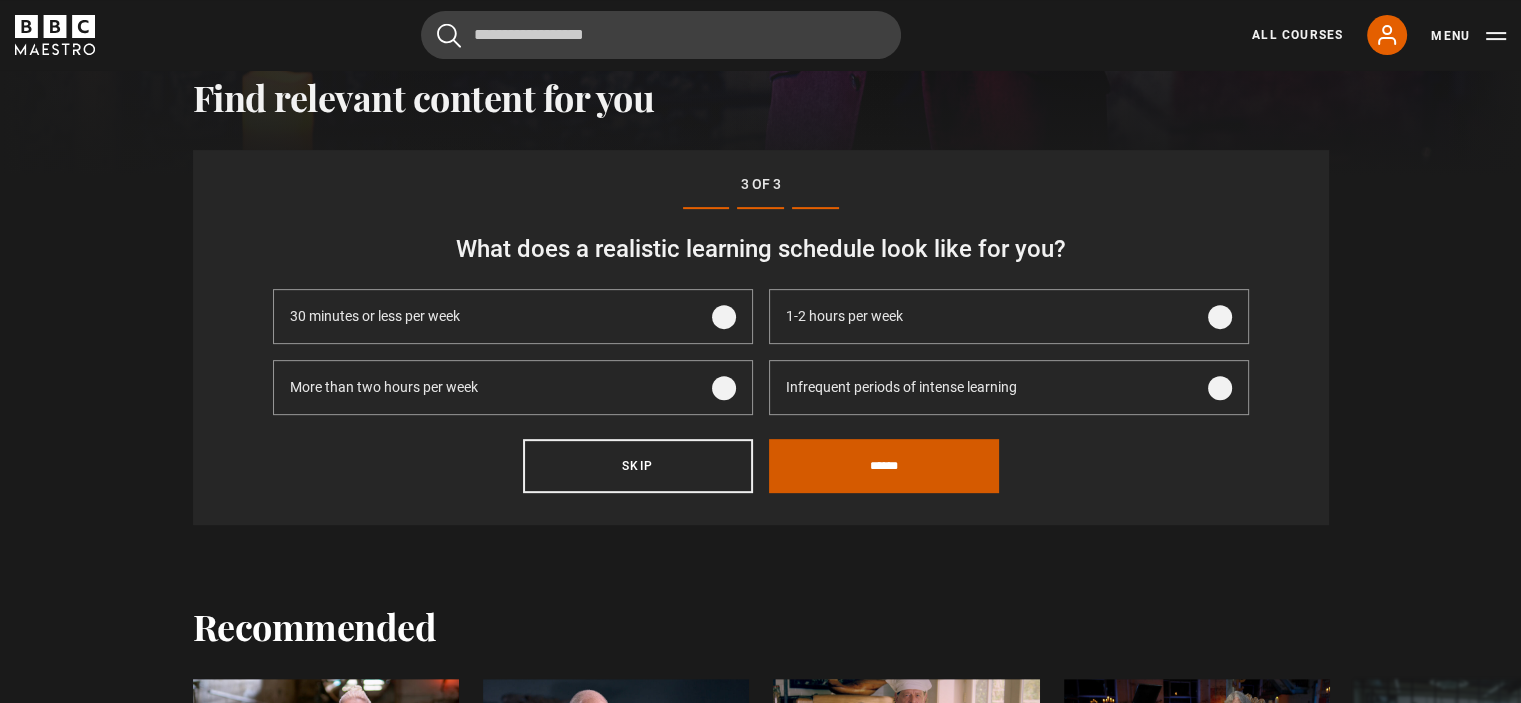 click on "******" at bounding box center [884, 466] 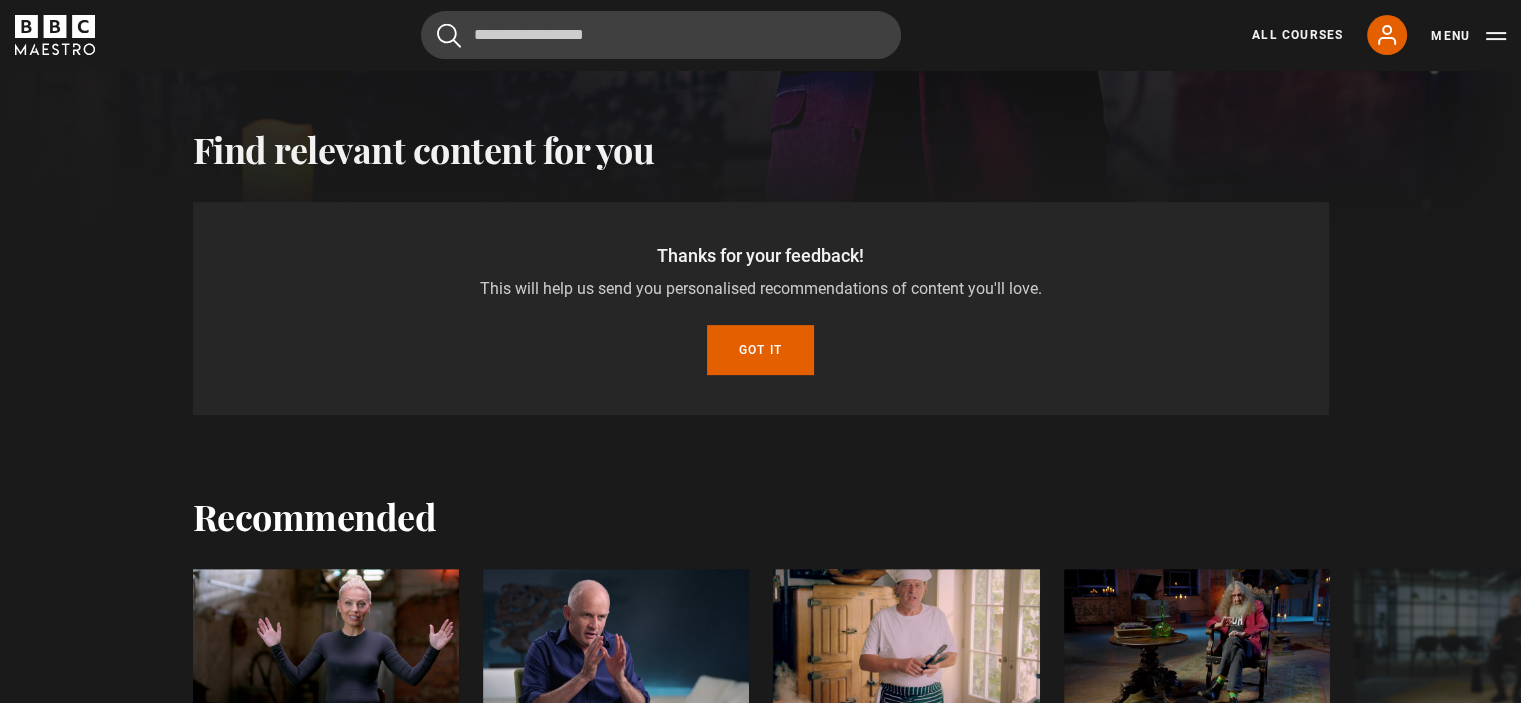 scroll, scrollTop: 620, scrollLeft: 0, axis: vertical 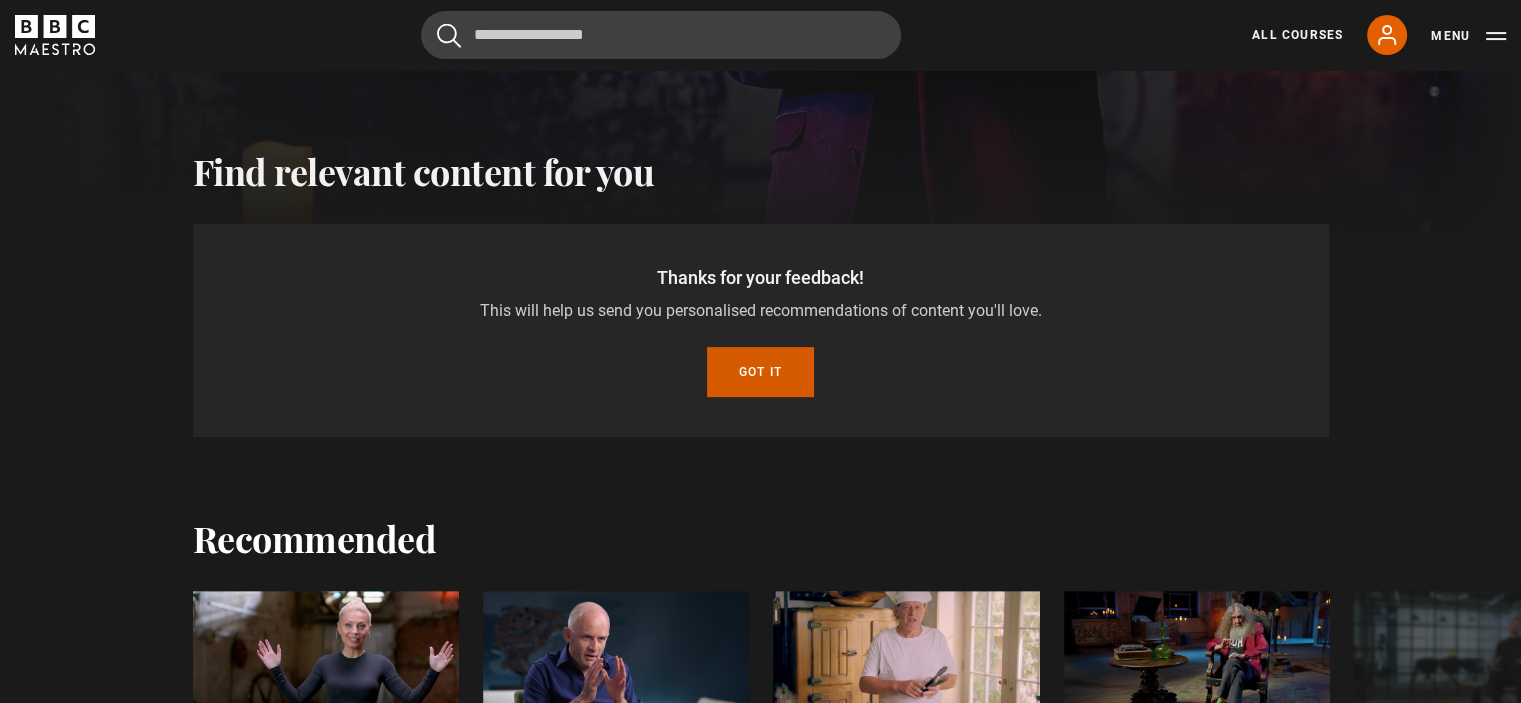 click on "Got it" at bounding box center [760, 372] 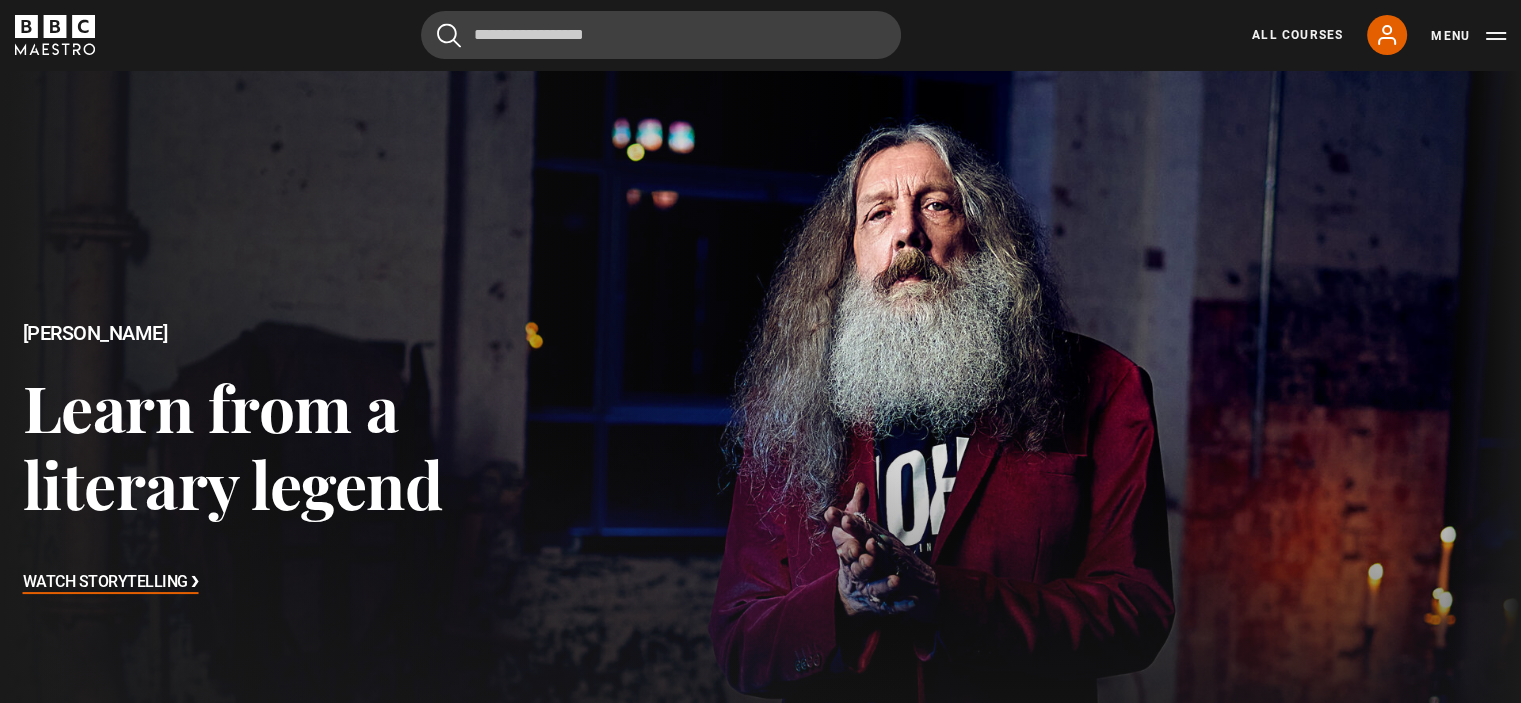 scroll, scrollTop: 0, scrollLeft: 0, axis: both 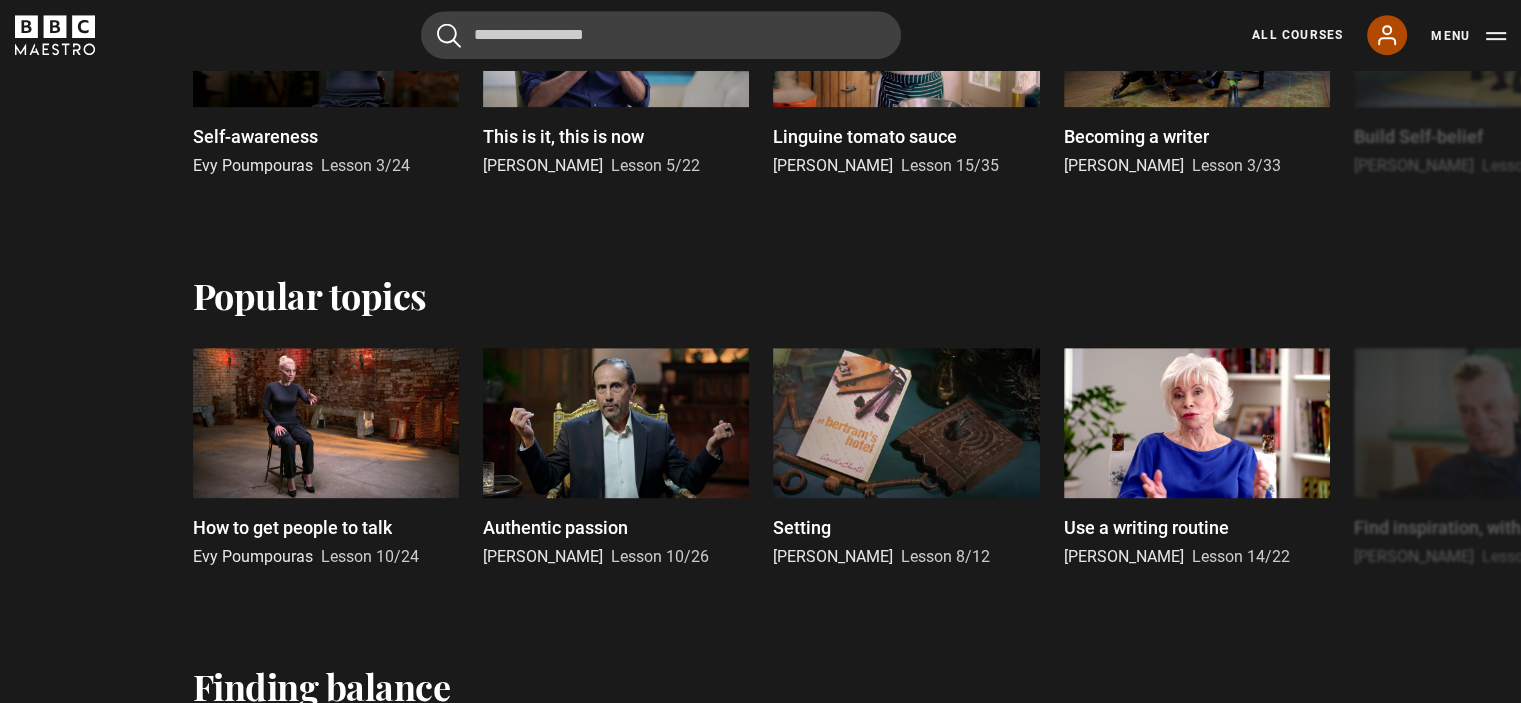 click 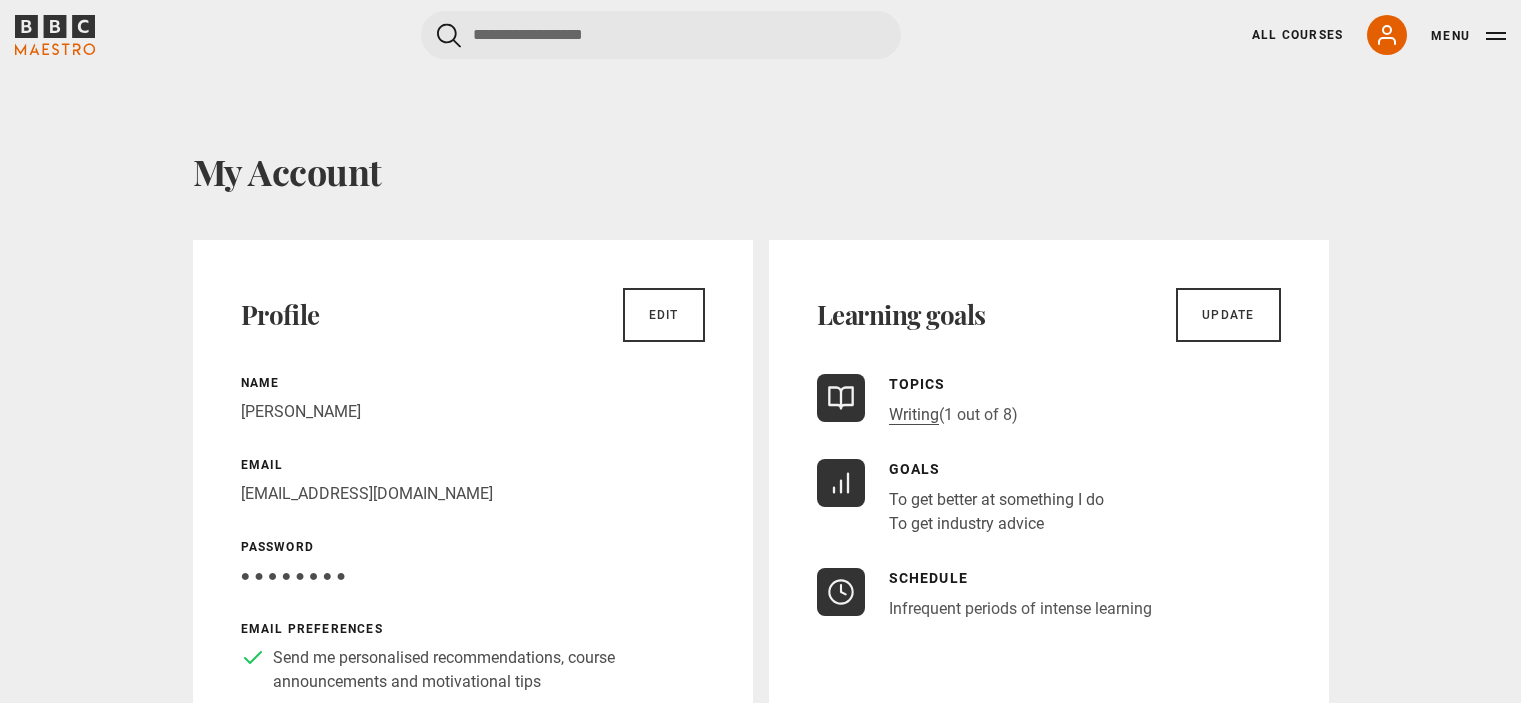 scroll, scrollTop: 0, scrollLeft: 0, axis: both 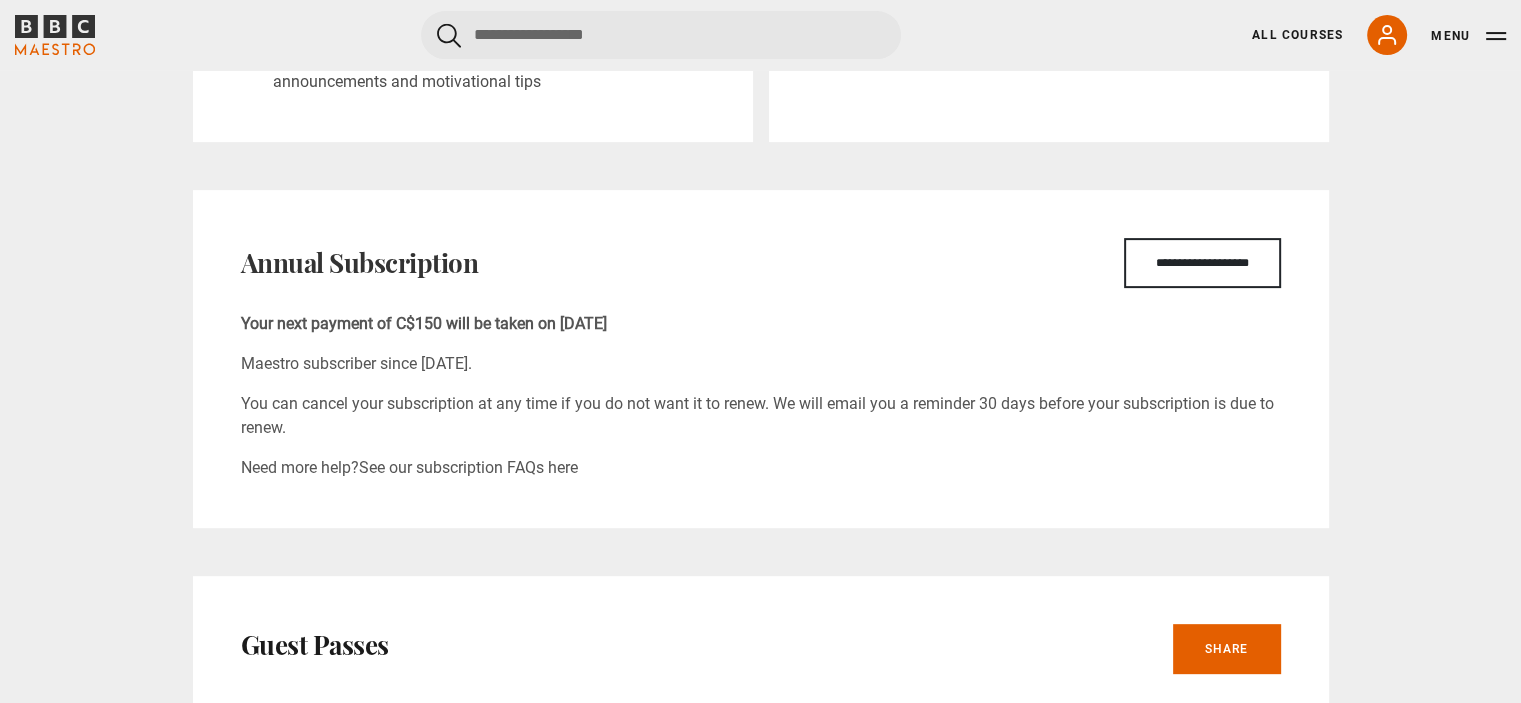 click on "Need more help?  See our subscription FAQs here" at bounding box center [761, 468] 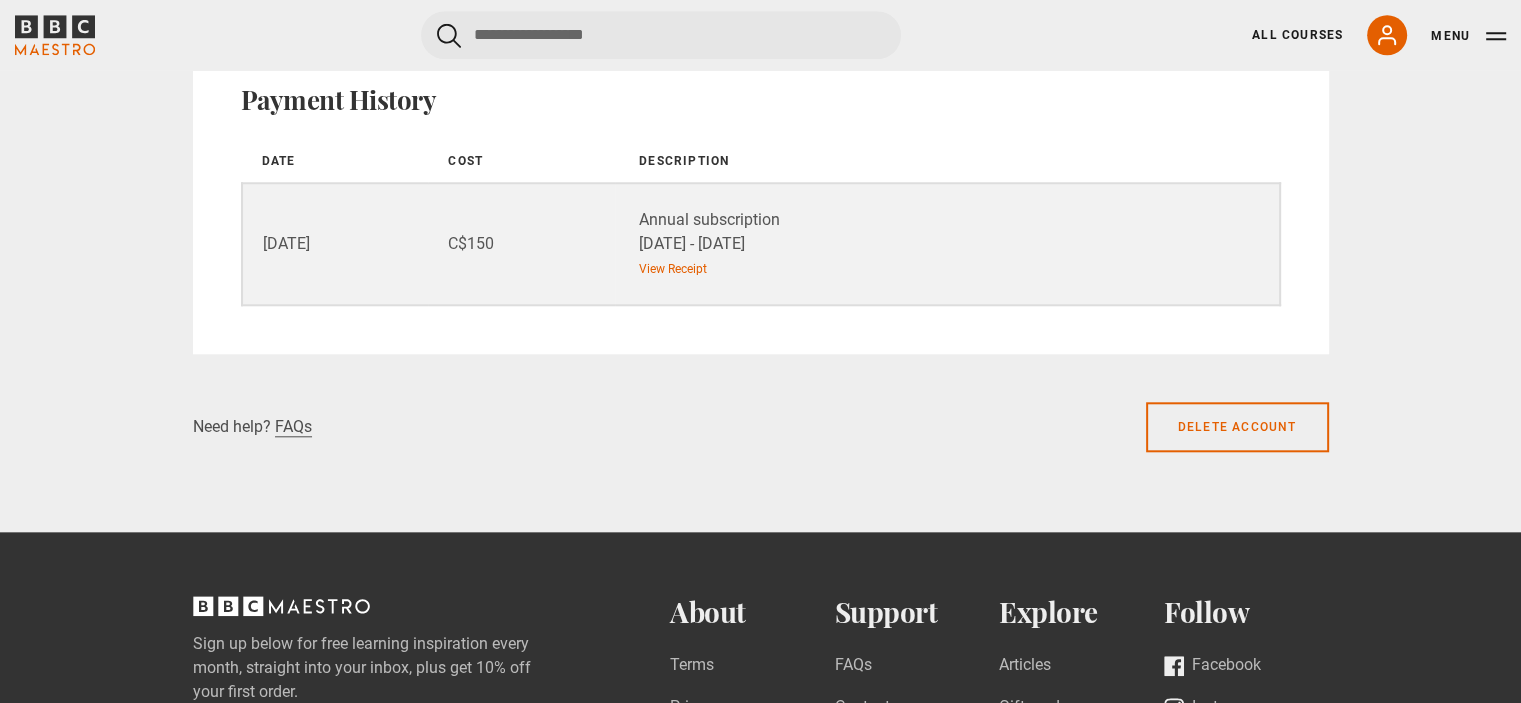 scroll, scrollTop: 1920, scrollLeft: 0, axis: vertical 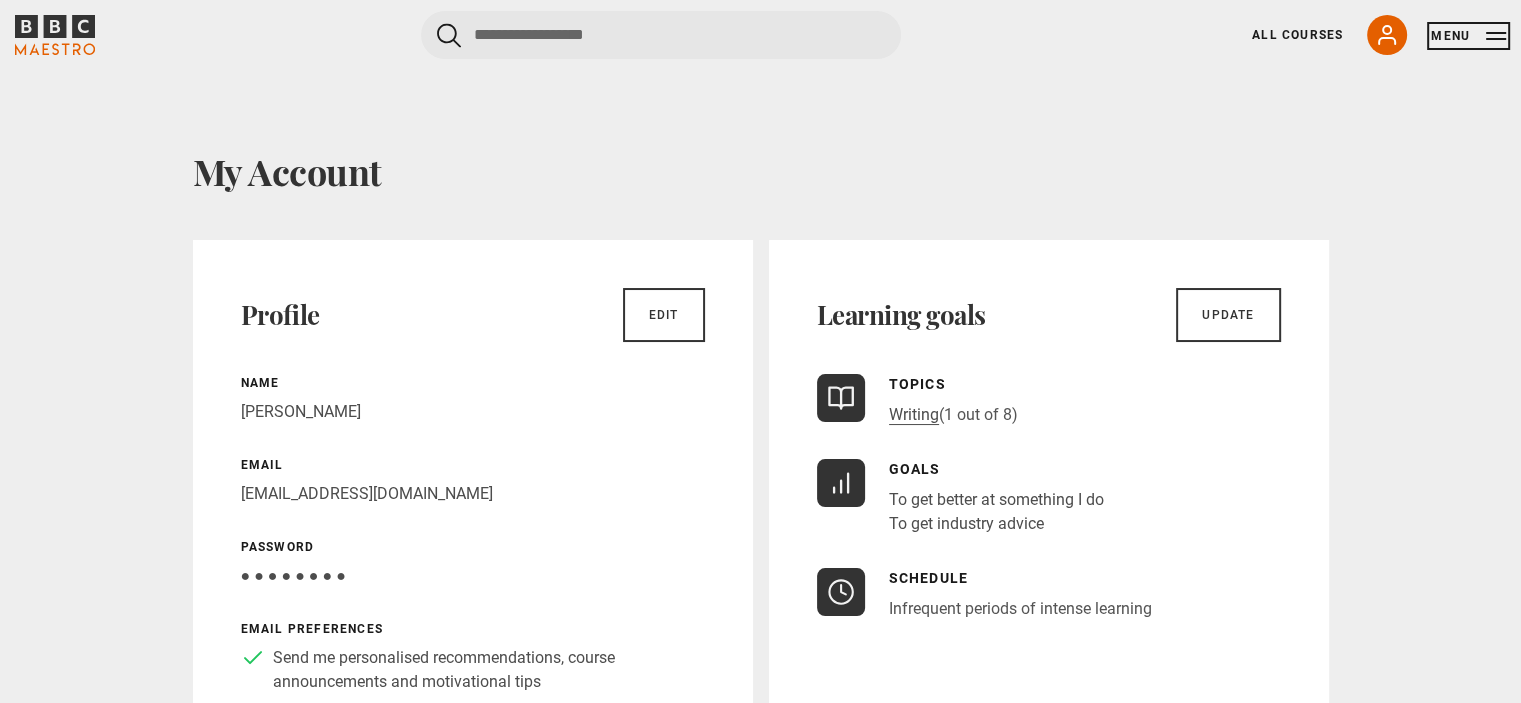 click on "Menu" at bounding box center (1468, 36) 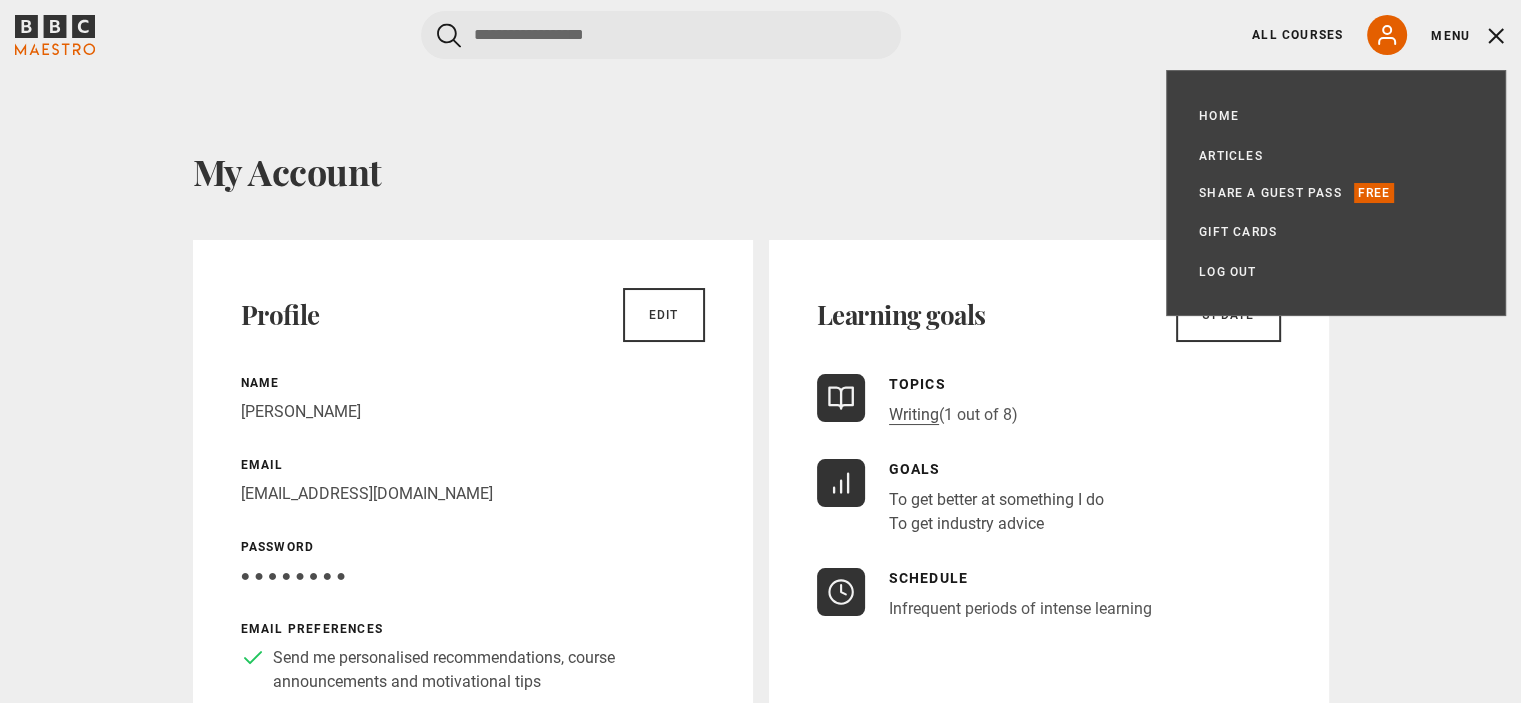 click on "Home
All Courses
Subscription
Articles
Share a guest pass
Free
Gift Cards
My Account
Log out
Logout" at bounding box center (1336, 193) 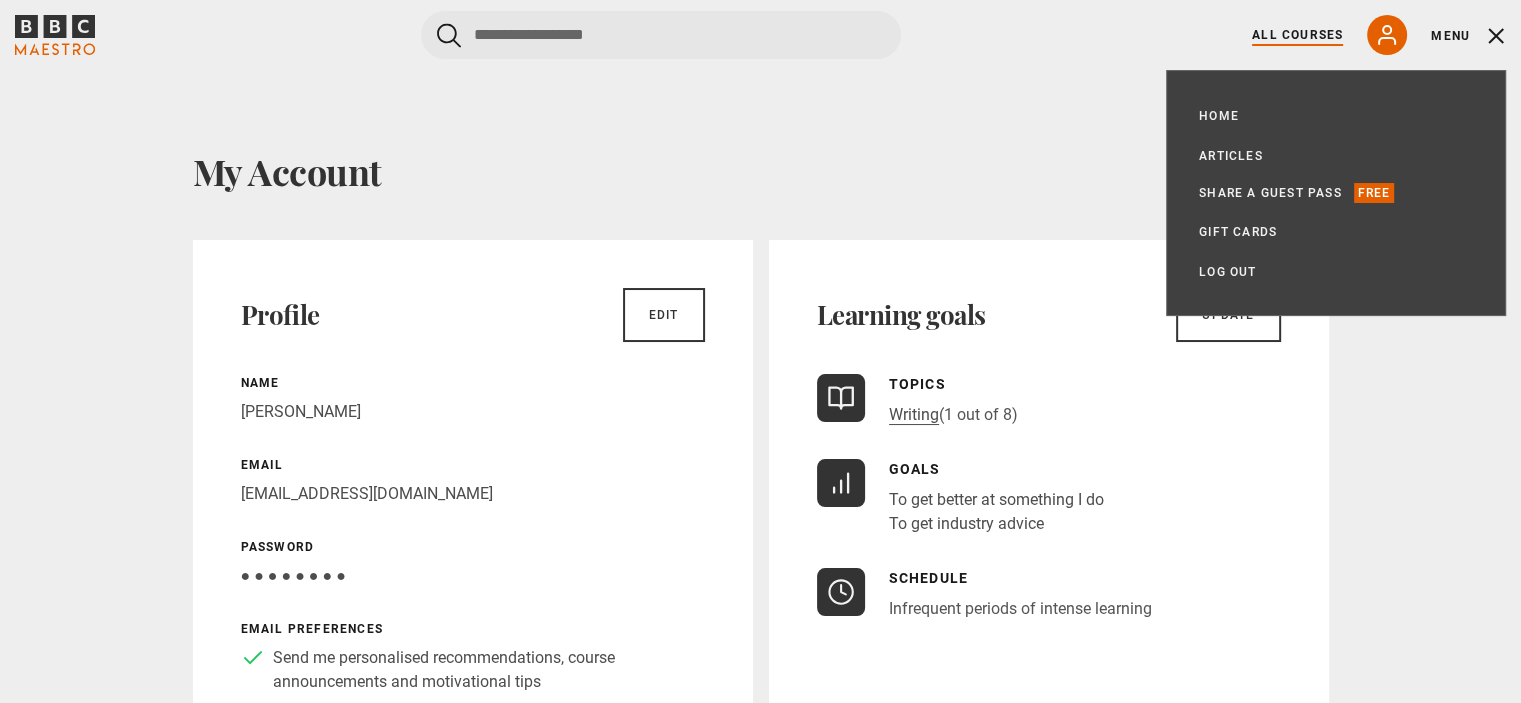 click on "All Courses" at bounding box center [1297, 35] 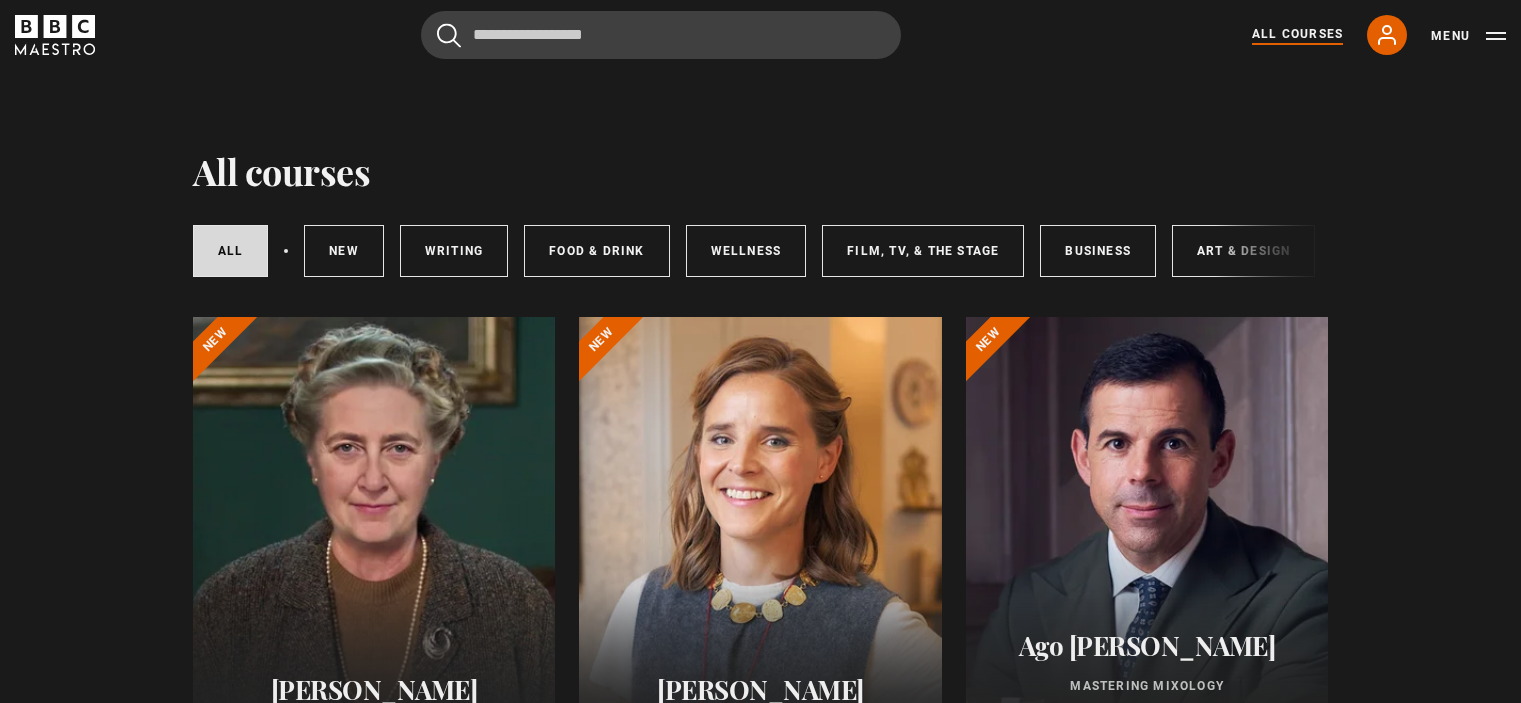 scroll, scrollTop: 0, scrollLeft: 0, axis: both 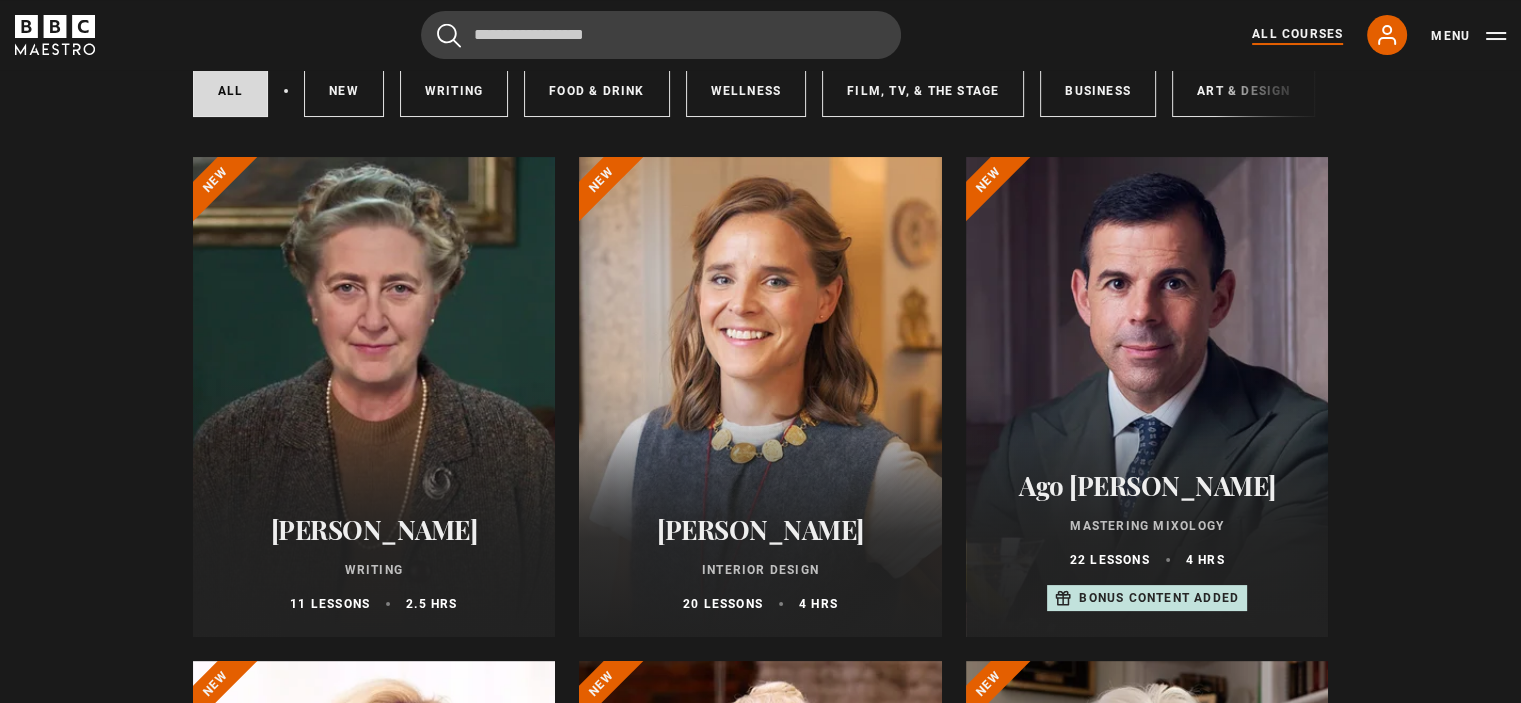 click at bounding box center (374, 397) 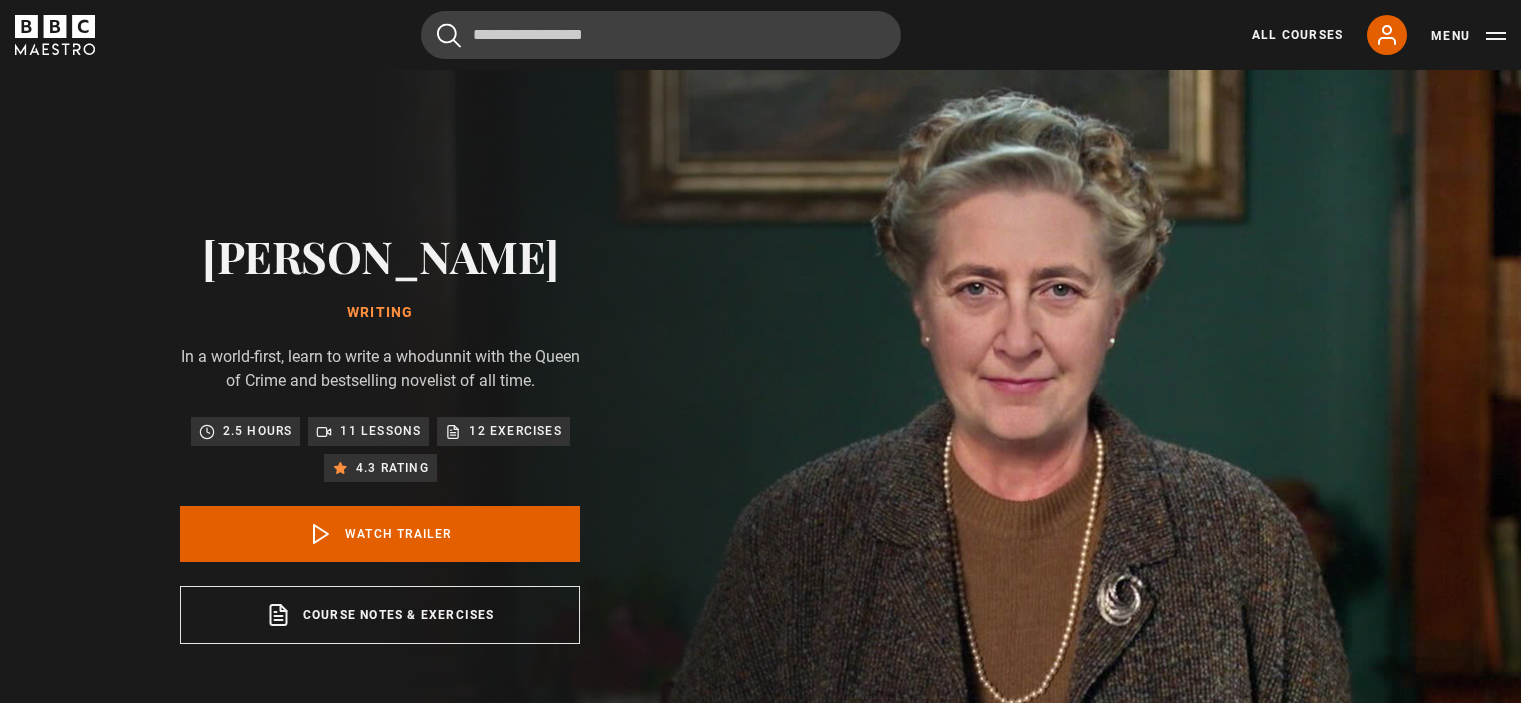 scroll, scrollTop: 0, scrollLeft: 0, axis: both 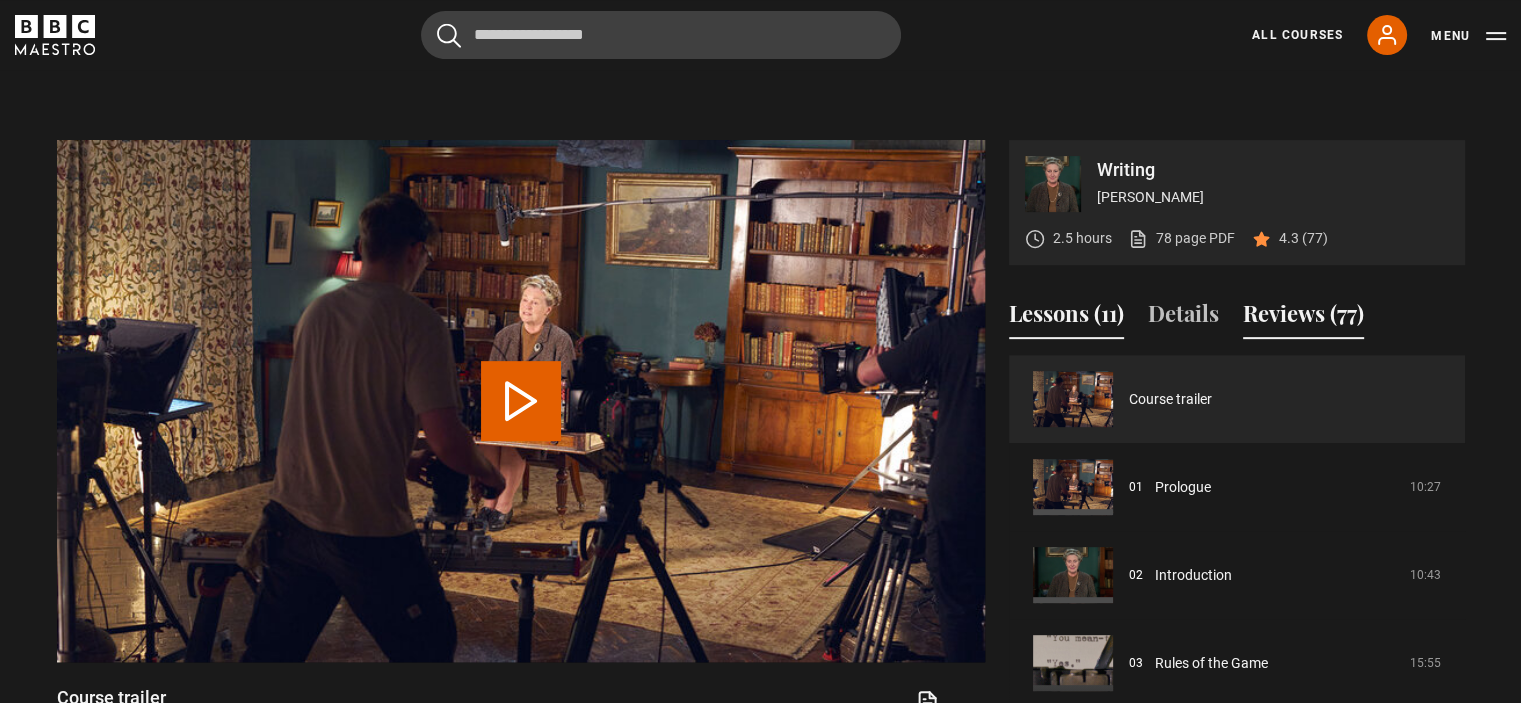 click on "Reviews (77)" at bounding box center [1303, 318] 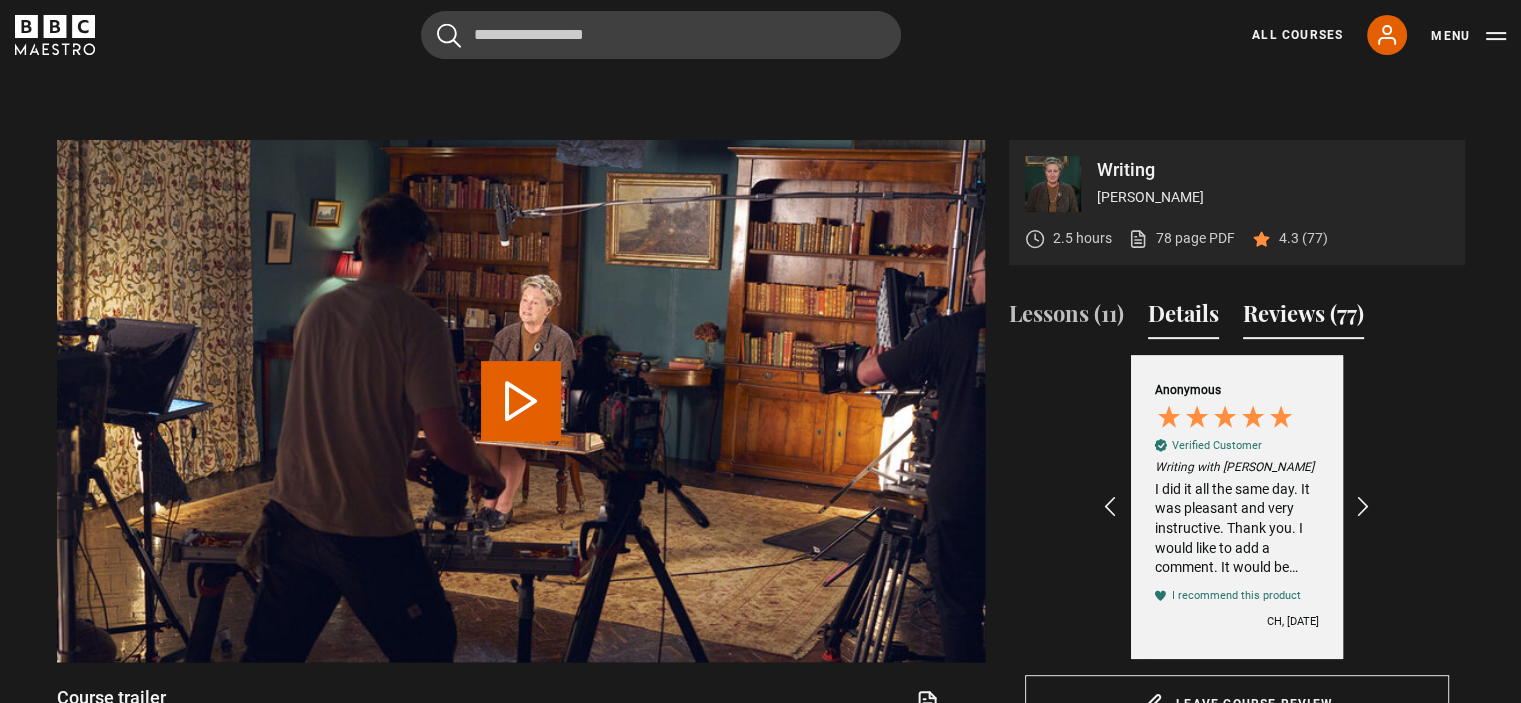 click on "Details" at bounding box center (1183, 318) 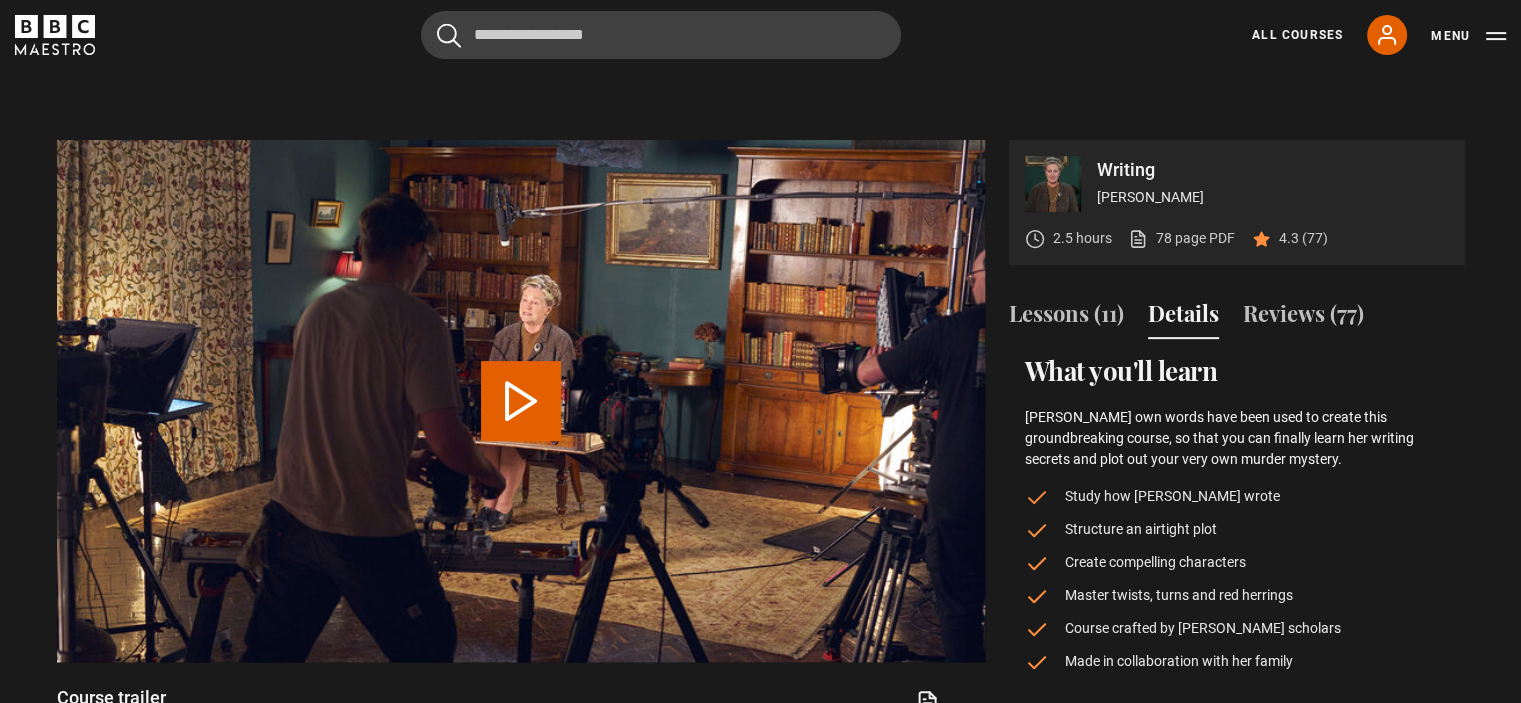 click on "Writing
Agatha Christie
2.5 hours
78 page PDF
(opens in new tab)
4.3 (77)
Video Player is loading. Play Video 10s Skip Back 10 seconds 10s Skip Forward 10 seconds Loaded :  4.76% 0:00 Play Mute Current Time  0:00 - Duration  1:45 1x Playback Rate 2x 1.5x 1x , selected 0.5x auto Quality 360p 720p 1080p 2160p Auto , selected Captions captions off , selected English  Captions This is a modal window.
Lesson Completed
Up next
Prologue
Cancel" at bounding box center (760, 464) 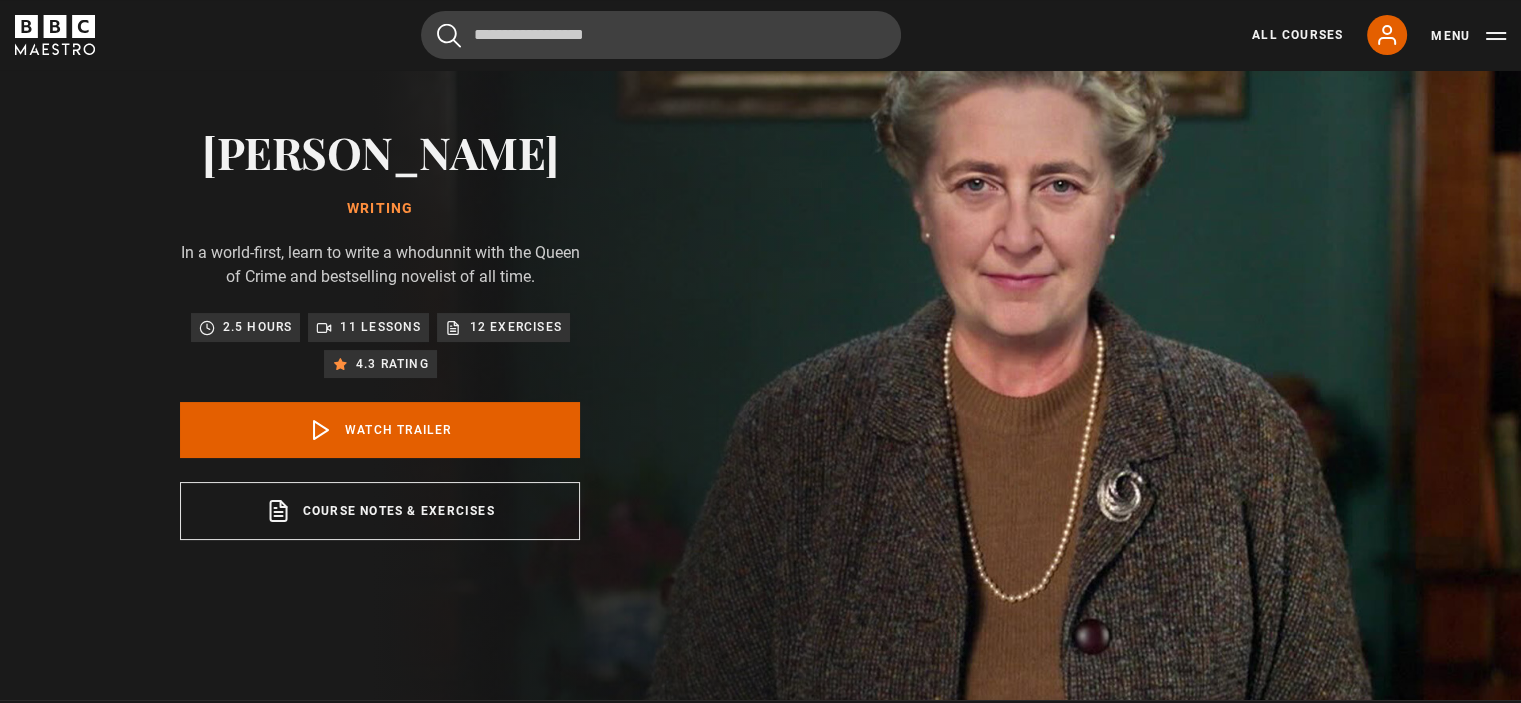 scroll, scrollTop: 64, scrollLeft: 0, axis: vertical 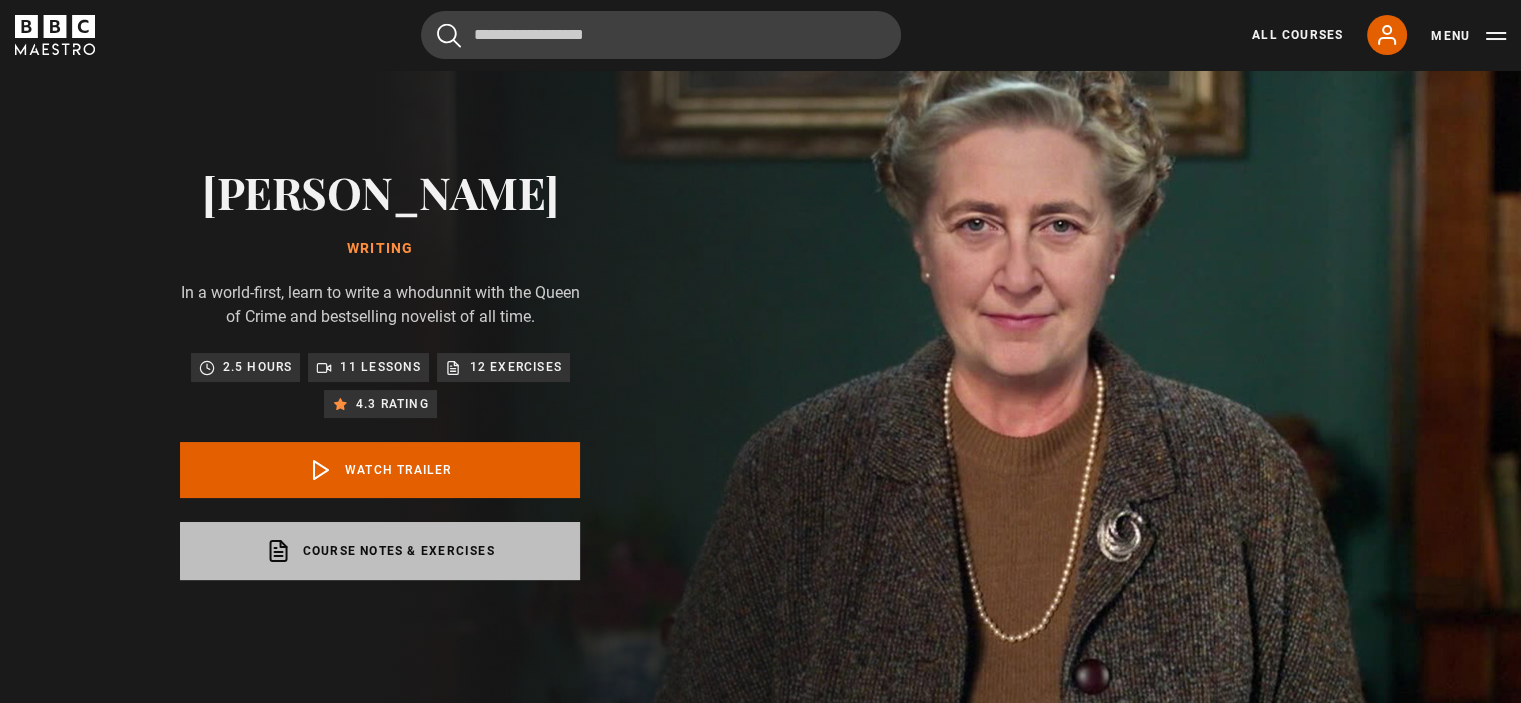 click on "Course notes & exercises
opens in a new tab" at bounding box center [380, 551] 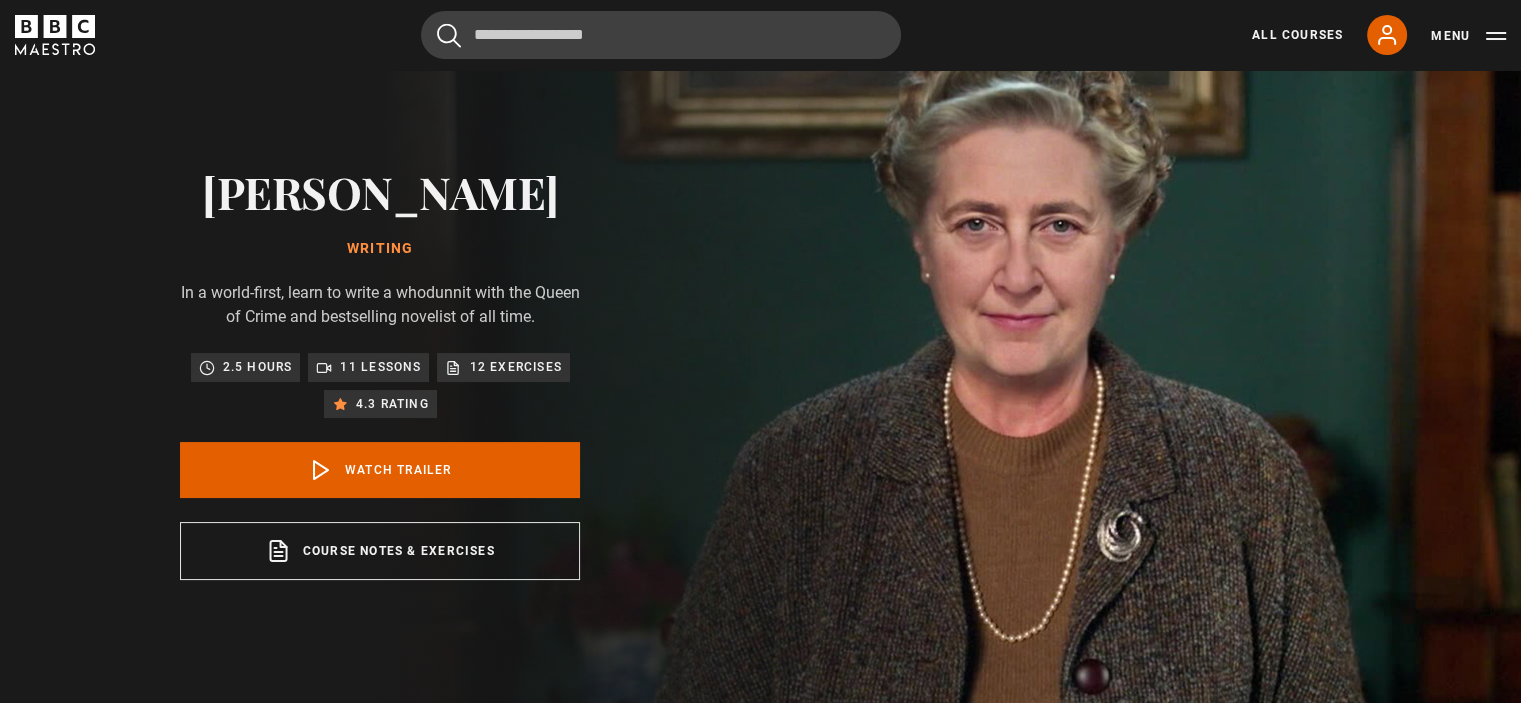 click on "Agatha Christie
Writing
In a world-first, learn to write a whodunnit with the Queen of Crime and bestselling novelist of all time.
2.5 hours
11 lessons
12
exercises
4.3 rating
Watch Trailer
Course notes & exercises
opens in a new tab" at bounding box center (380, 373) 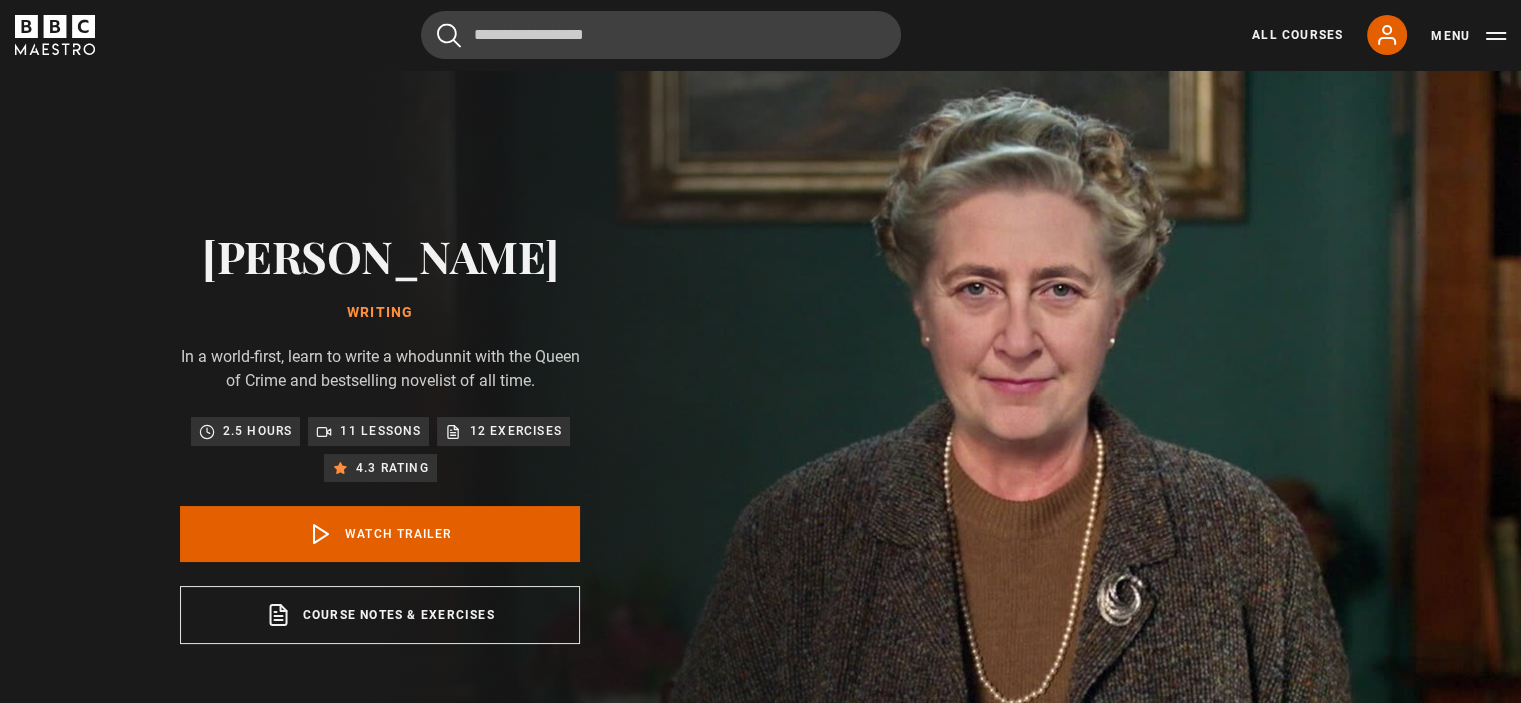 scroll, scrollTop: 0, scrollLeft: 0, axis: both 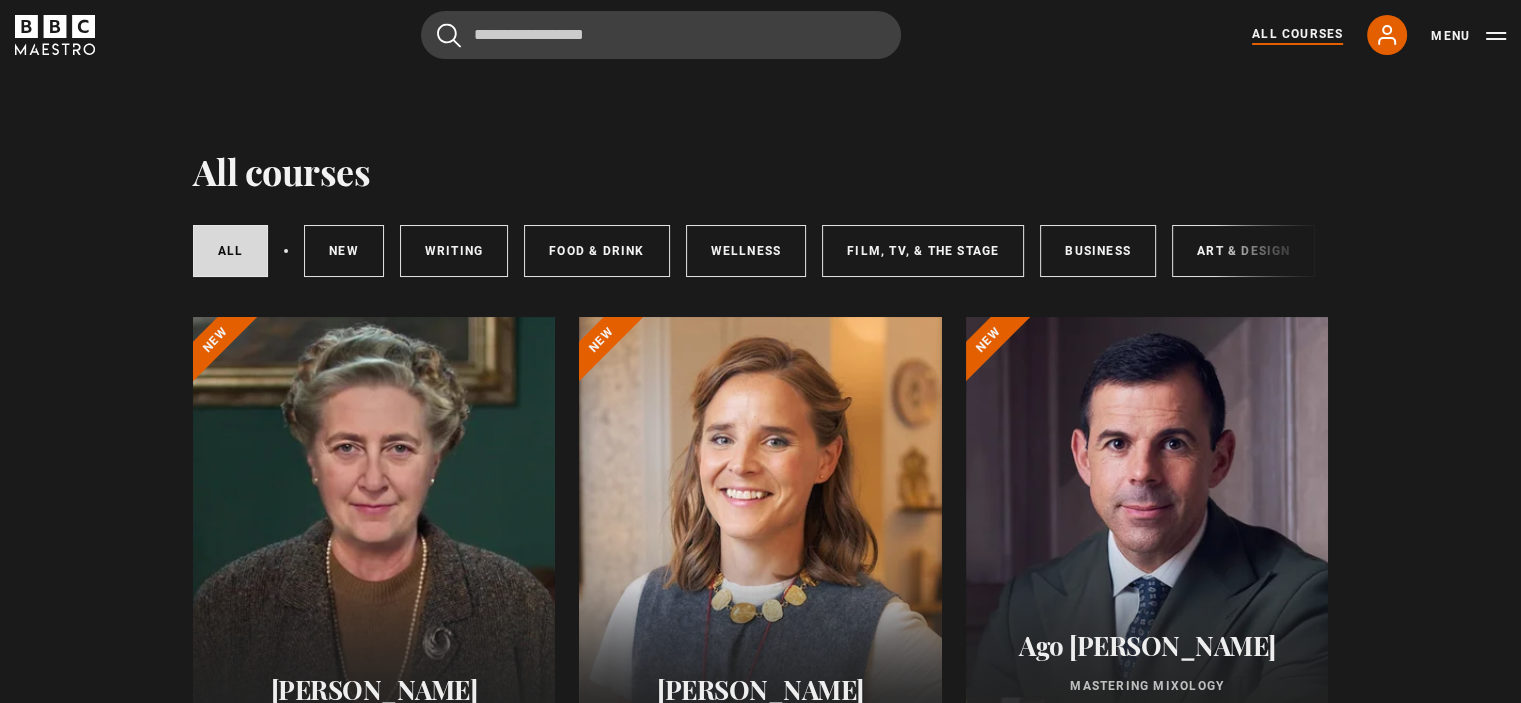 click on "All courses
All courses
New courses
Writing
Food & Drink
Wellness
Film, TV, & The Stage
Business
Art & Design
Music
Home & Lifestyle
[PERSON_NAME]
Writing
11 lessons
2.5 hrs
New
[PERSON_NAME]
Interior Design" at bounding box center [761, 4301] 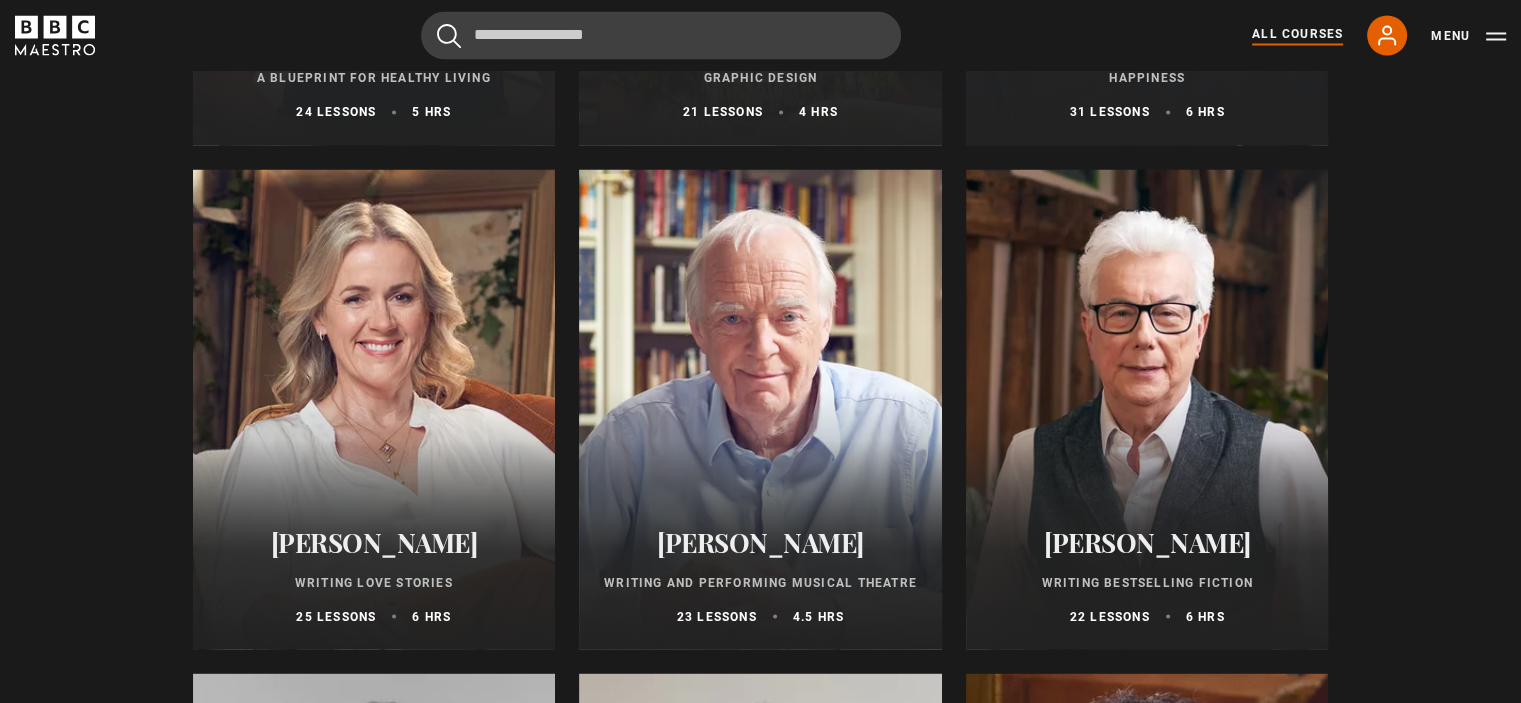 scroll, scrollTop: 3680, scrollLeft: 0, axis: vertical 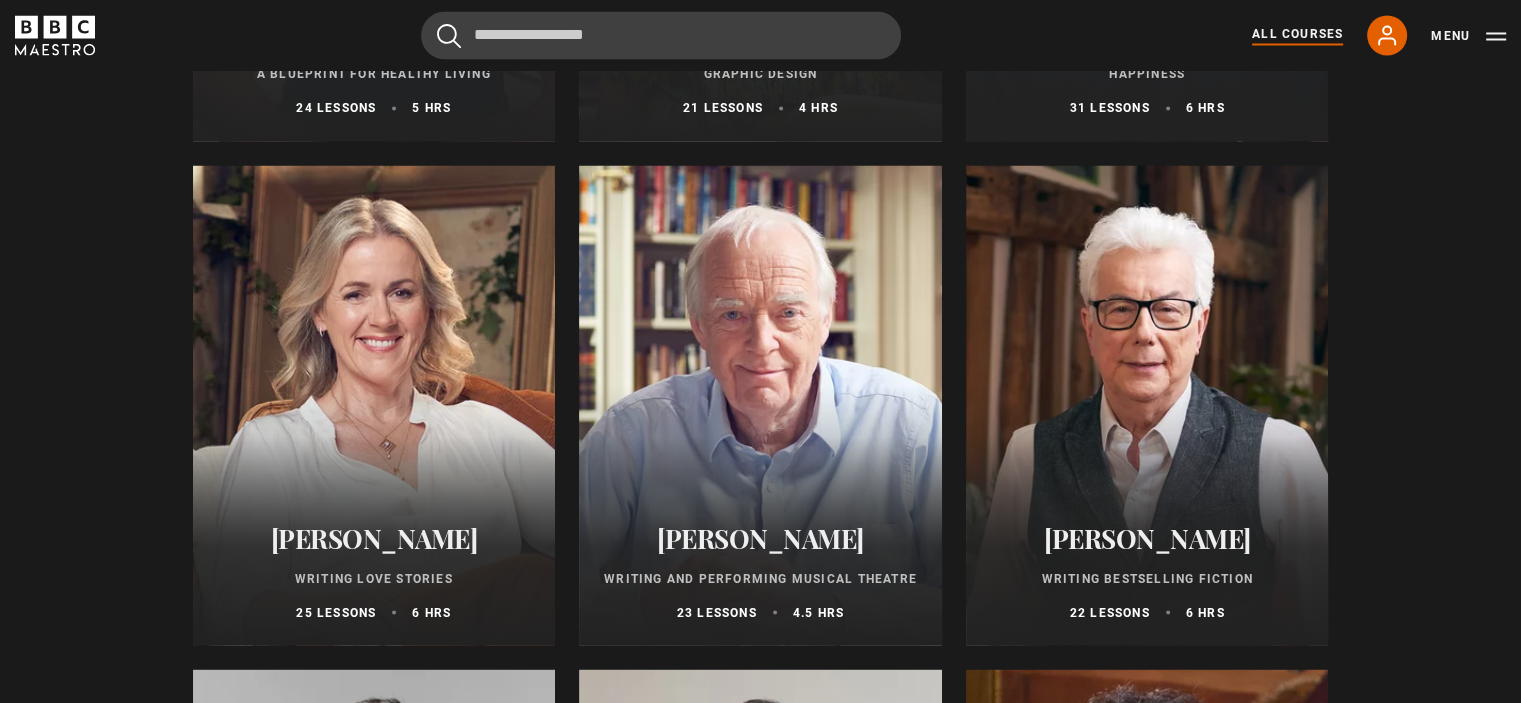 click at bounding box center (374, 405) 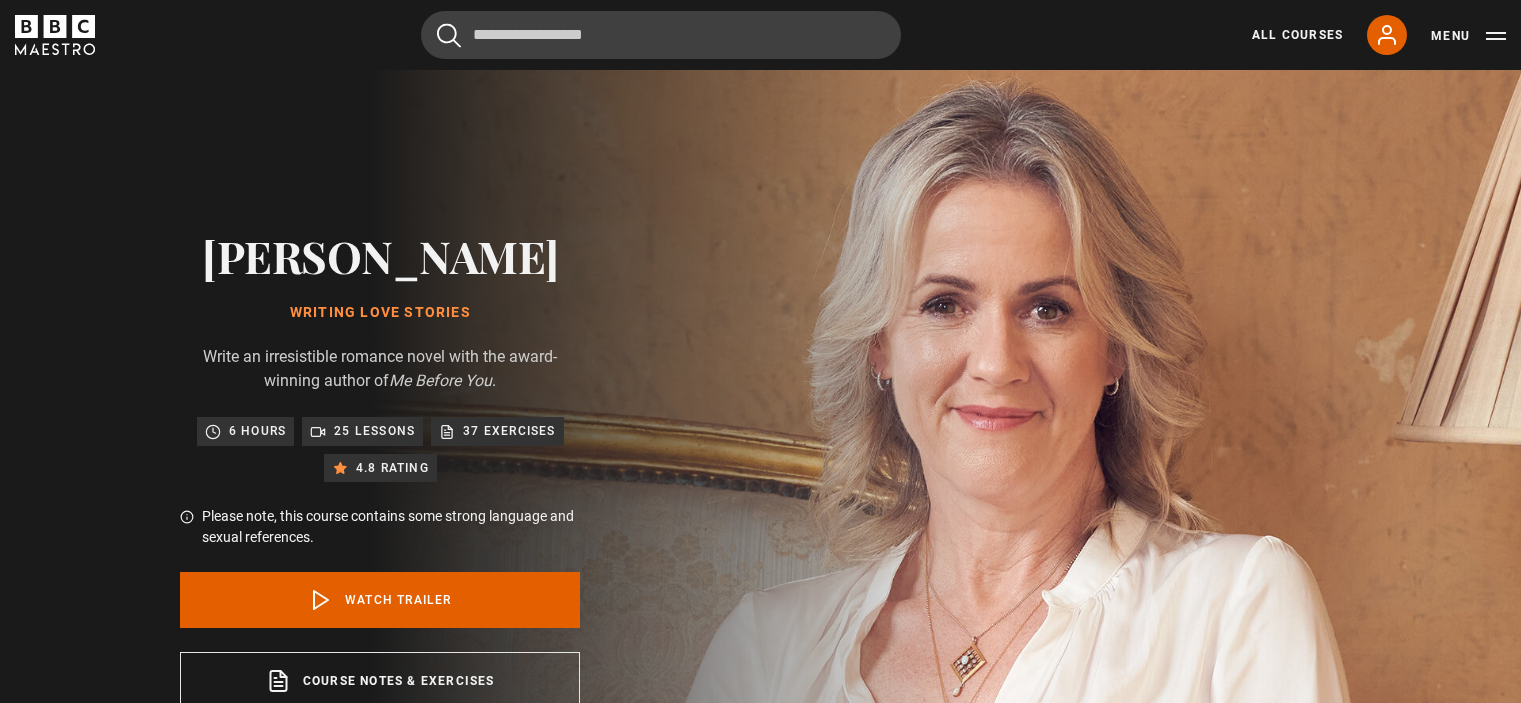 scroll, scrollTop: 0, scrollLeft: 0, axis: both 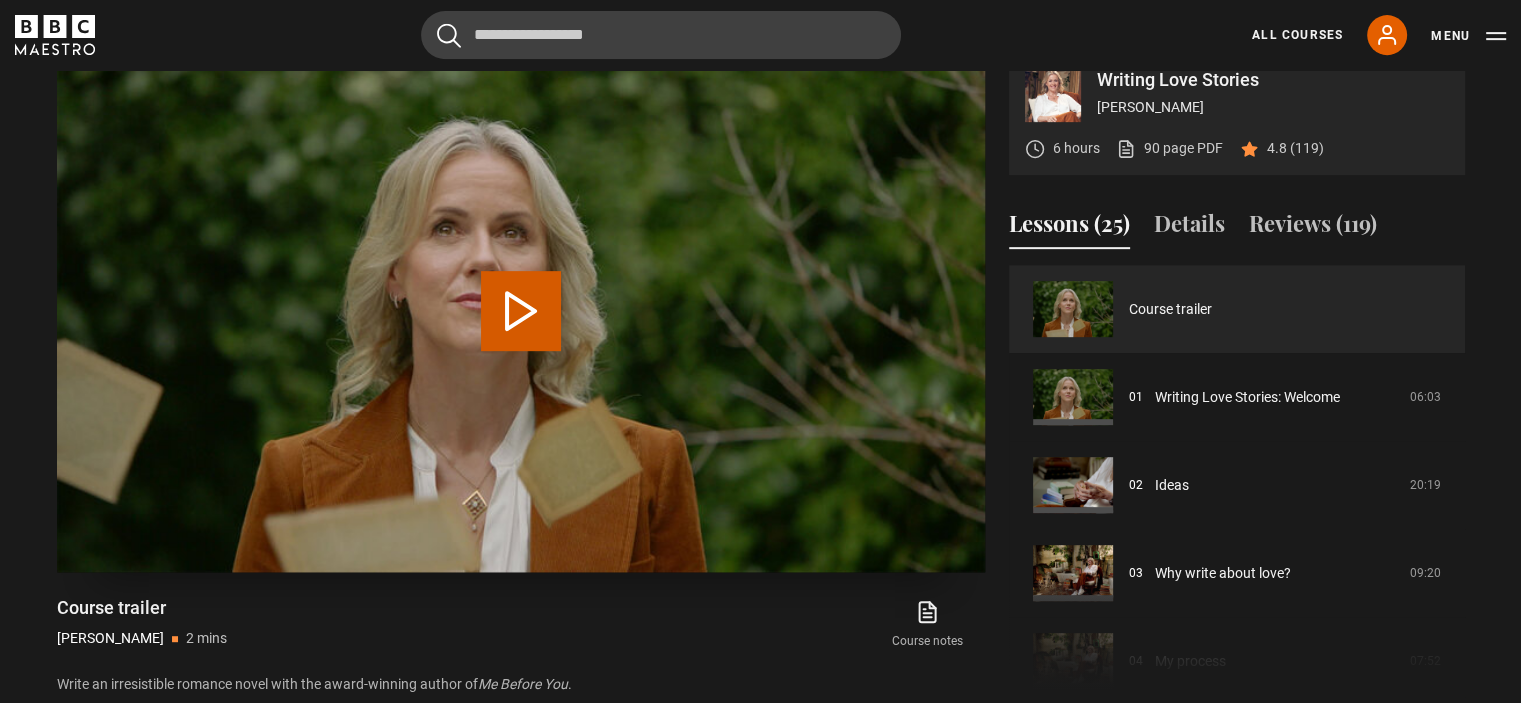 click on "Play Video" at bounding box center [521, 311] 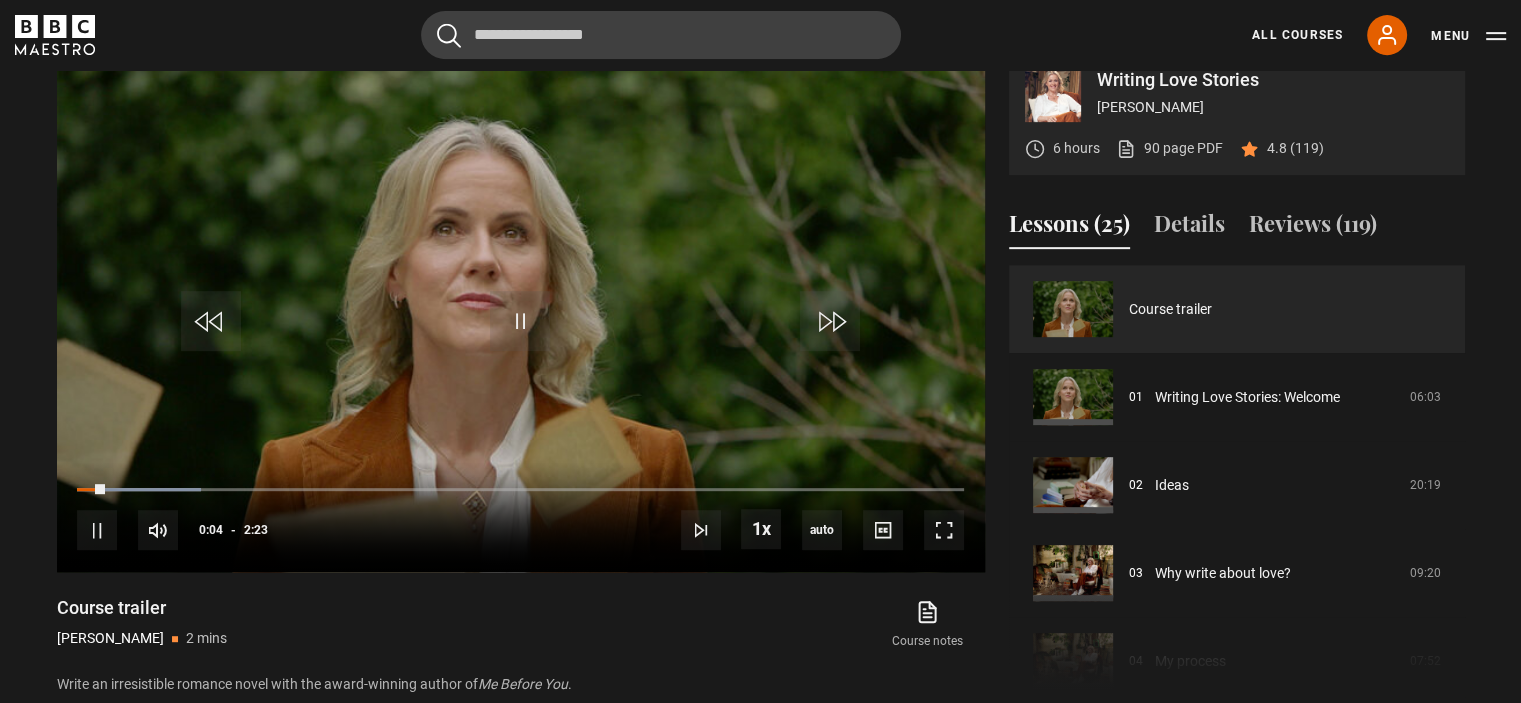 click on "Writing Love Stories
Jojo Moyes
6 hours
90 page PDF
(opens in new tab)
4.8 (119)
Video Player is loading. Play Video 10s Skip Back 10 seconds Pause 10s Skip Forward 10 seconds Loaded :  13.99% 0:04 Pause Mute Current Time  0:04 - Duration  2:23 1x Playback Rate 2x 1.5x 1x , selected 0.5x auto Quality 360p 720p 1080p 2160p Auto , selected Captions captions off , selected English  Captions This is a modal window.
Lesson Completed
Up next
Writing Love Stories: Welcome
Cancel" at bounding box center (760, 354) 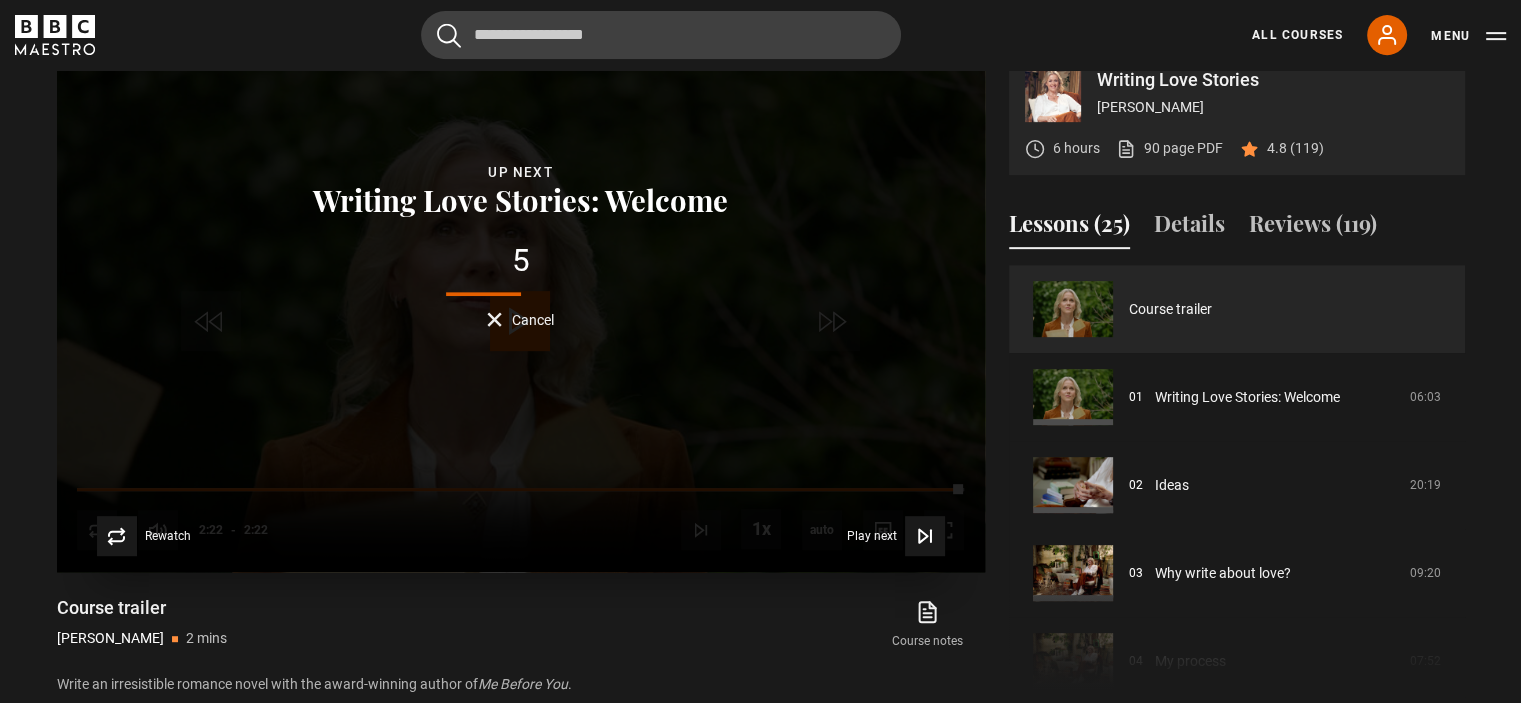 click on "Cancel" at bounding box center [520, 319] 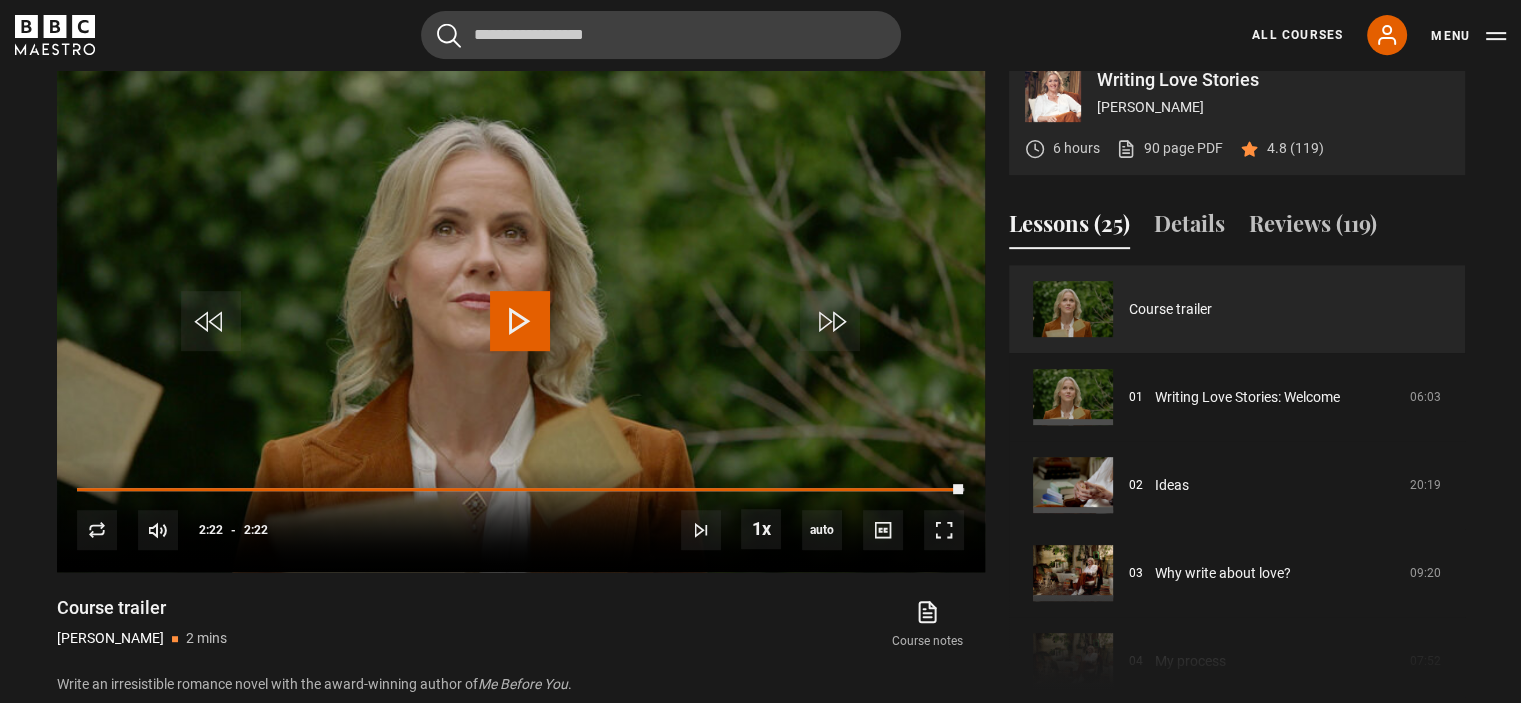 click on "Writing Love Stories
Jojo Moyes
6 hours
90 page PDF
(opens in new tab)
4.8 (119)
Video Player is loading. Play Video 10s Skip Back 10 seconds Play 10s Skip Forward 10 seconds Loaded :  100.00% 2:22 Replay Mute Current Time  2:22 - Duration  2:22 1x Playback Rate 2x 1.5x 1x , selected 0.5x auto Quality 360p 720p 1080p 2160p Auto , selected Captions captions off , selected English  Captions This is a modal window.
Lesson Completed
Up next
Writing Love Stories: Welcome
Cancel" at bounding box center [760, 354] 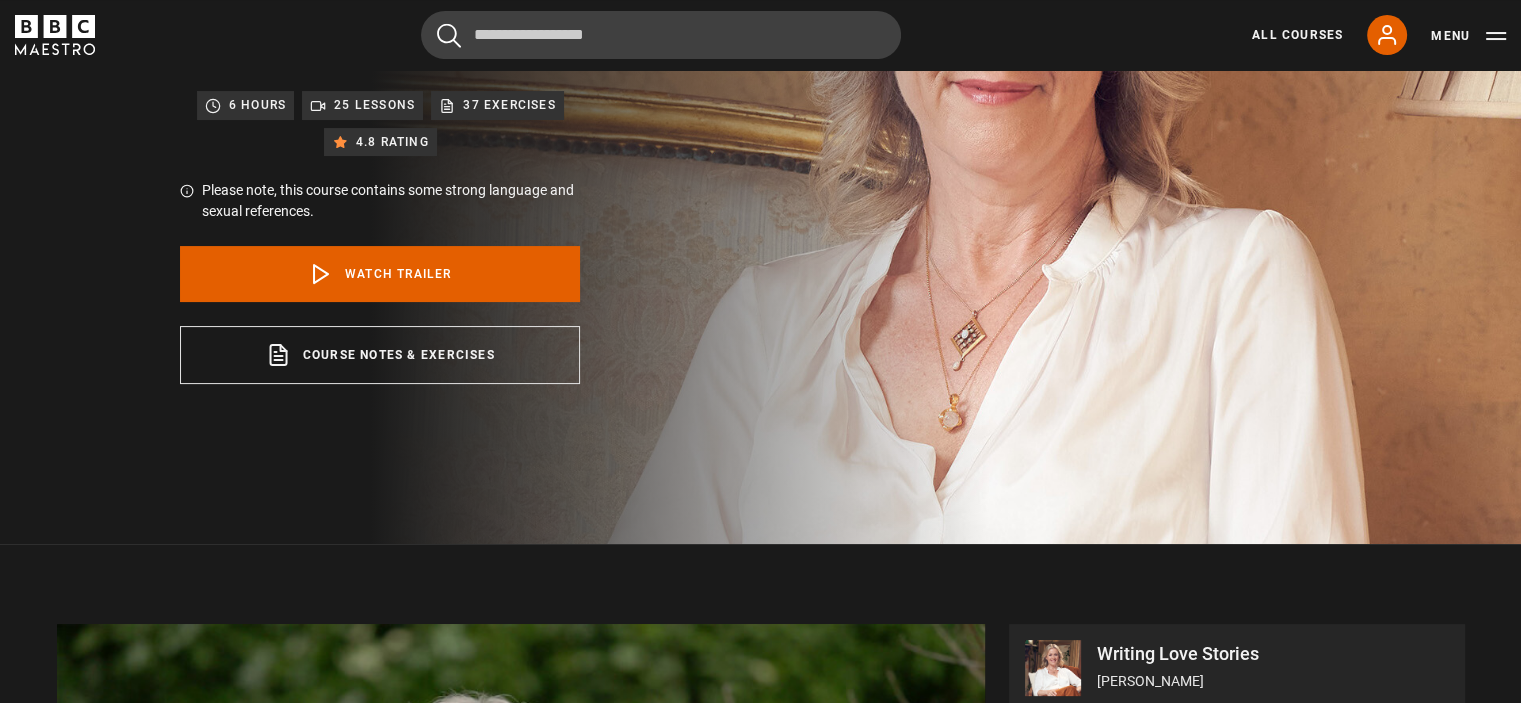 scroll, scrollTop: 337, scrollLeft: 0, axis: vertical 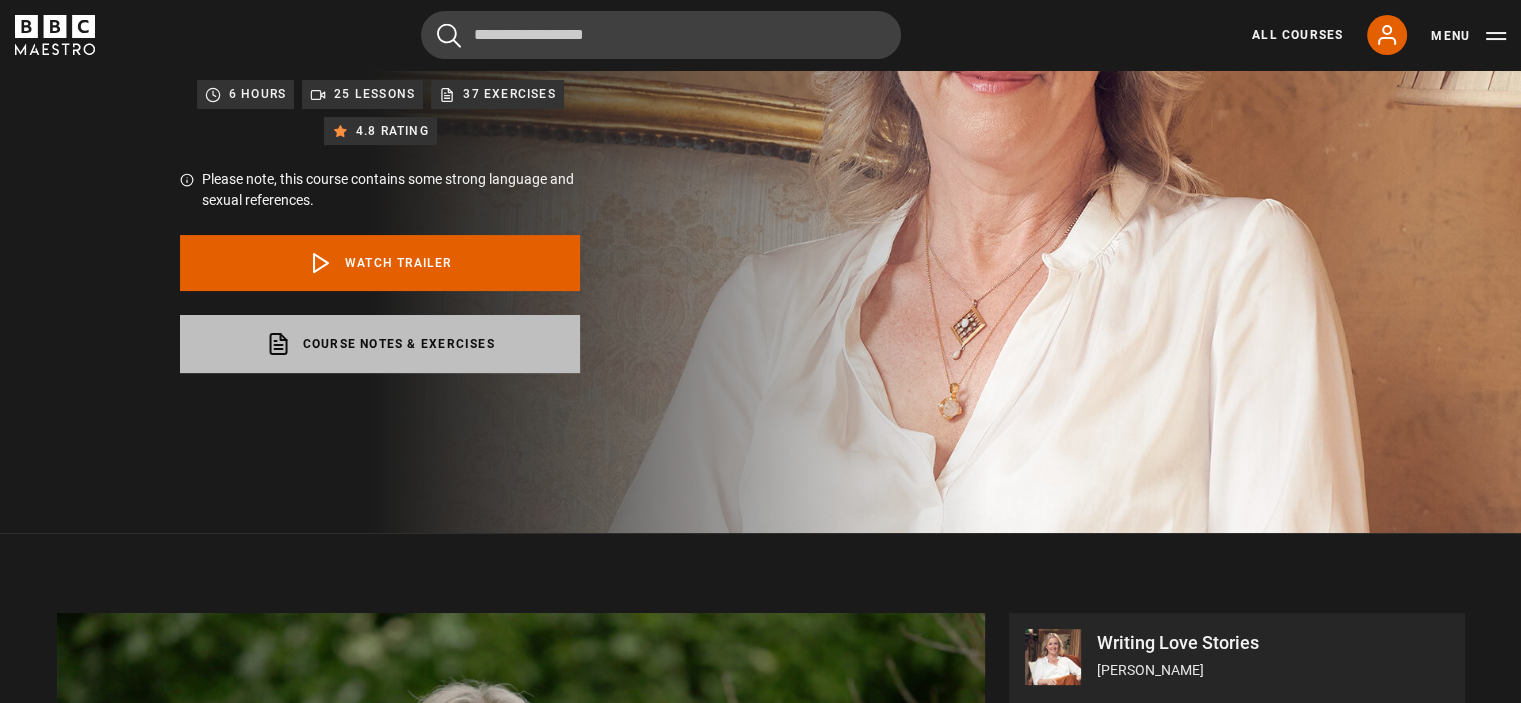 click on "Course notes & exercises
opens in a new tab" at bounding box center (380, 344) 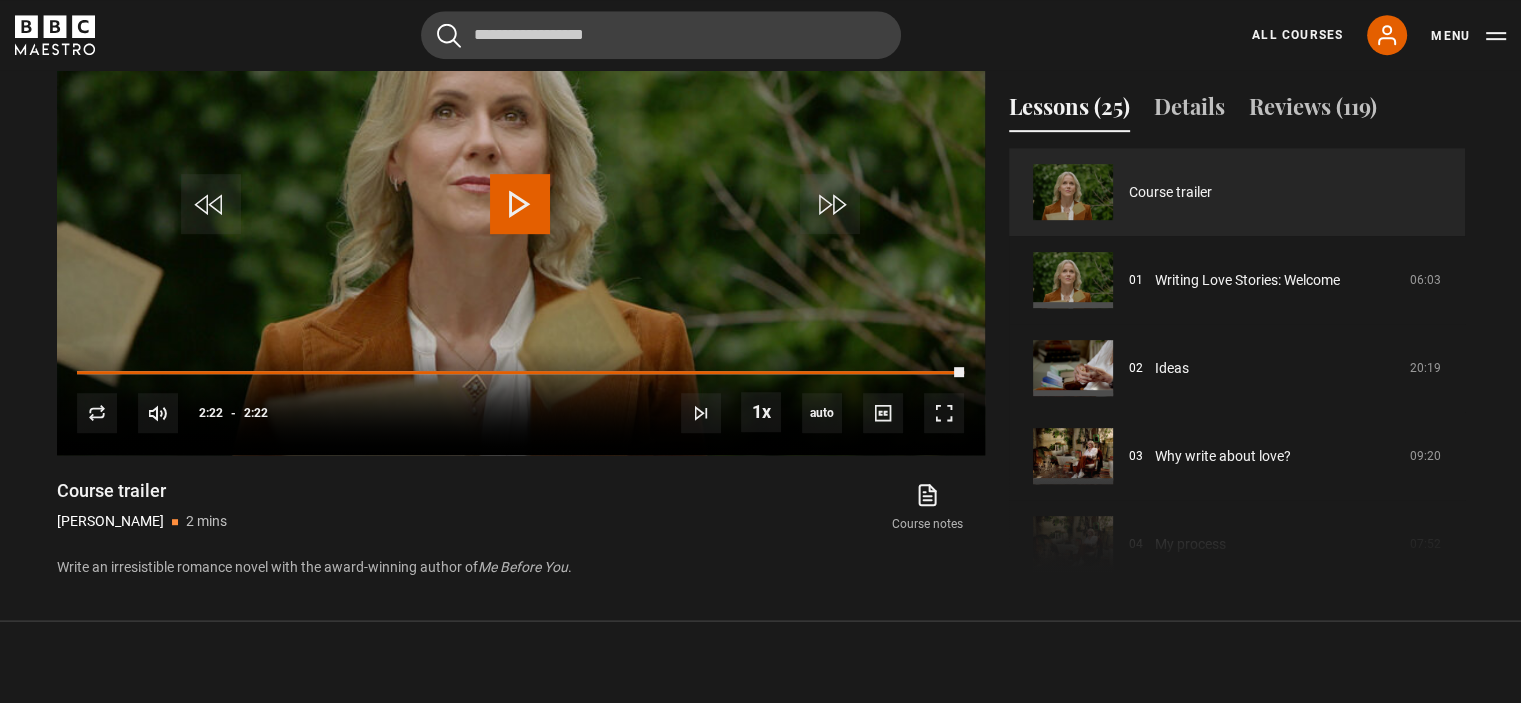 scroll, scrollTop: 1024, scrollLeft: 0, axis: vertical 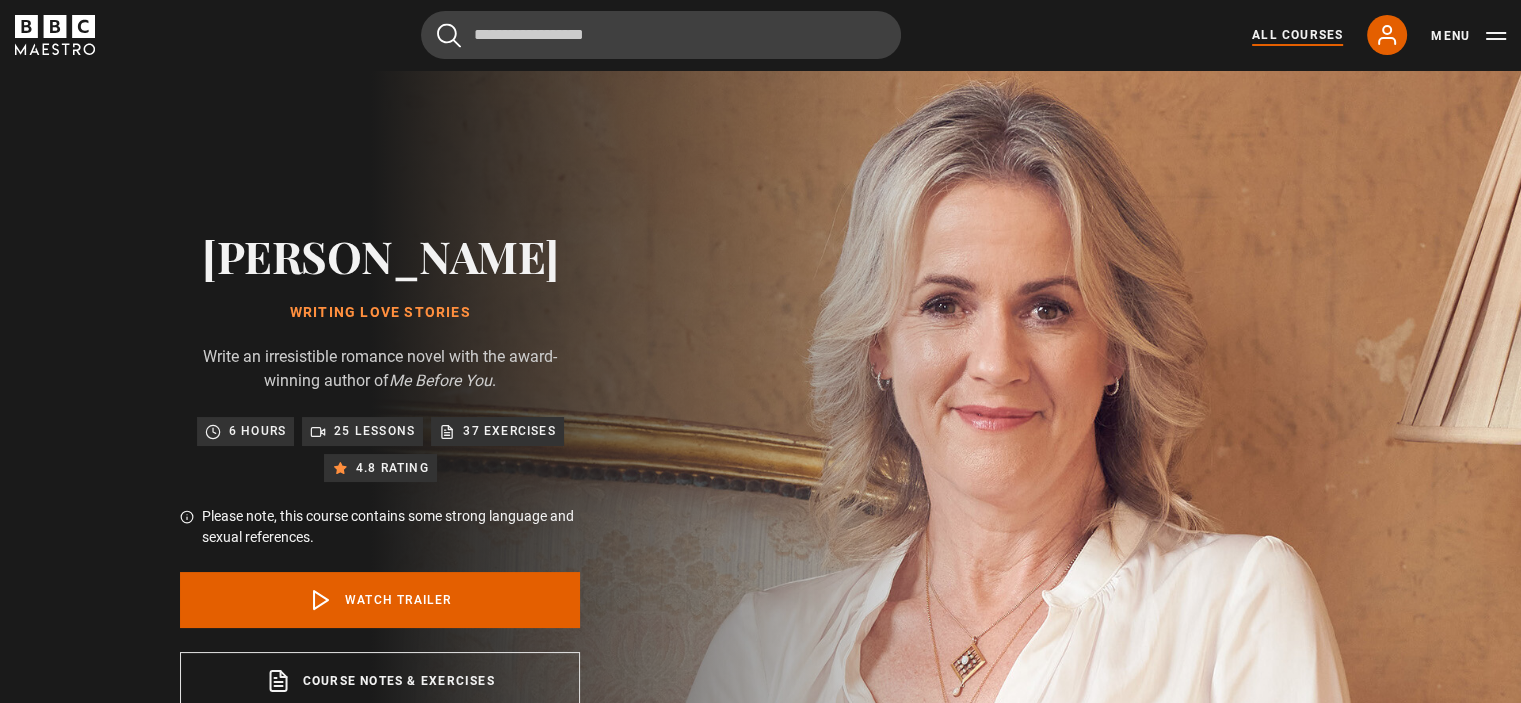 click on "All Courses" at bounding box center (1297, 35) 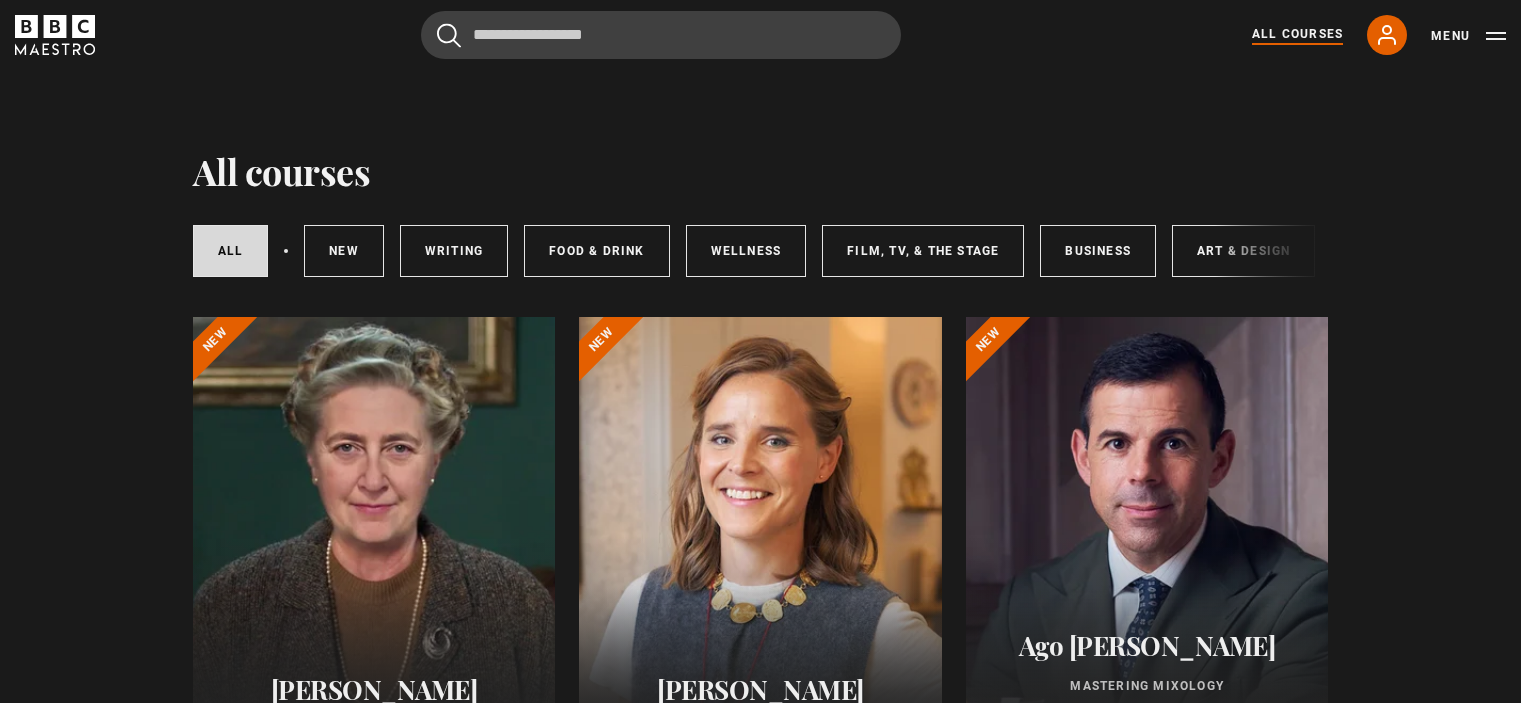 scroll, scrollTop: 640, scrollLeft: 0, axis: vertical 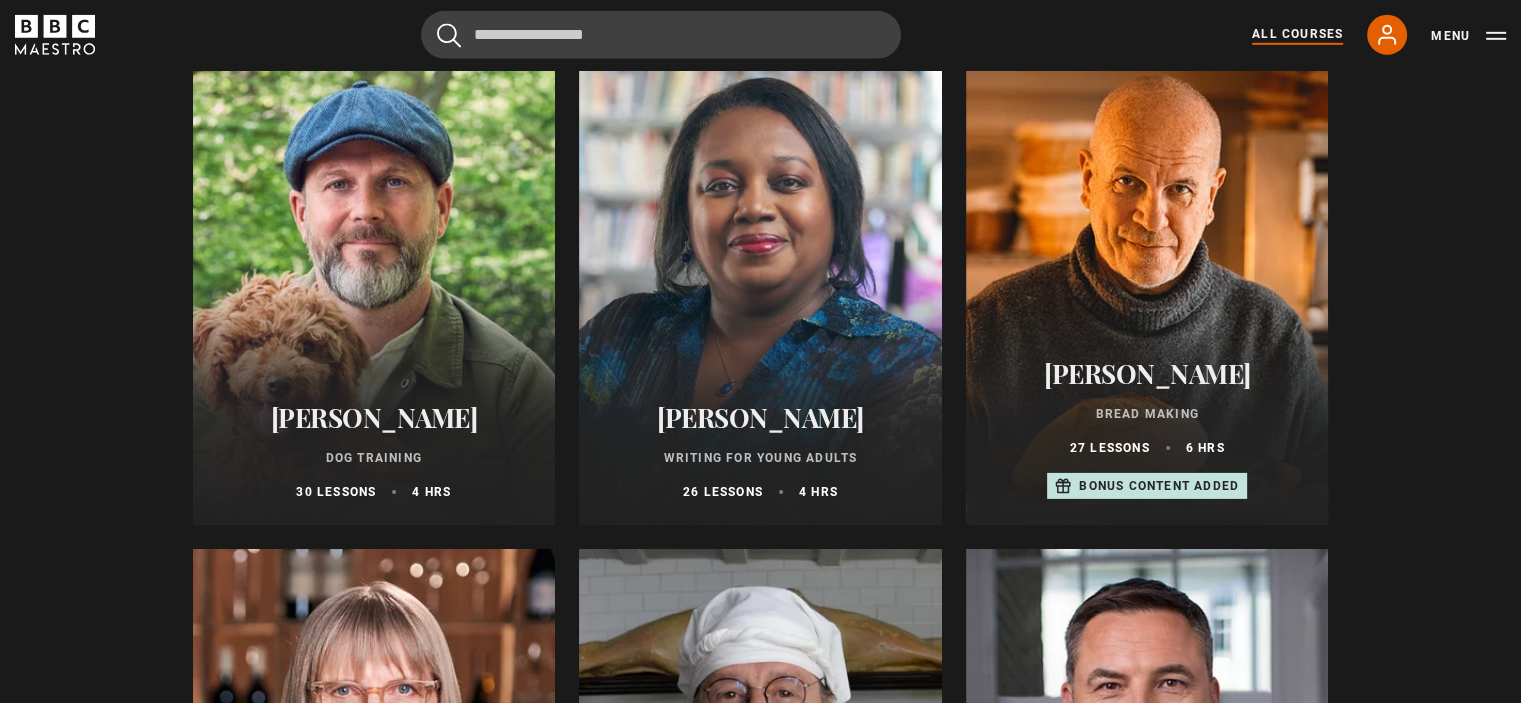 click at bounding box center (760, 285) 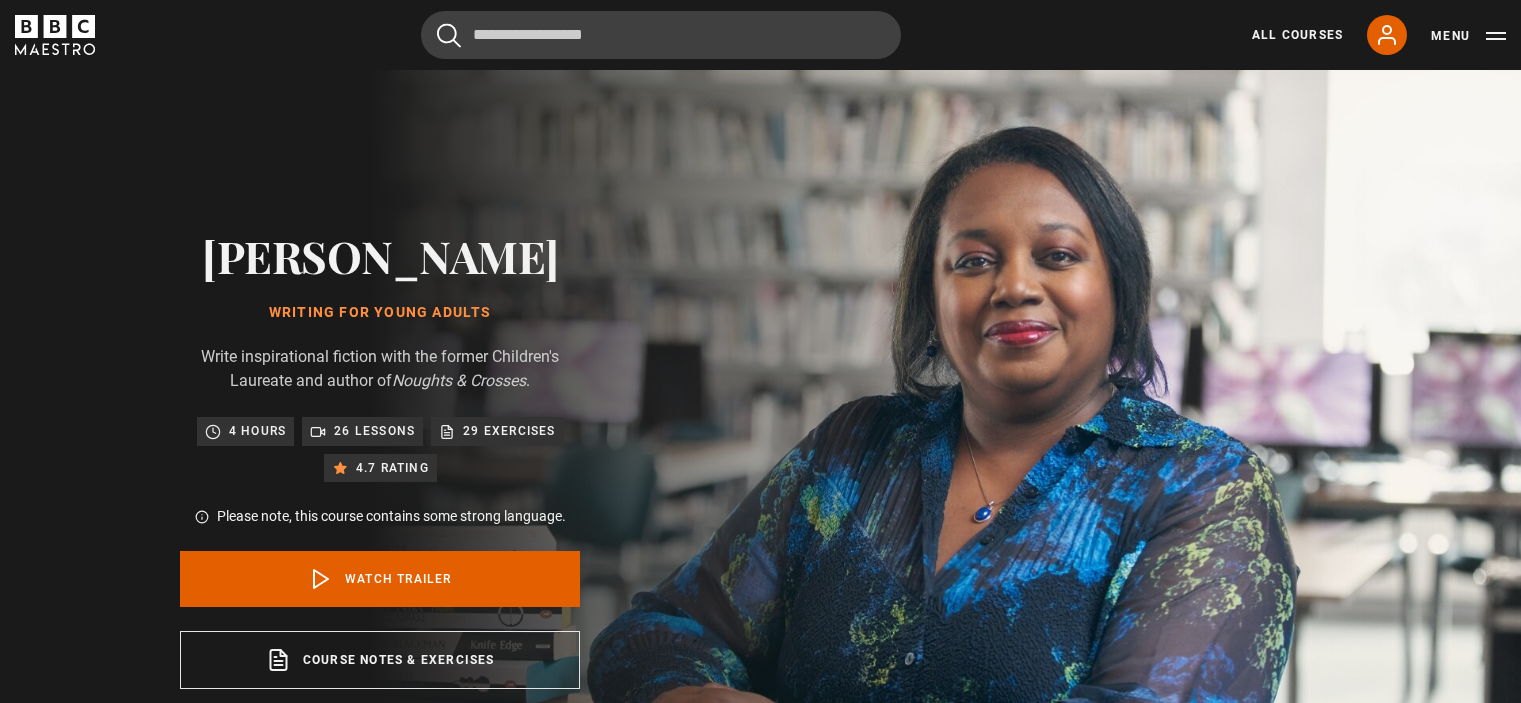 scroll, scrollTop: 0, scrollLeft: 0, axis: both 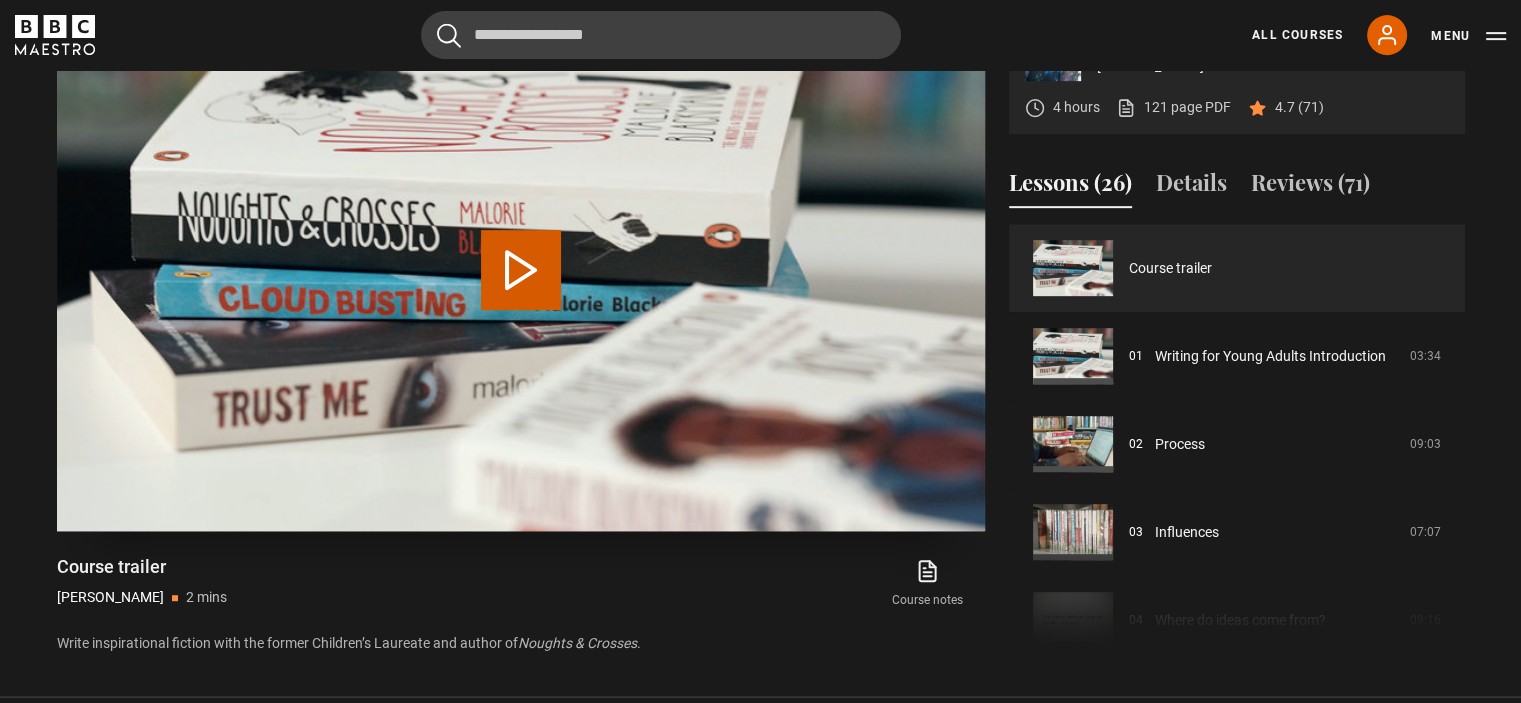 click on "Play Video" at bounding box center (521, 270) 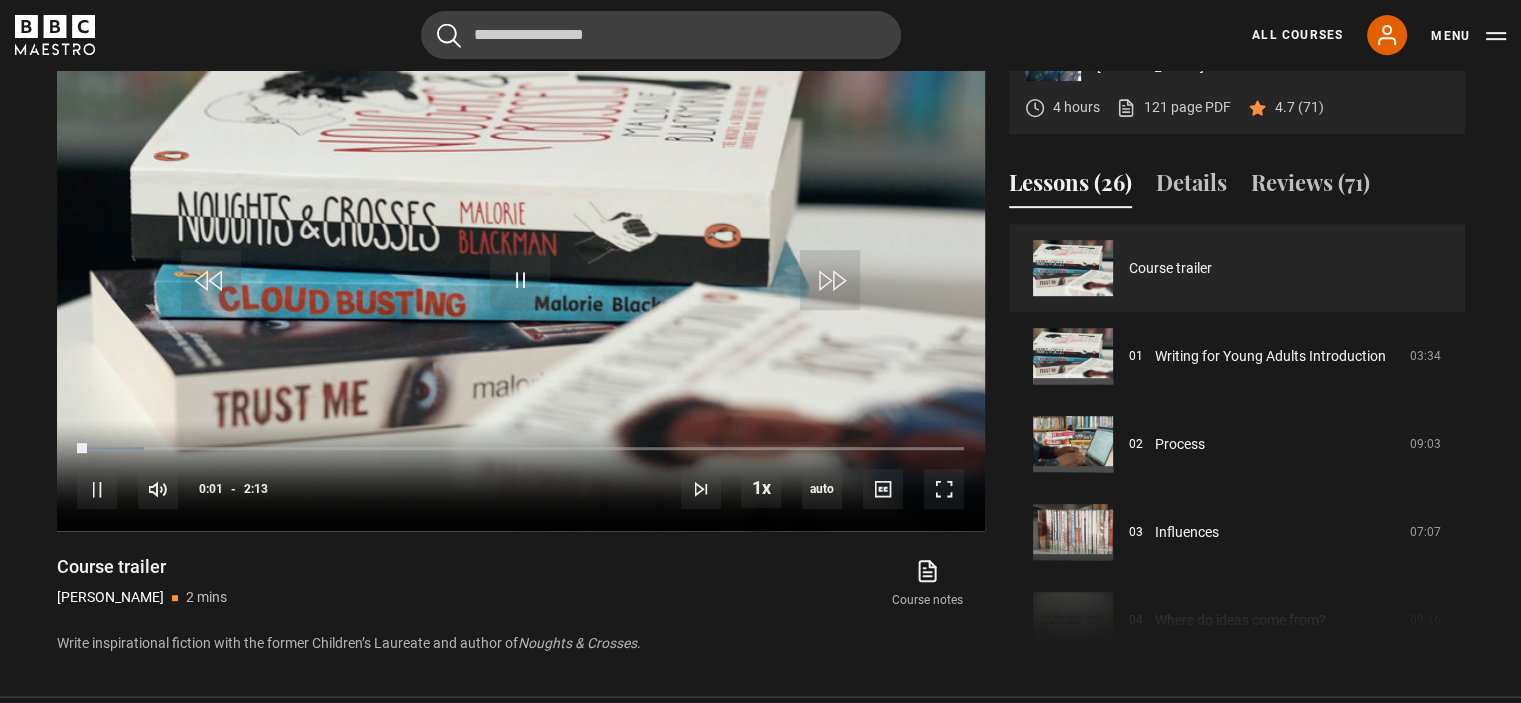 click on "Writing for Young Adults
Malorie Blackman
4 hours
121 page PDF
(opens in new tab)
4.7 (71)
Video Player is loading. Play Video 10s Skip Back 10 seconds Pause 10s Skip Forward 10 seconds Loaded :  7.52% 0:01 Pause Mute Current Time  0:01 - Duration  2:13 1x Playback Rate 2x 1.5x 1x , selected 0.5x auto Quality 360p 720p 1080p 2160p Auto , selected Captions captions off , selected English  Captions This is a modal window.
Lesson Completed
Up next
Writing for Young Adults Introduction
Cancel ." at bounding box center (760, 313) 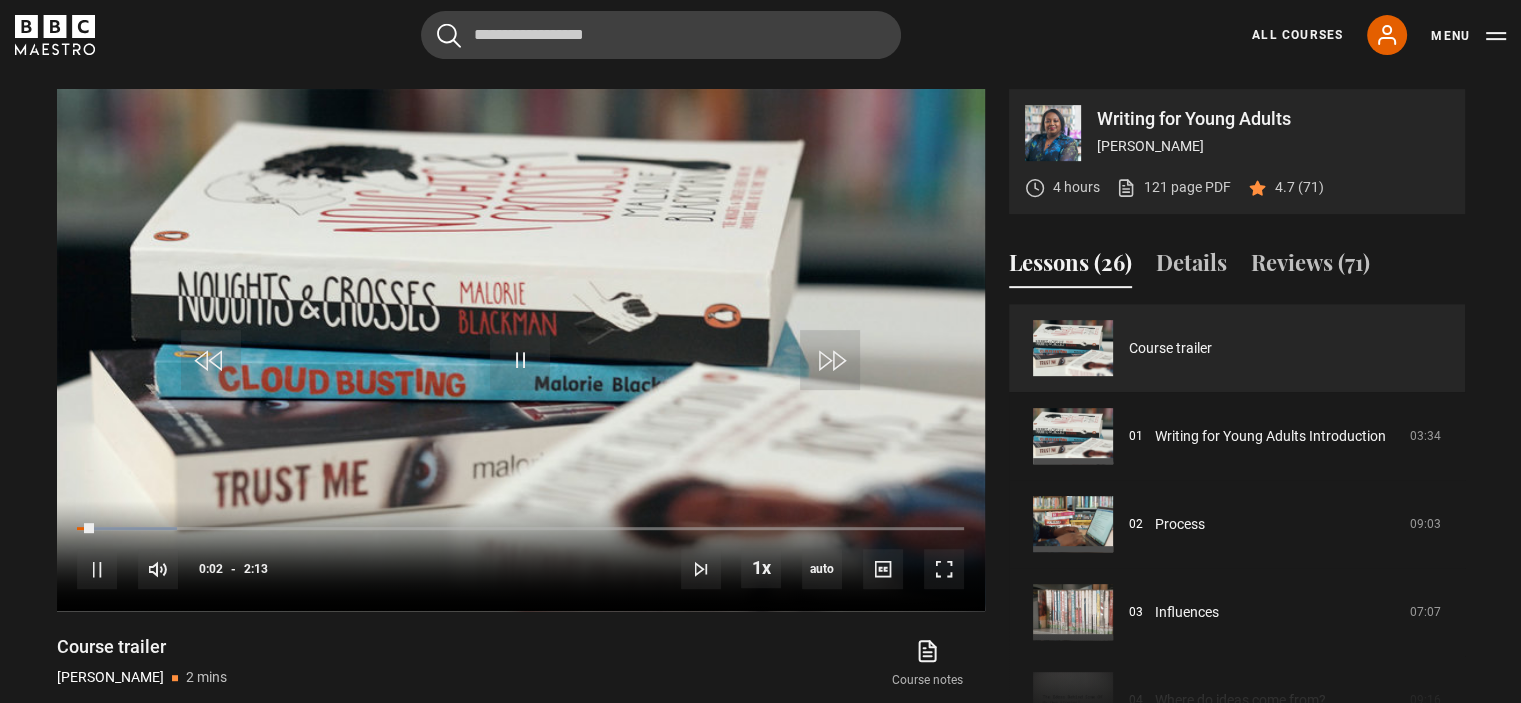 scroll, scrollTop: 800, scrollLeft: 0, axis: vertical 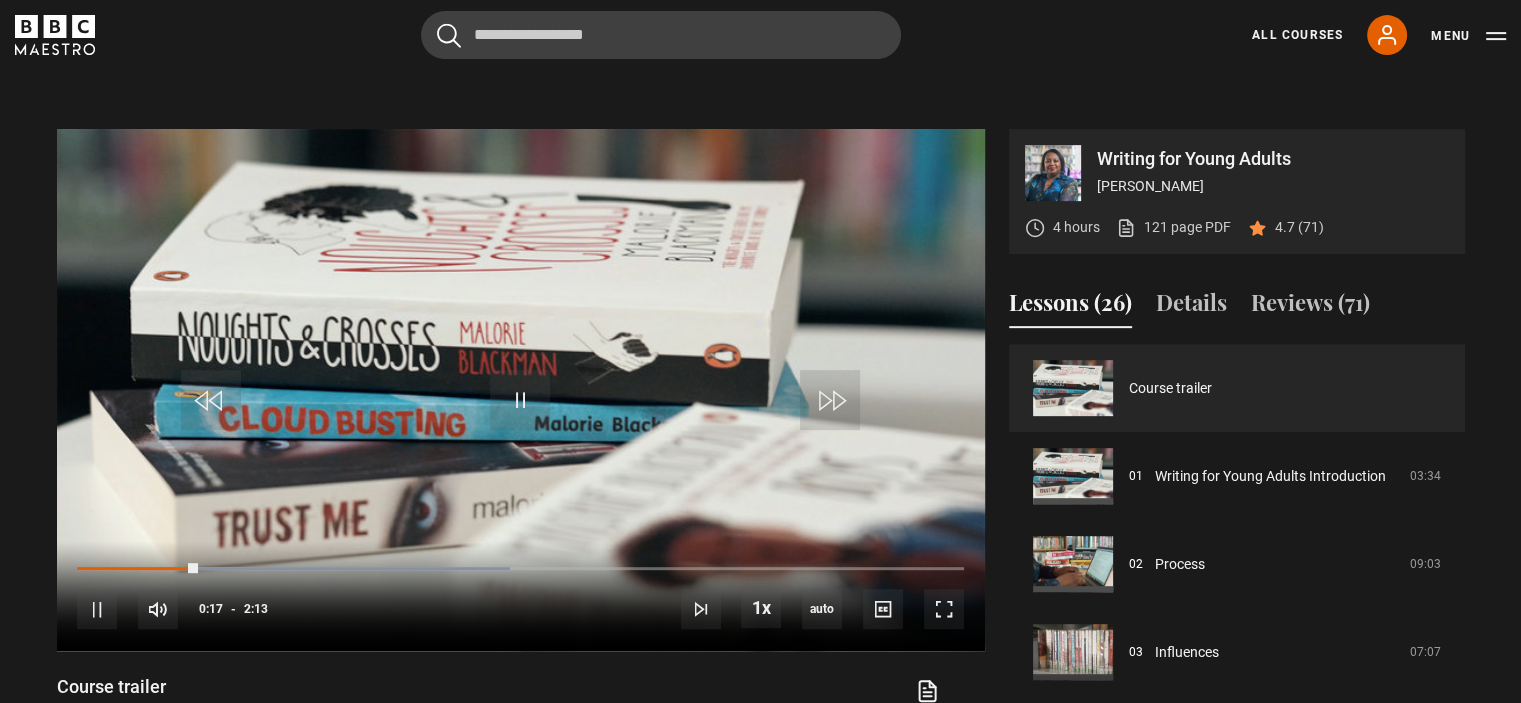 click on "Writing for Young Adults
Malorie Blackman
4 hours
121 page PDF
(opens in new tab)
4.7 (71)
Video Player is loading. Play Video 10s Skip Back 10 seconds Pause 10s Skip Forward 10 seconds Loaded :  48.87% 0:53 0:18 Pause Mute Current Time  0:17 - Duration  2:13 1x Playback Rate 2x 1.5x 1x , selected 0.5x auto Quality 360p 720p 1080p 2160p Auto , selected Captions captions off , selected English  Captions This is a modal window.
Lesson Completed
Up next
Writing for Young Adults Introduction" at bounding box center [760, 433] 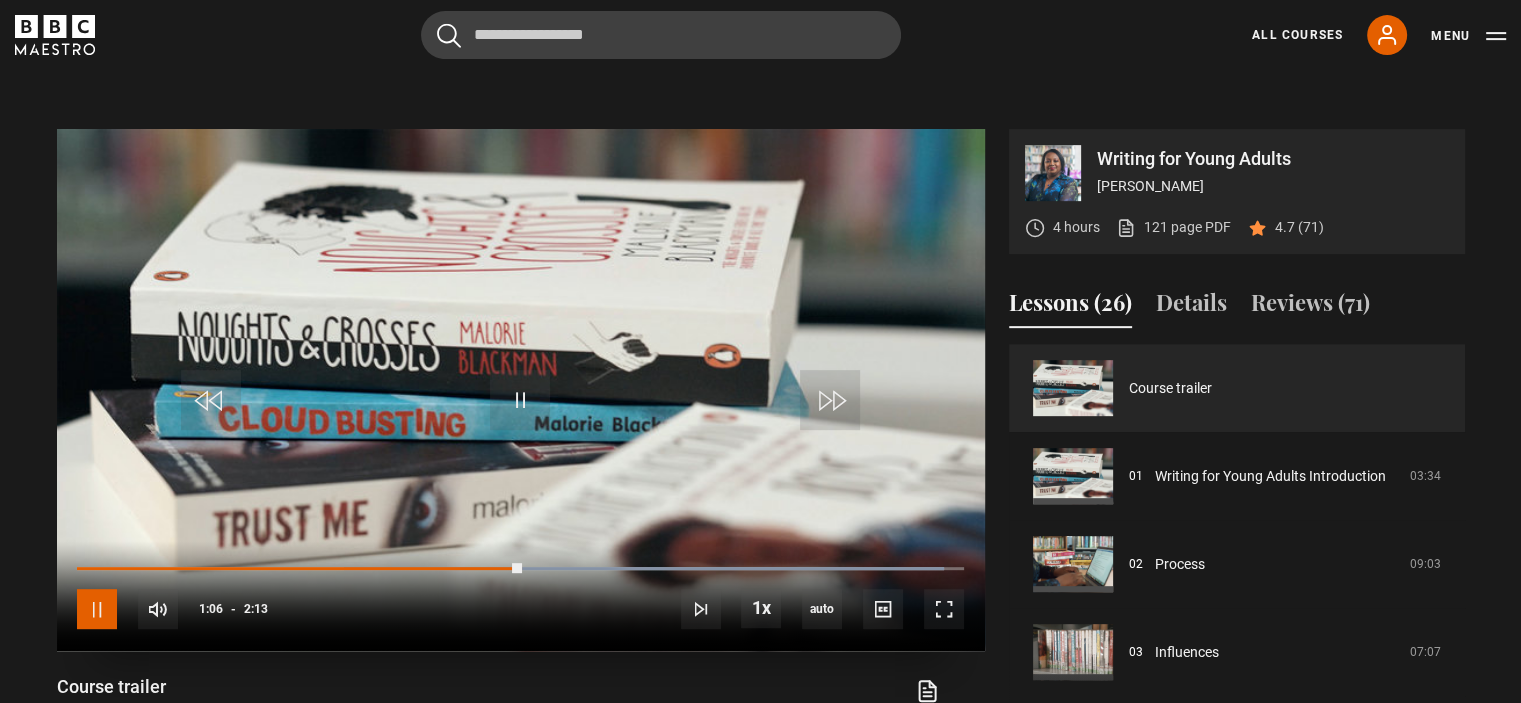 click at bounding box center [97, 609] 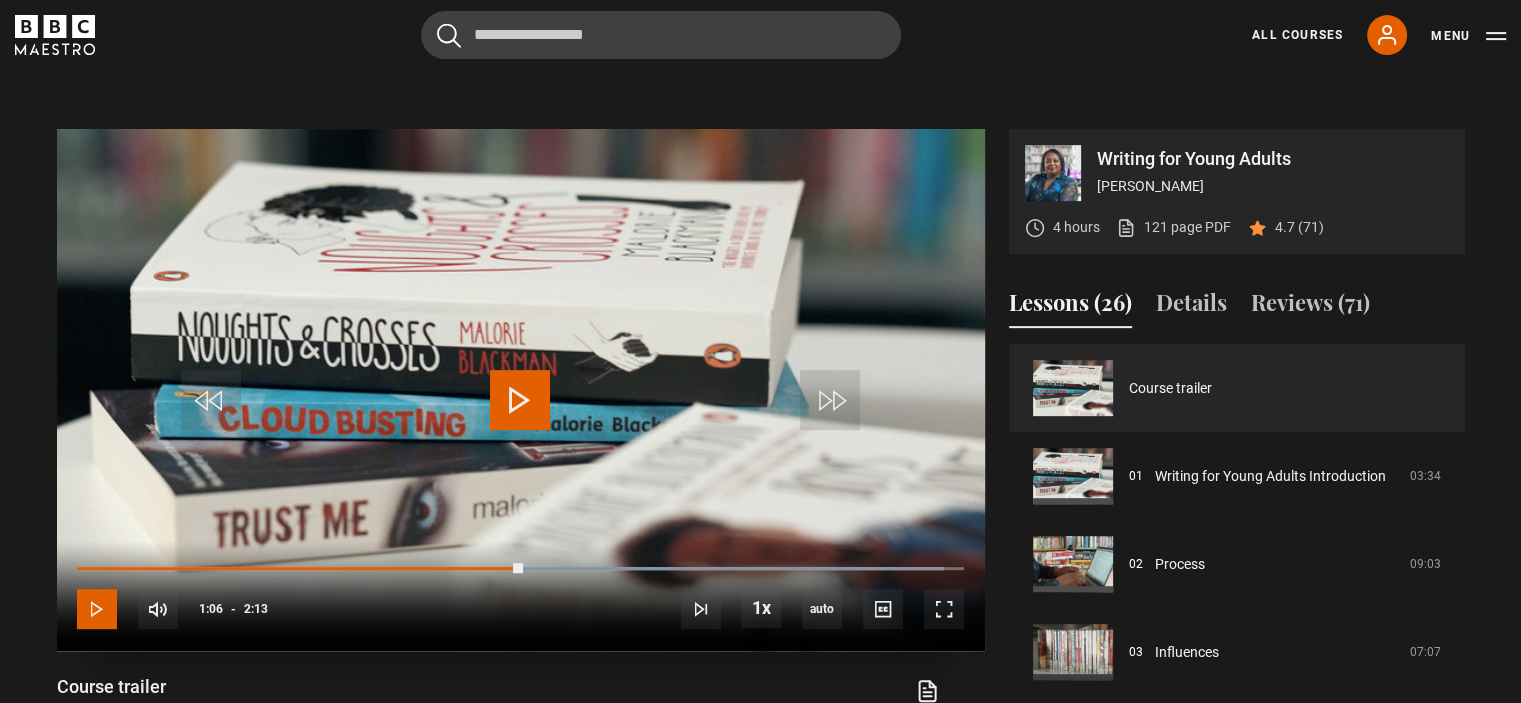 click at bounding box center (97, 609) 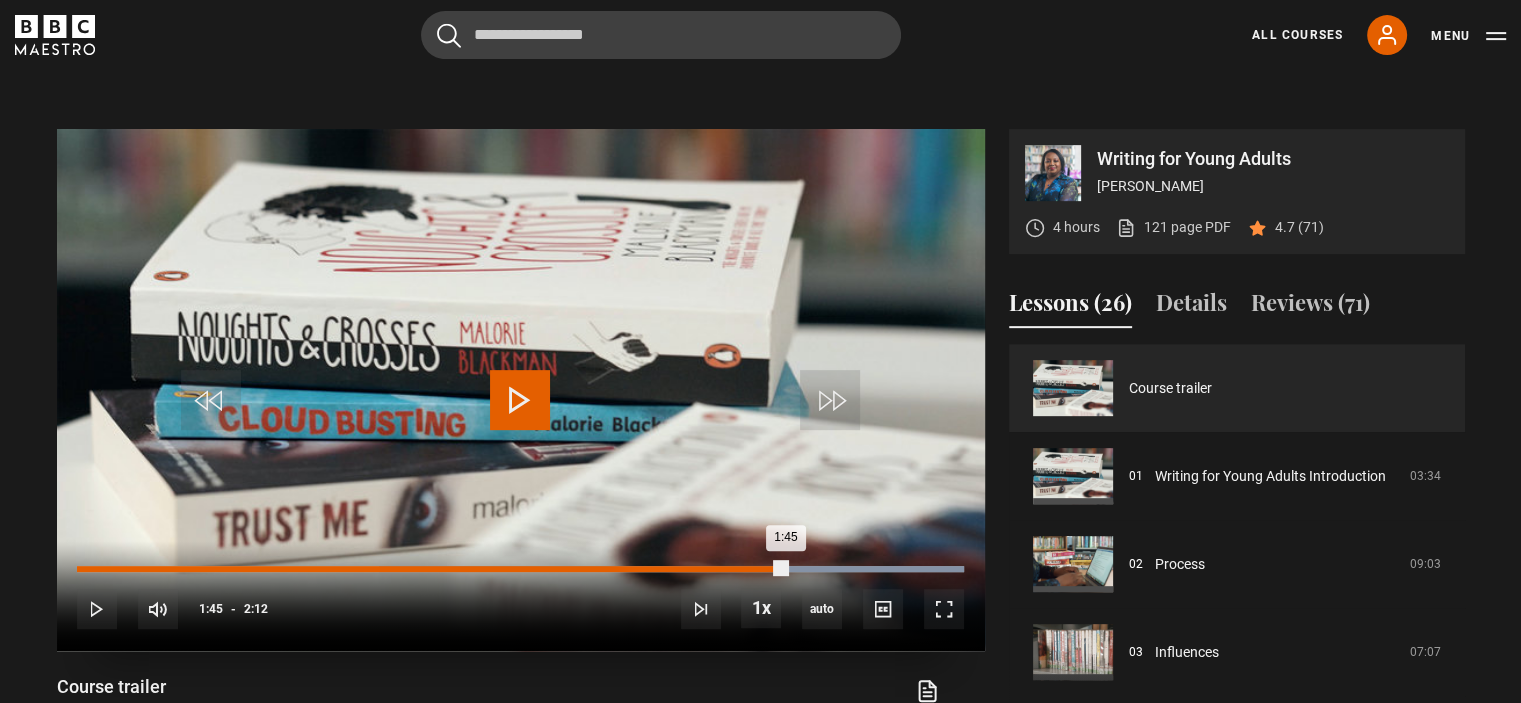 click on "Loaded :  100.00% 1:45 1:45" at bounding box center (520, 569) 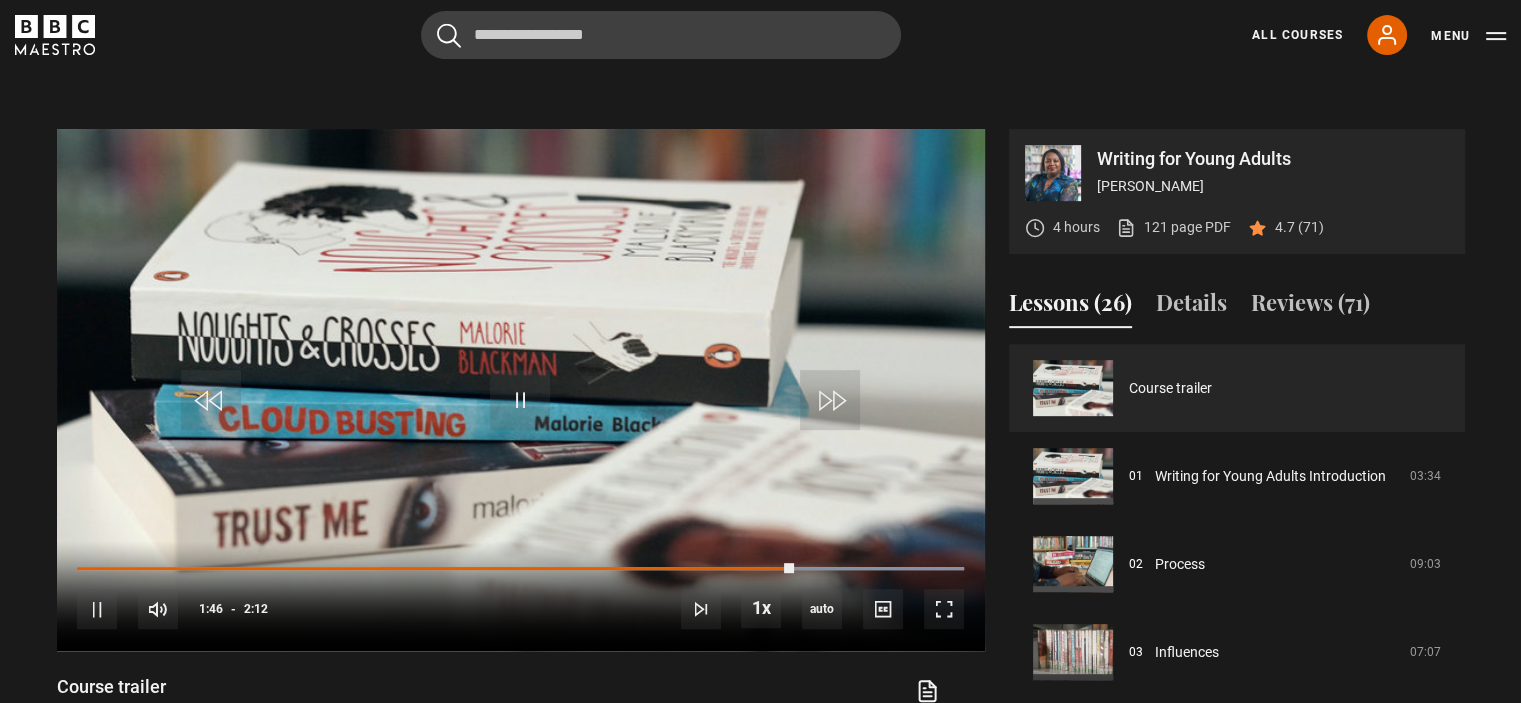click on "Writing for Young Adults
Malorie Blackman
4 hours
121 page PDF
(opens in new tab)
4.7 (71)
Video Player is loading. Play Video 10s Skip Back 10 seconds Pause 10s Skip Forward 10 seconds Loaded :  100.00% 0:40 1:46 Pause Mute Current Time  1:46 - Duration  2:12 1x Playback Rate 2x 1.5x 1x , selected 0.5x auto Quality 360p 720p 1080p 2160p Auto , selected Captions captions off , selected English  Captions This is a modal window.
Lesson Completed
Up next
Writing for Young Adults Introduction
." at bounding box center (760, 433) 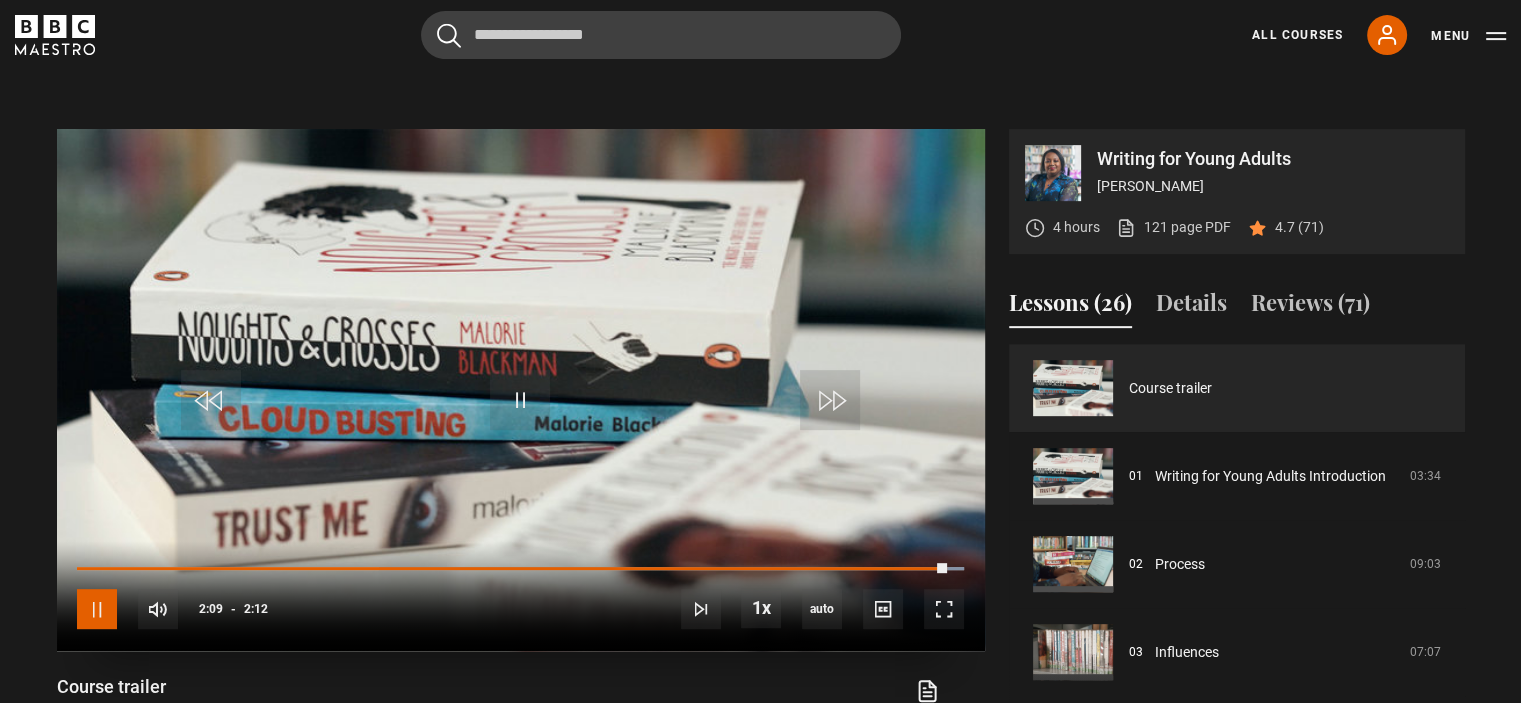 click at bounding box center (97, 609) 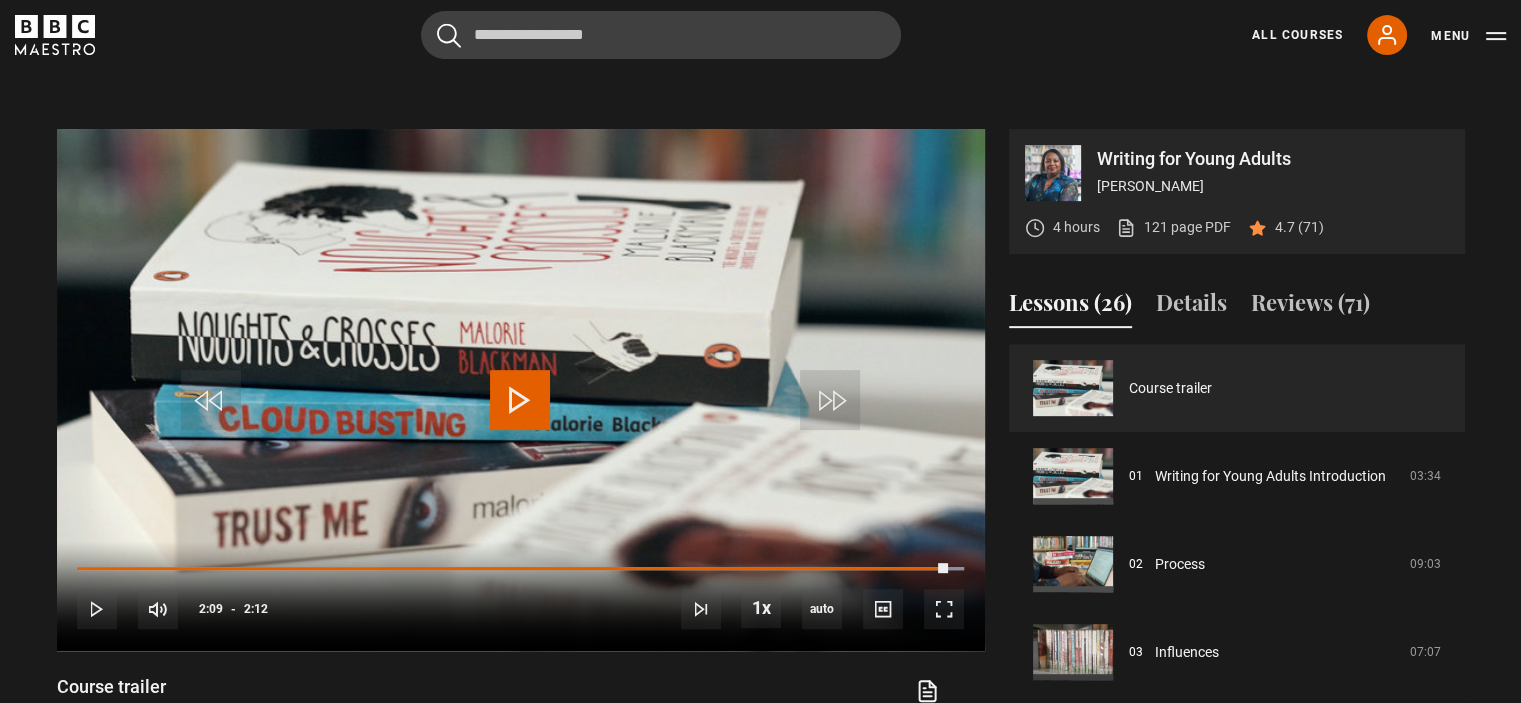 click on "Writing for Young Adults
Malorie Blackman
4 hours
121 page PDF
(opens in new tab)
4.7 (71)
Video Player is loading. Play Video 10s Skip Back 10 seconds Play 10s Skip Forward 10 seconds Loaded :  100.00% 0:40 2:09 Play Mute Current Time  2:09 - Duration  2:12 1x Playback Rate 2x 1.5x 1x , selected 0.5x auto Quality 360p 720p 1080p 2160p Auto , selected Captions captions off , selected English  Captions This is a modal window.
Lesson Completed
Up next
Writing for Young Adults Introduction" at bounding box center (760, 433) 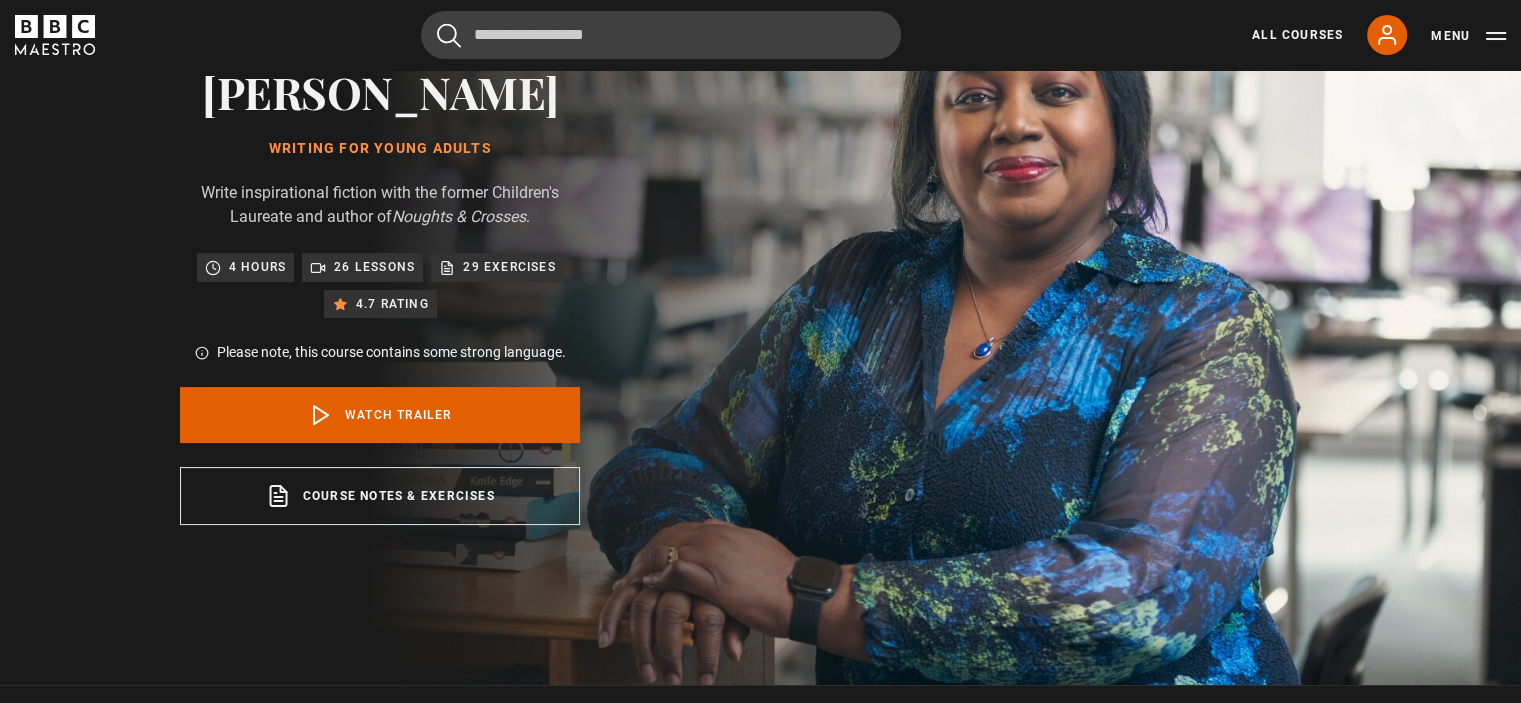 scroll, scrollTop: 160, scrollLeft: 0, axis: vertical 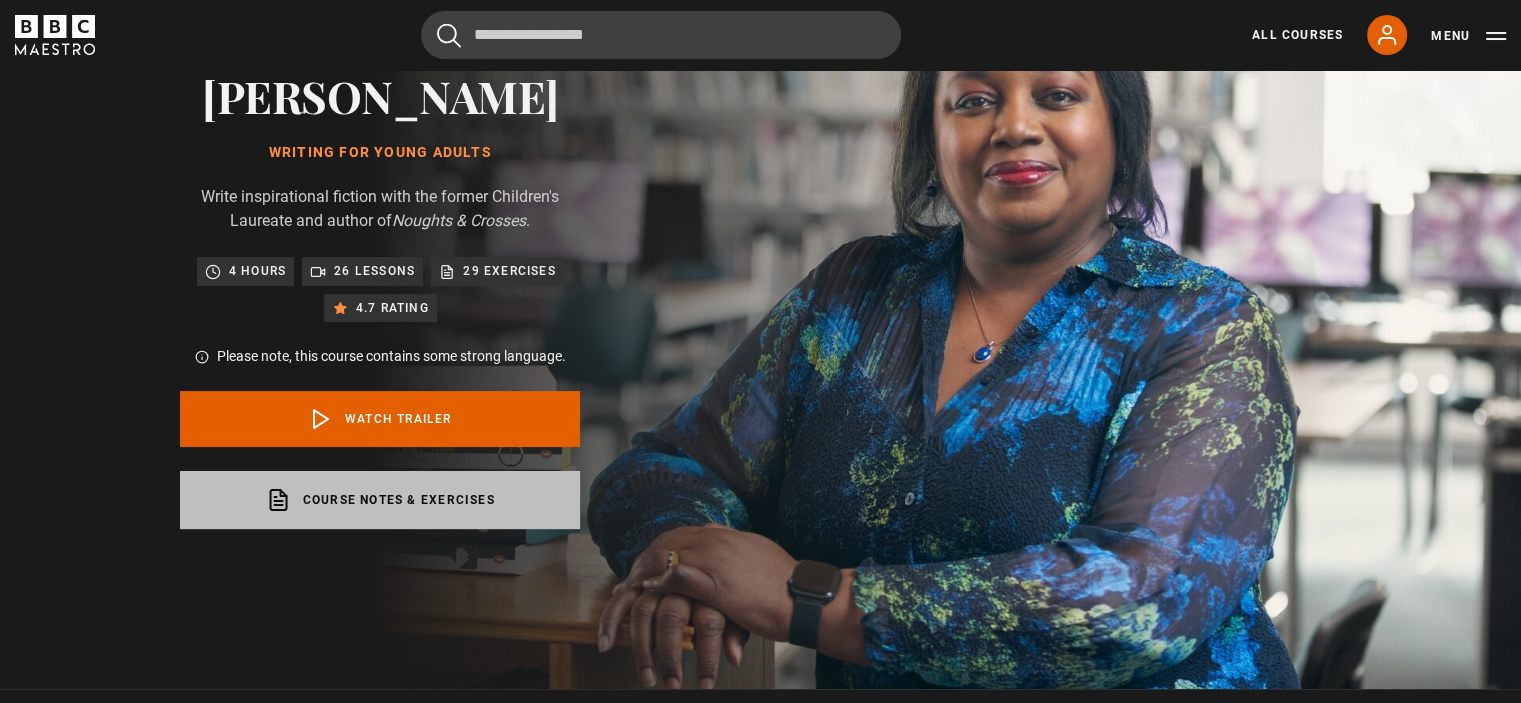 click on "Course notes & exercises
opens in a new tab" at bounding box center (380, 500) 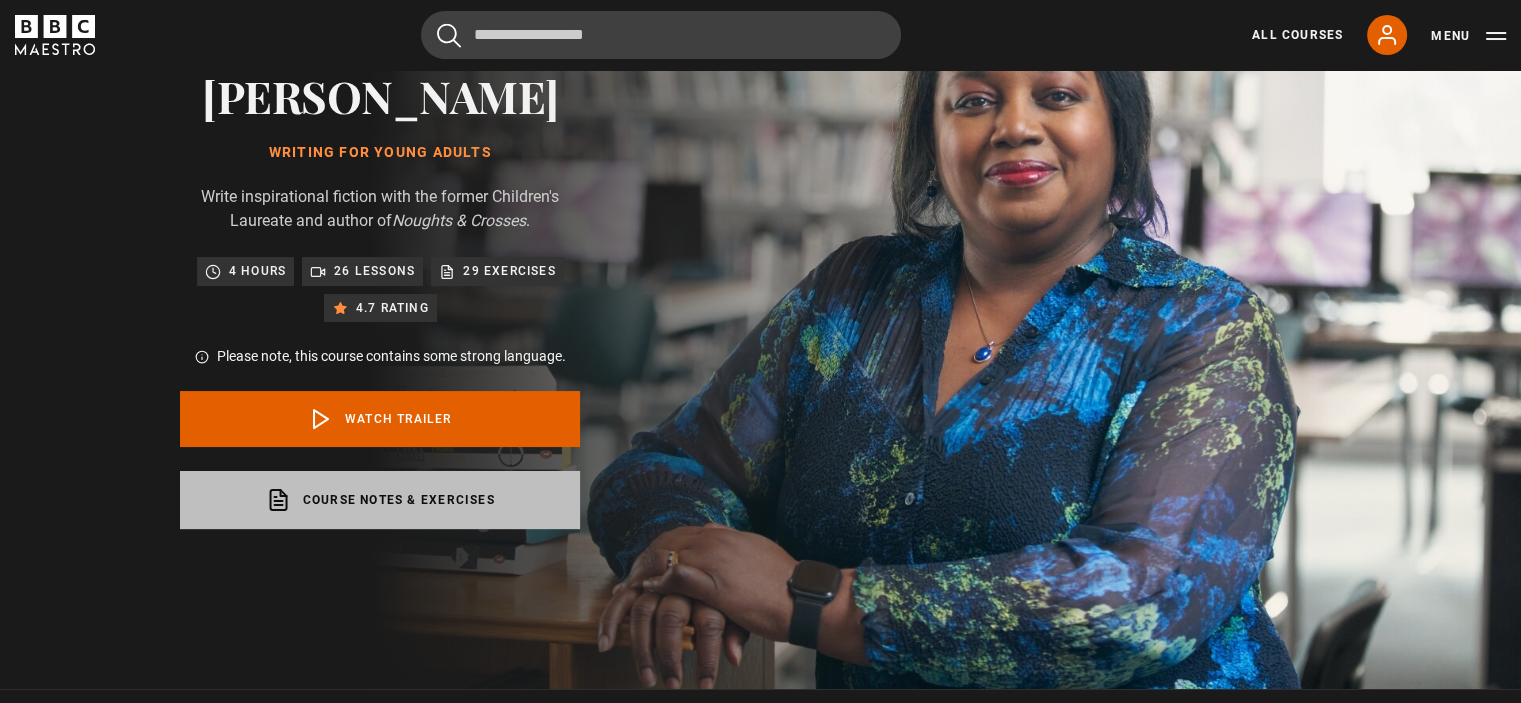 scroll, scrollTop: 0, scrollLeft: 0, axis: both 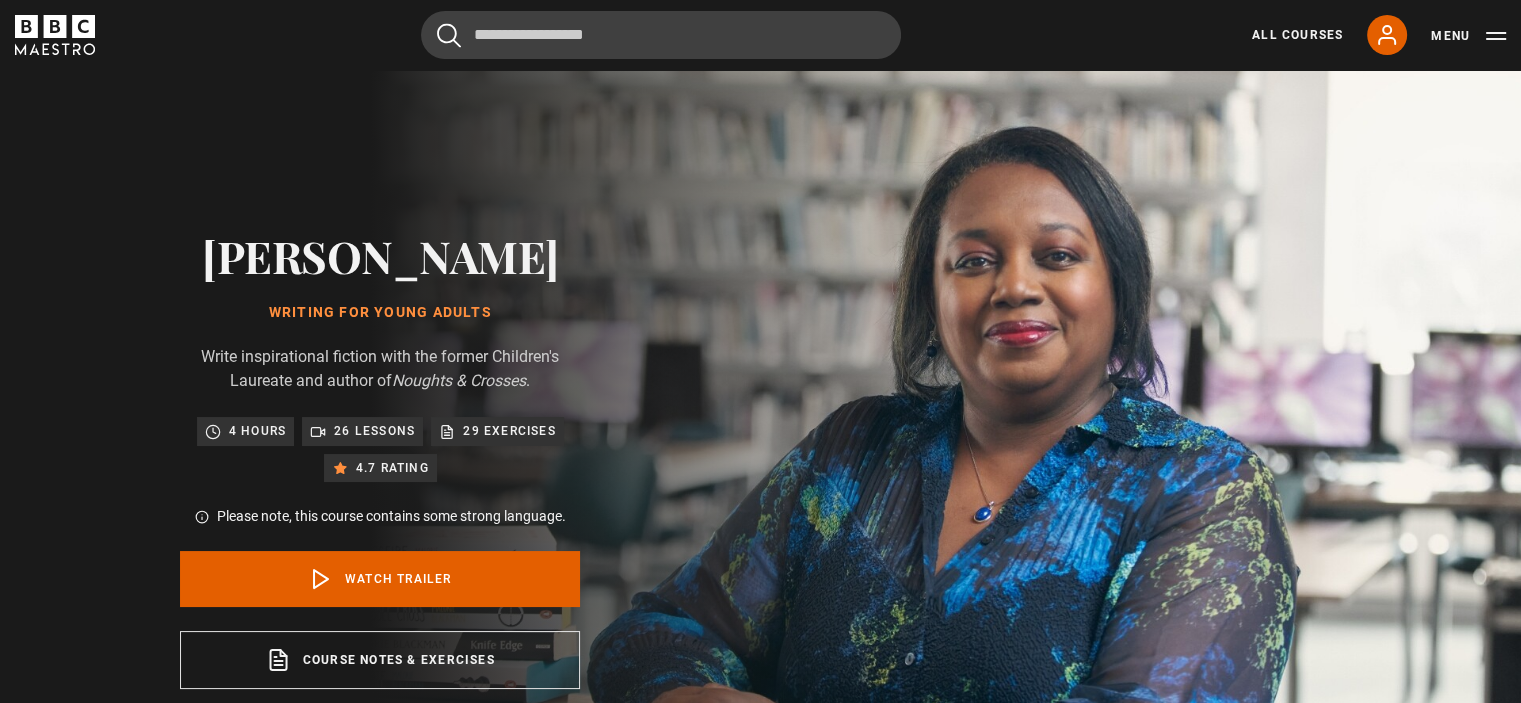 click 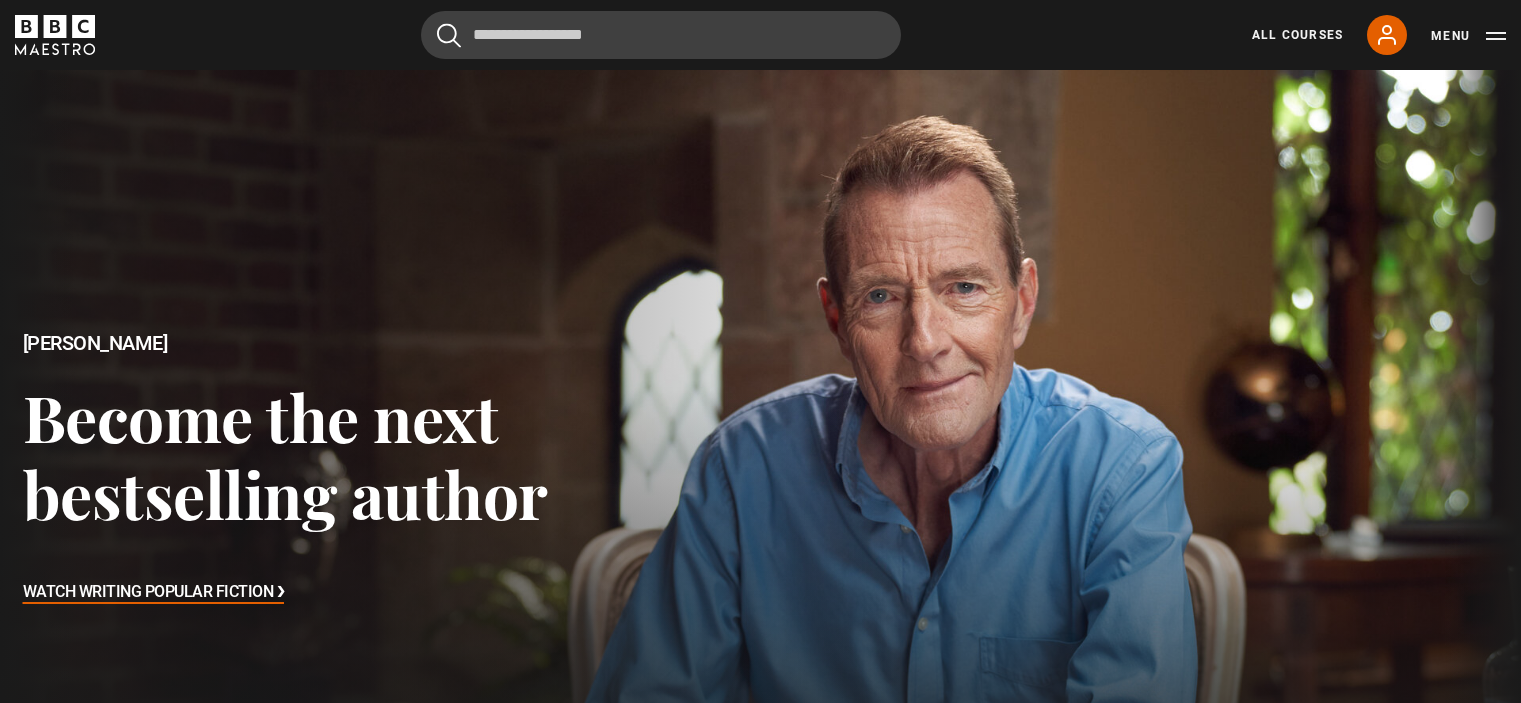 scroll, scrollTop: 0, scrollLeft: 0, axis: both 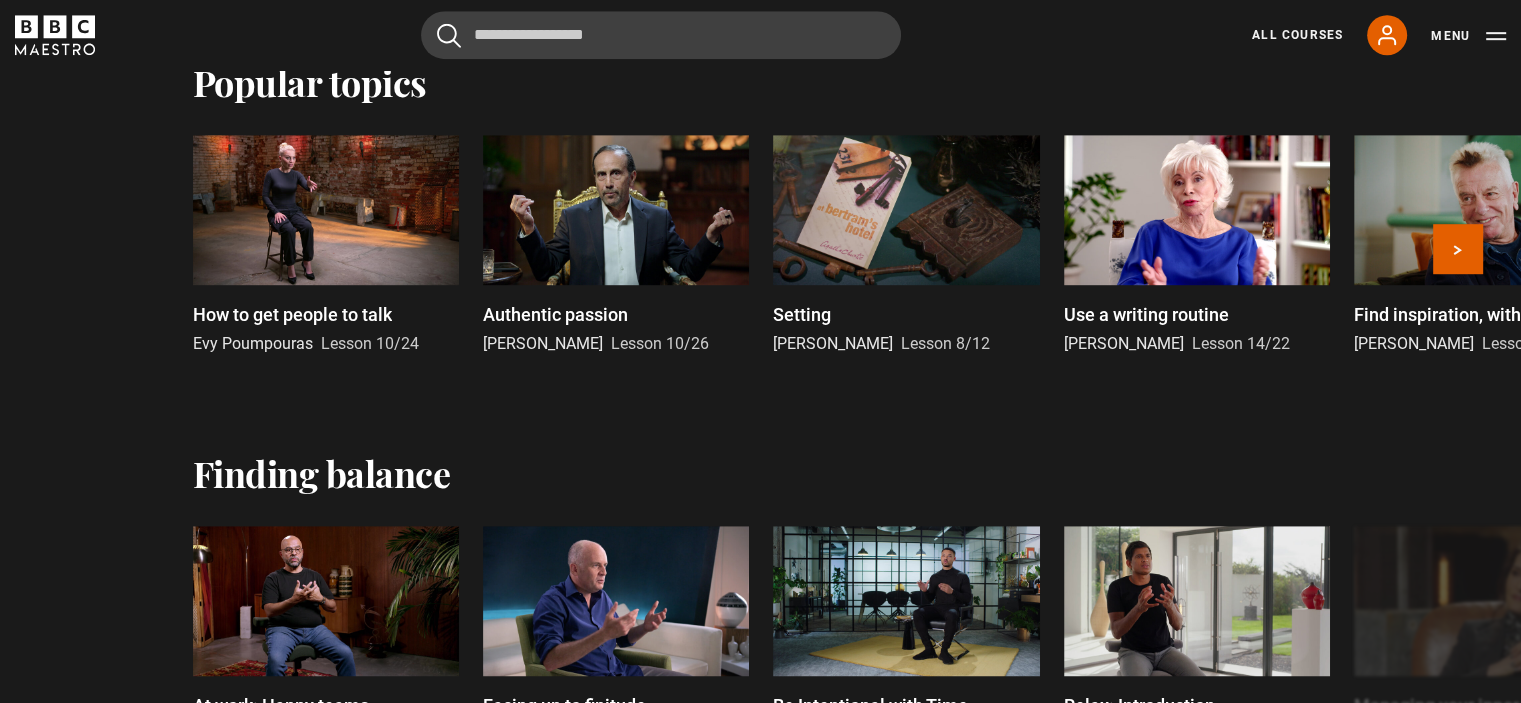 click at bounding box center (906, 210) 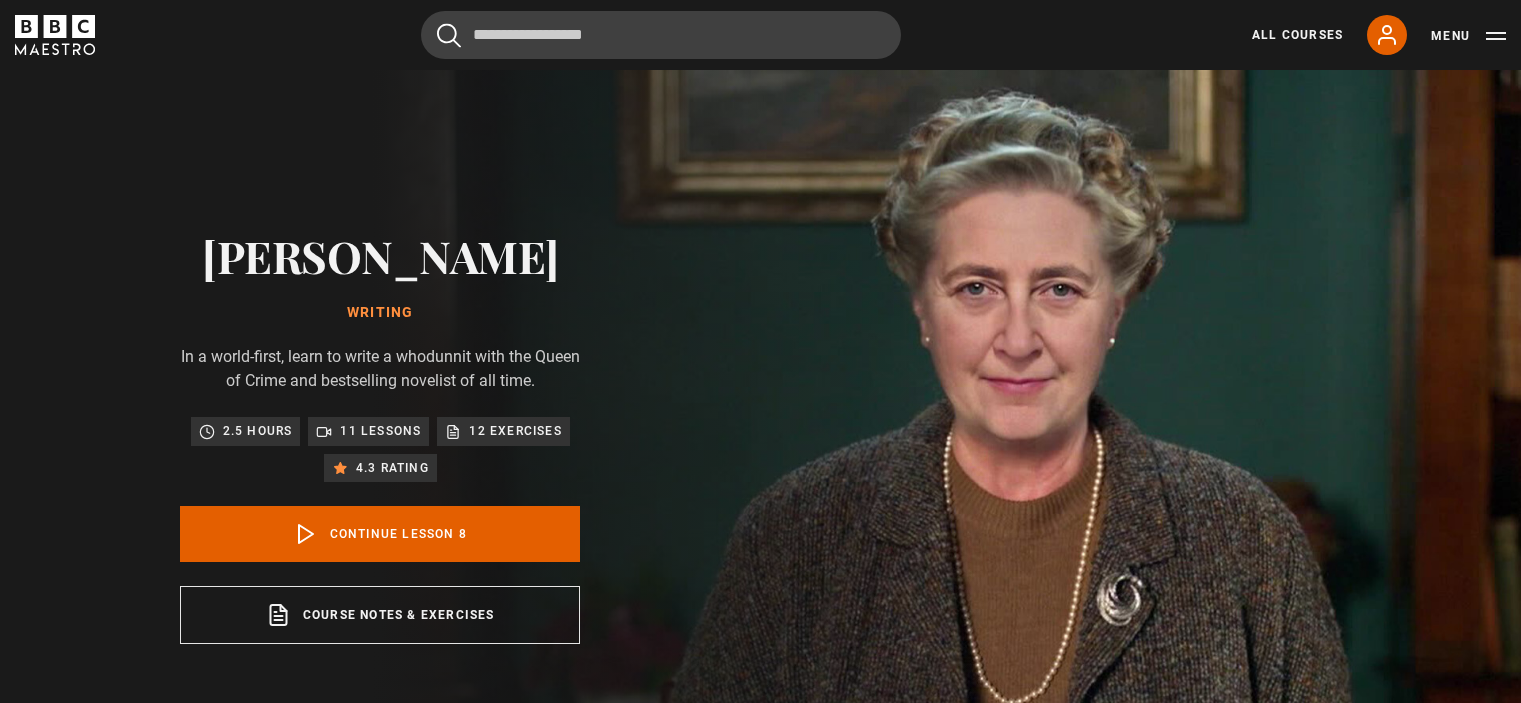 scroll, scrollTop: 804, scrollLeft: 0, axis: vertical 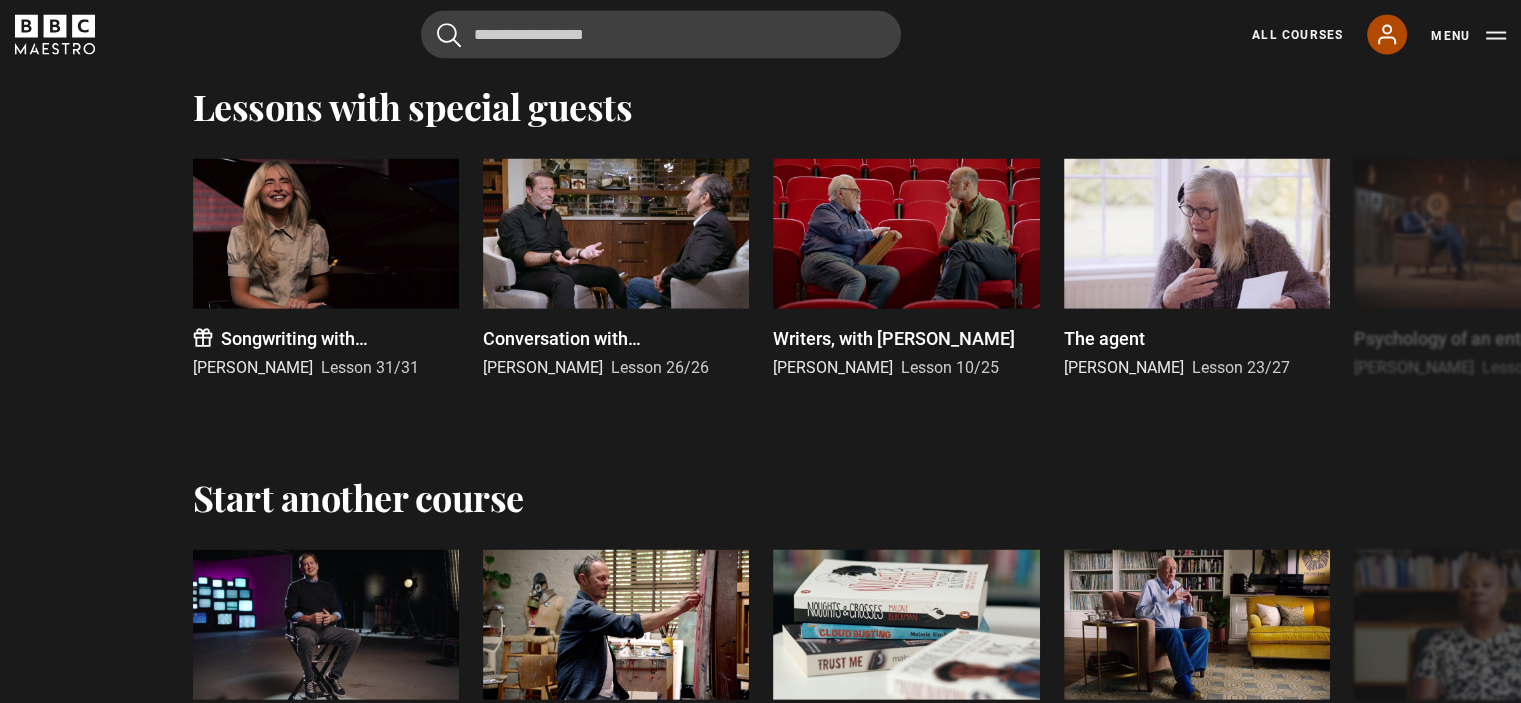 click on "My Account" at bounding box center [1387, 35] 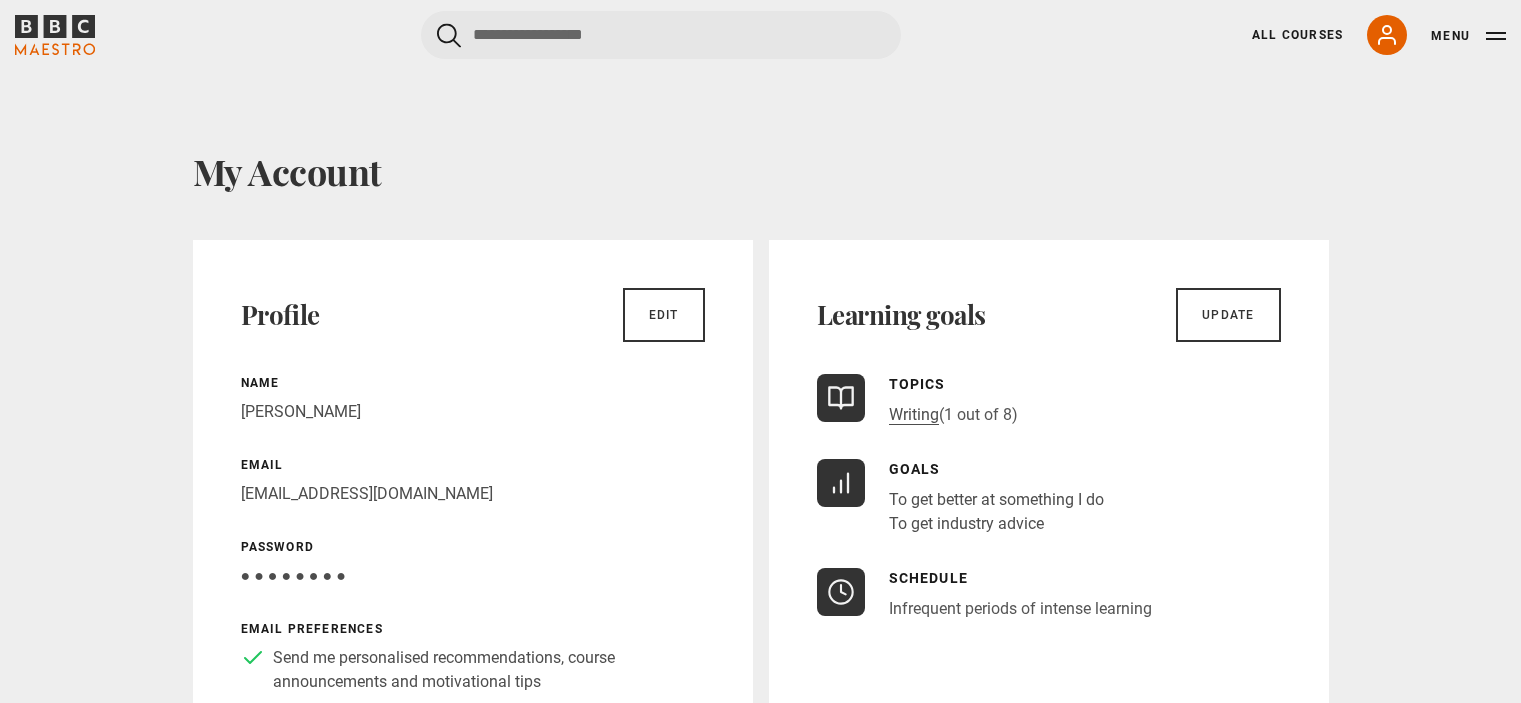 scroll, scrollTop: 0, scrollLeft: 0, axis: both 